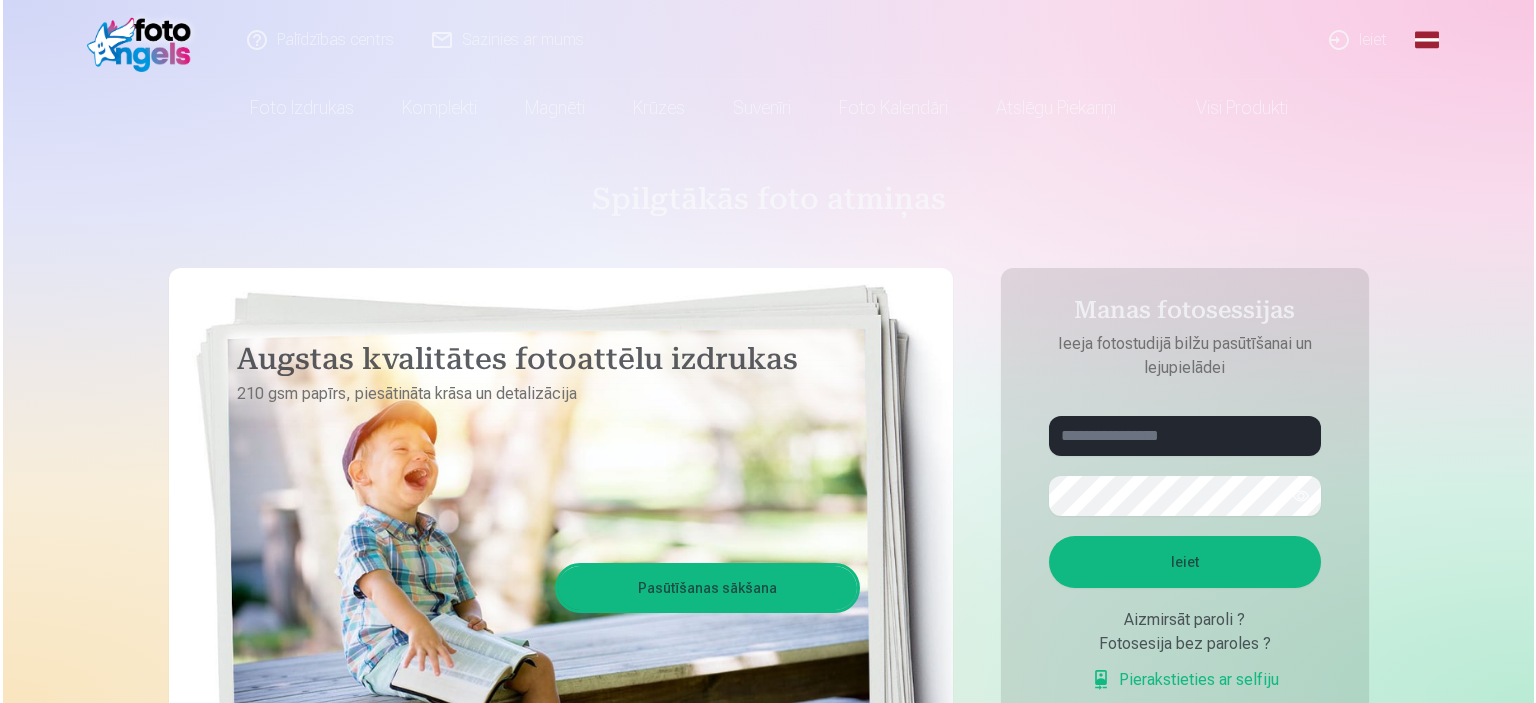 scroll, scrollTop: 0, scrollLeft: 0, axis: both 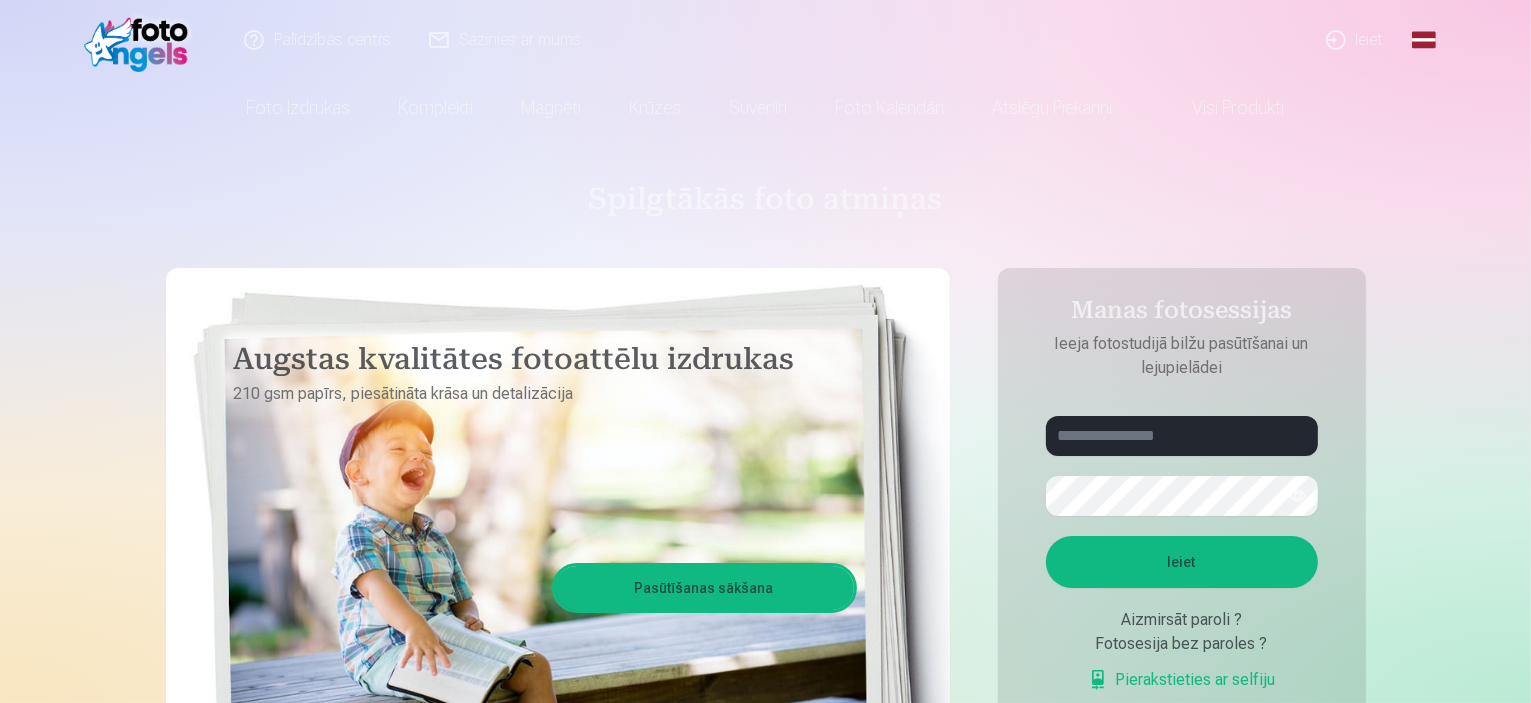 click on "Ieiet" at bounding box center (1356, 40) 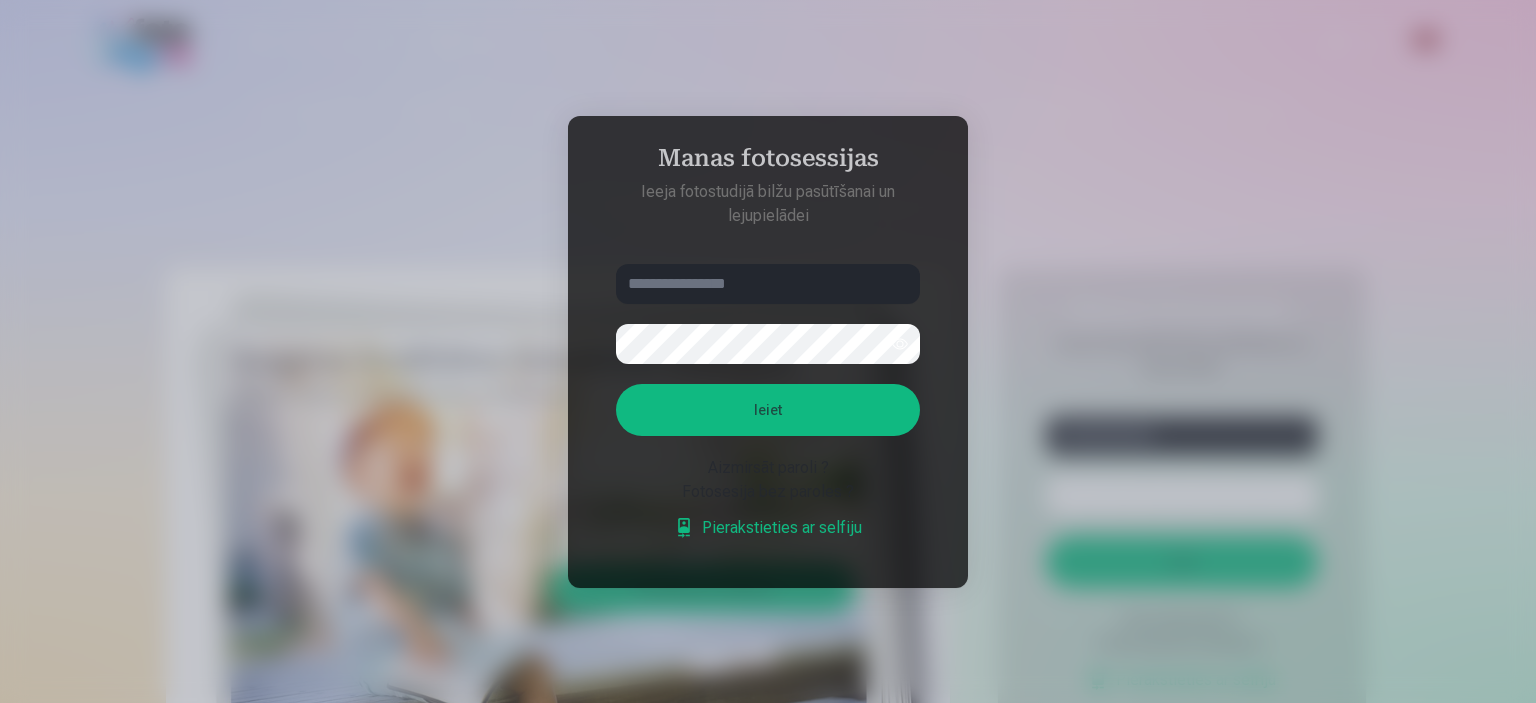 click at bounding box center [768, 284] 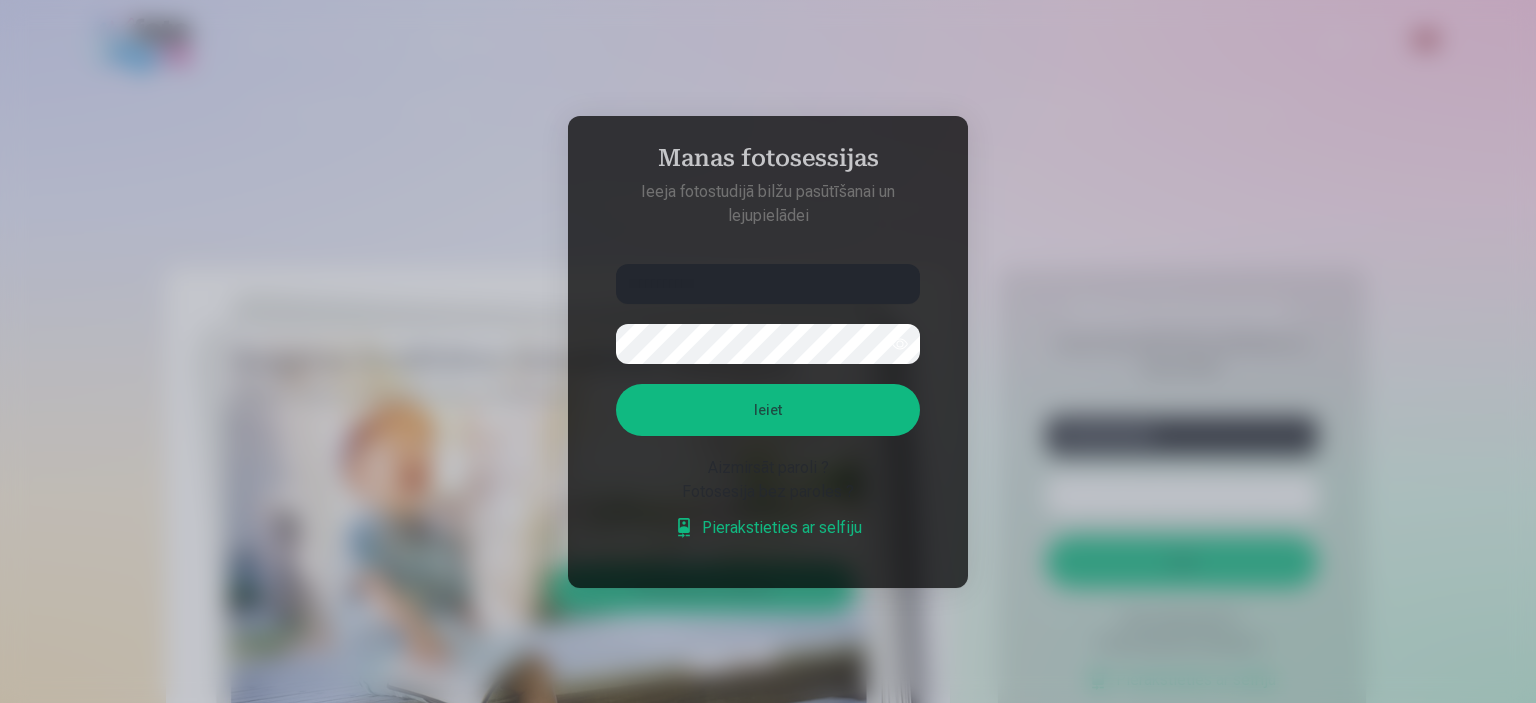 type on "**********" 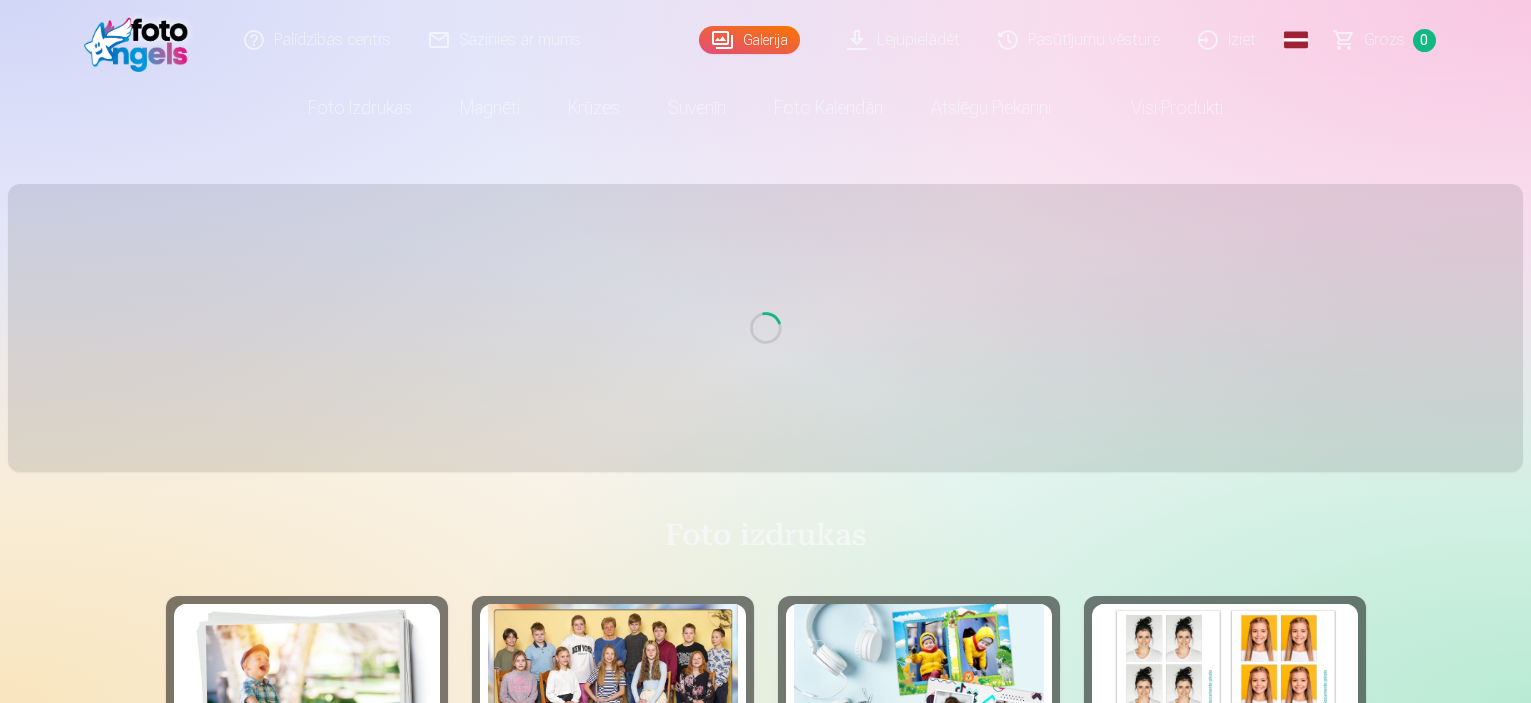 scroll, scrollTop: 0, scrollLeft: 0, axis: both 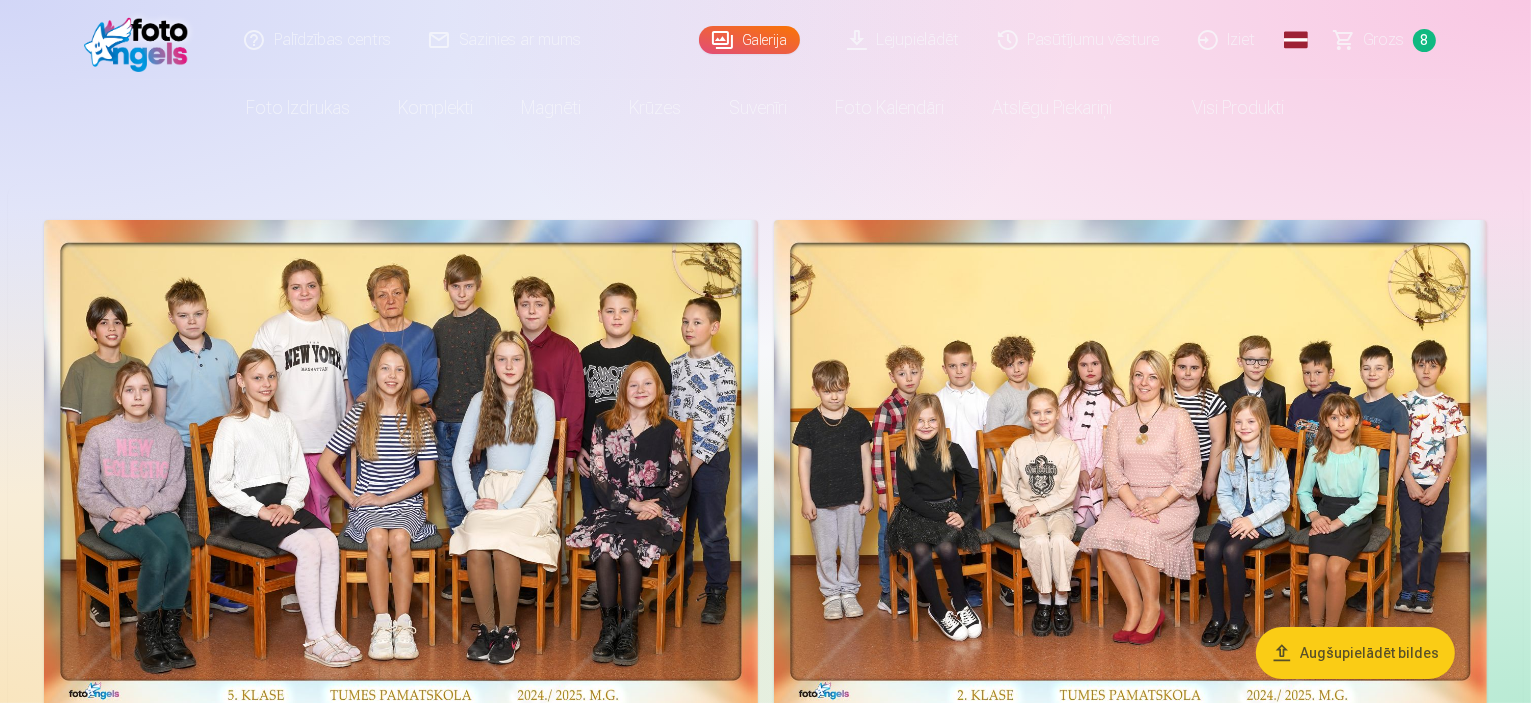 click on "Grozs" at bounding box center [1384, 40] 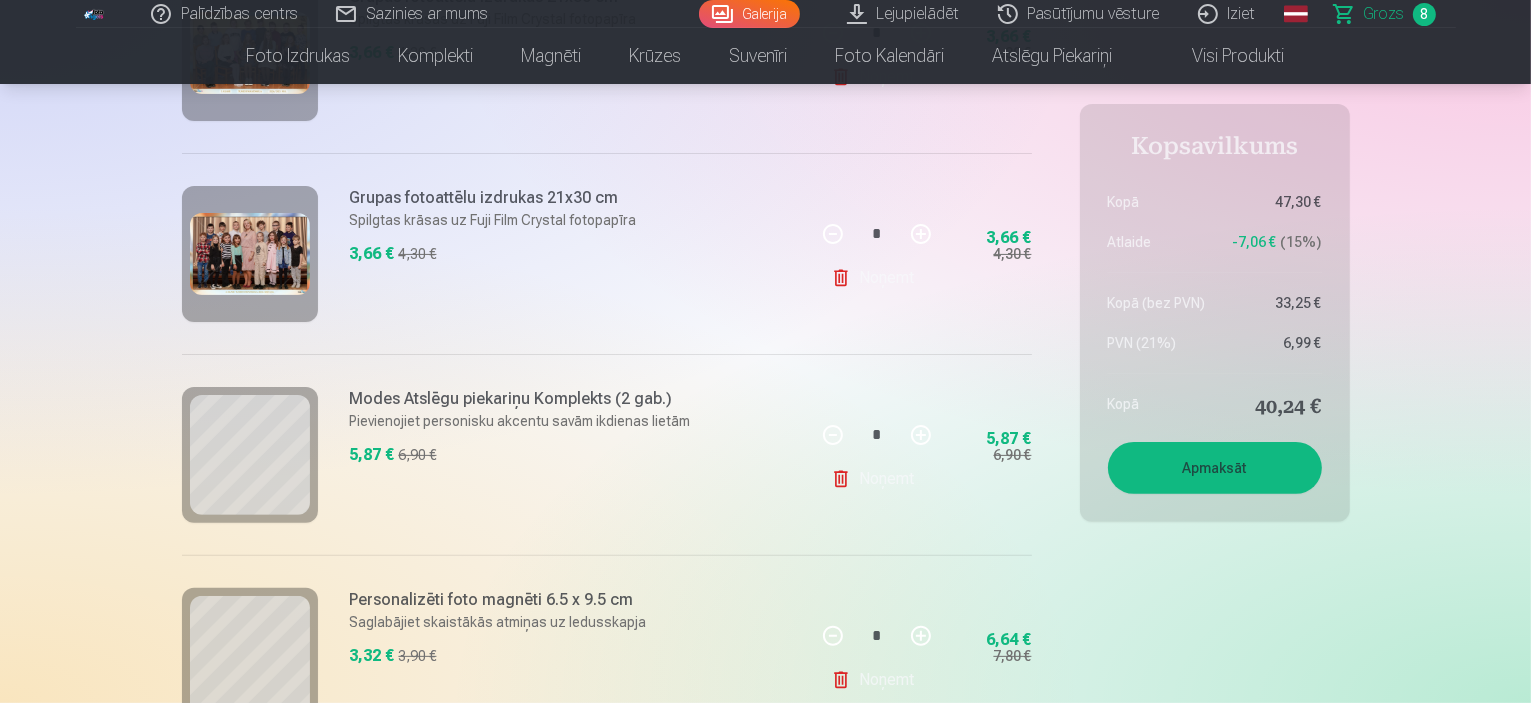 scroll, scrollTop: 0, scrollLeft: 0, axis: both 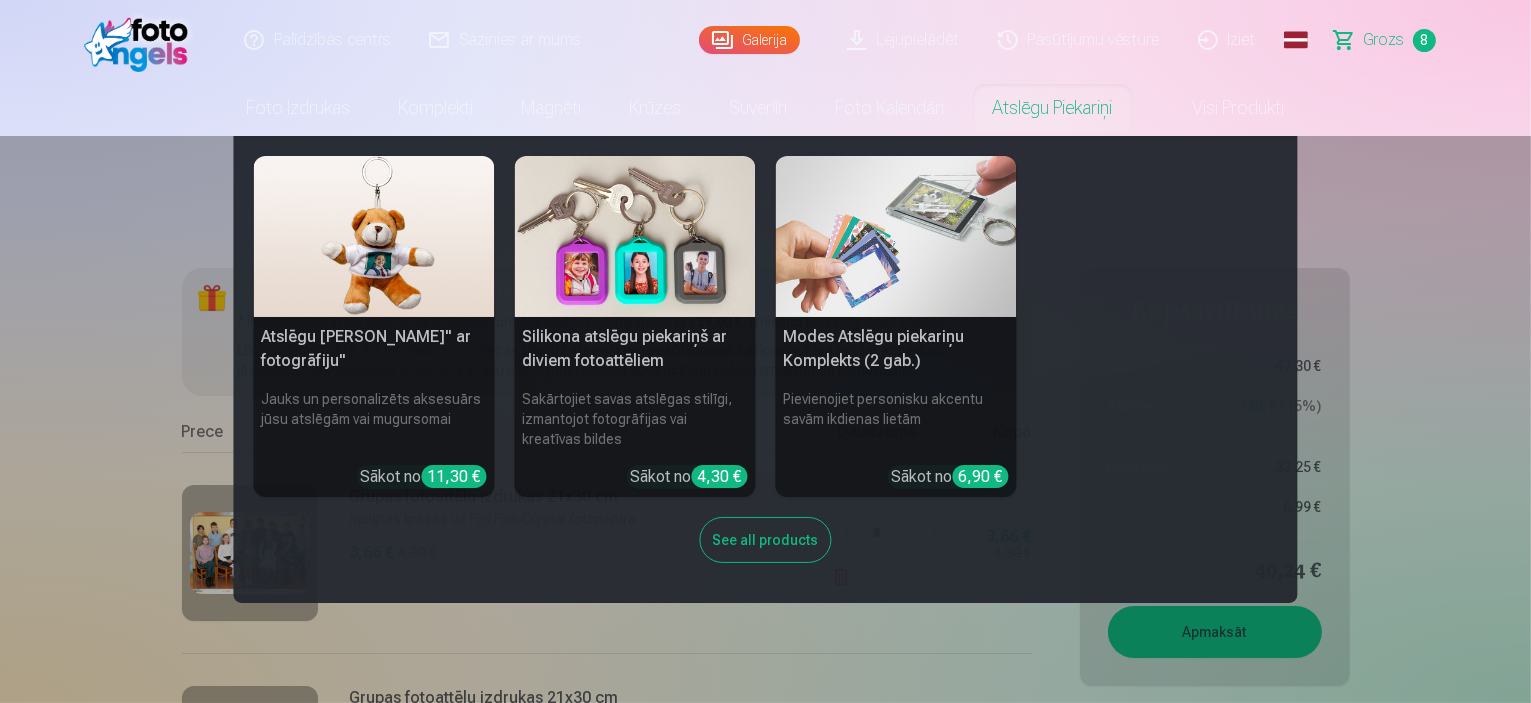 click on "Atslēgu piekariņi" at bounding box center (1053, 108) 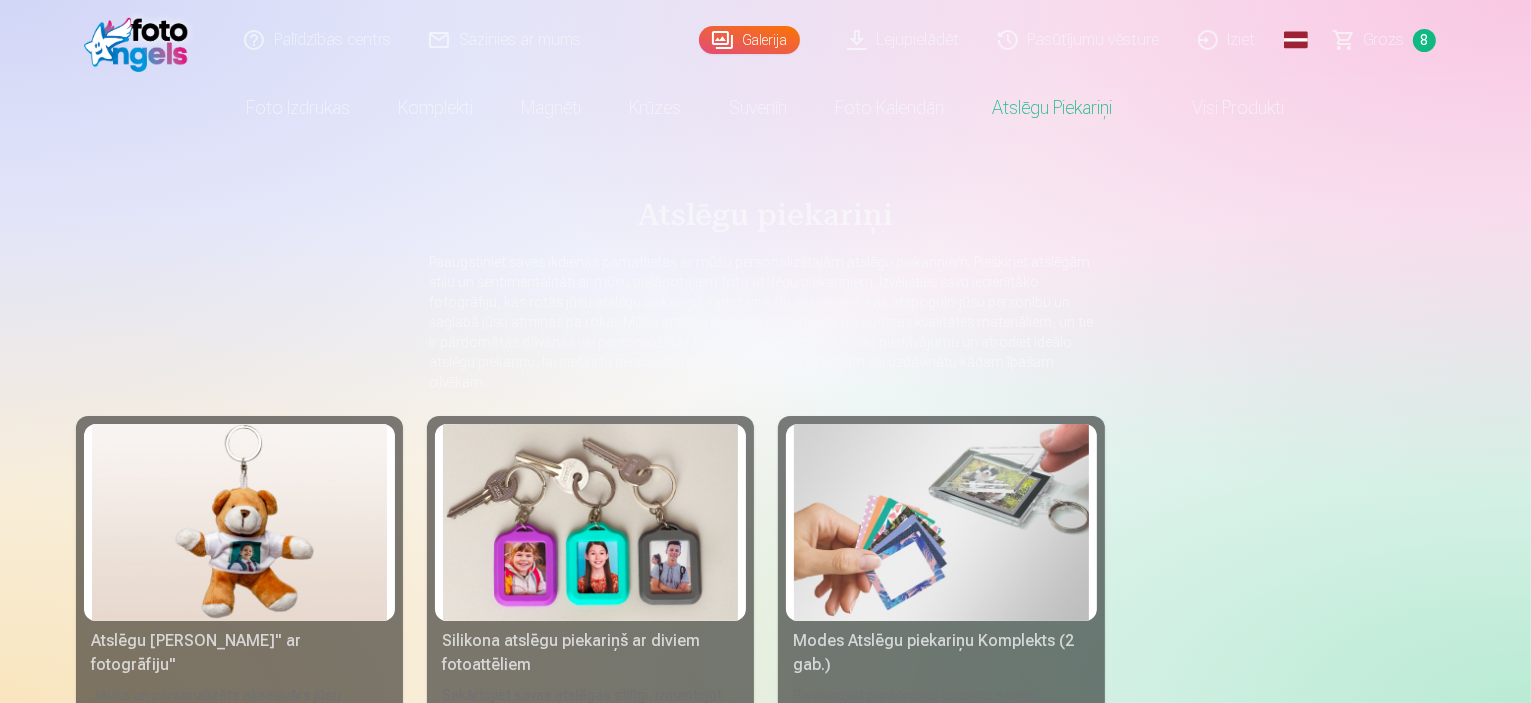 scroll, scrollTop: 300, scrollLeft: 0, axis: vertical 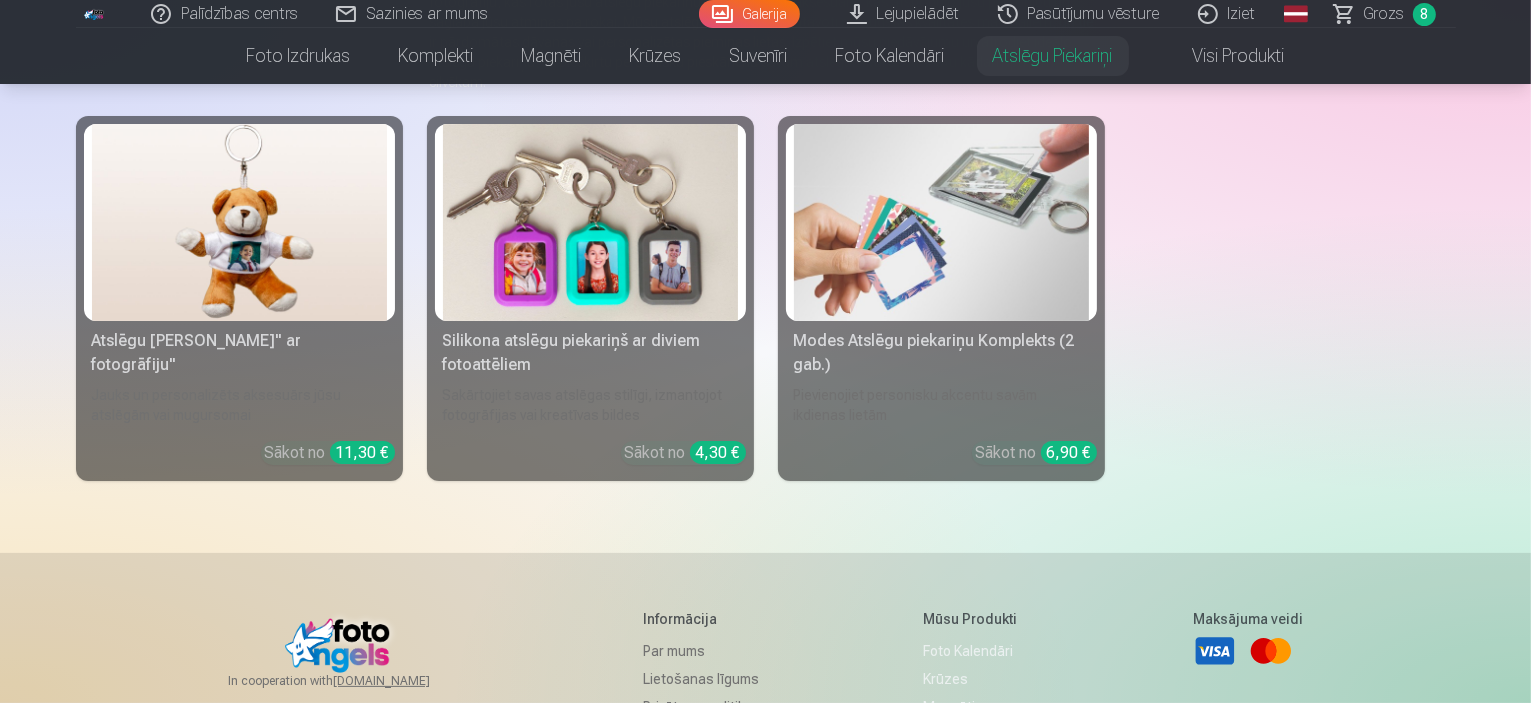 click on "Modes Atslēgu piekariņu Komplekts (2 gab.)" at bounding box center (941, 353) 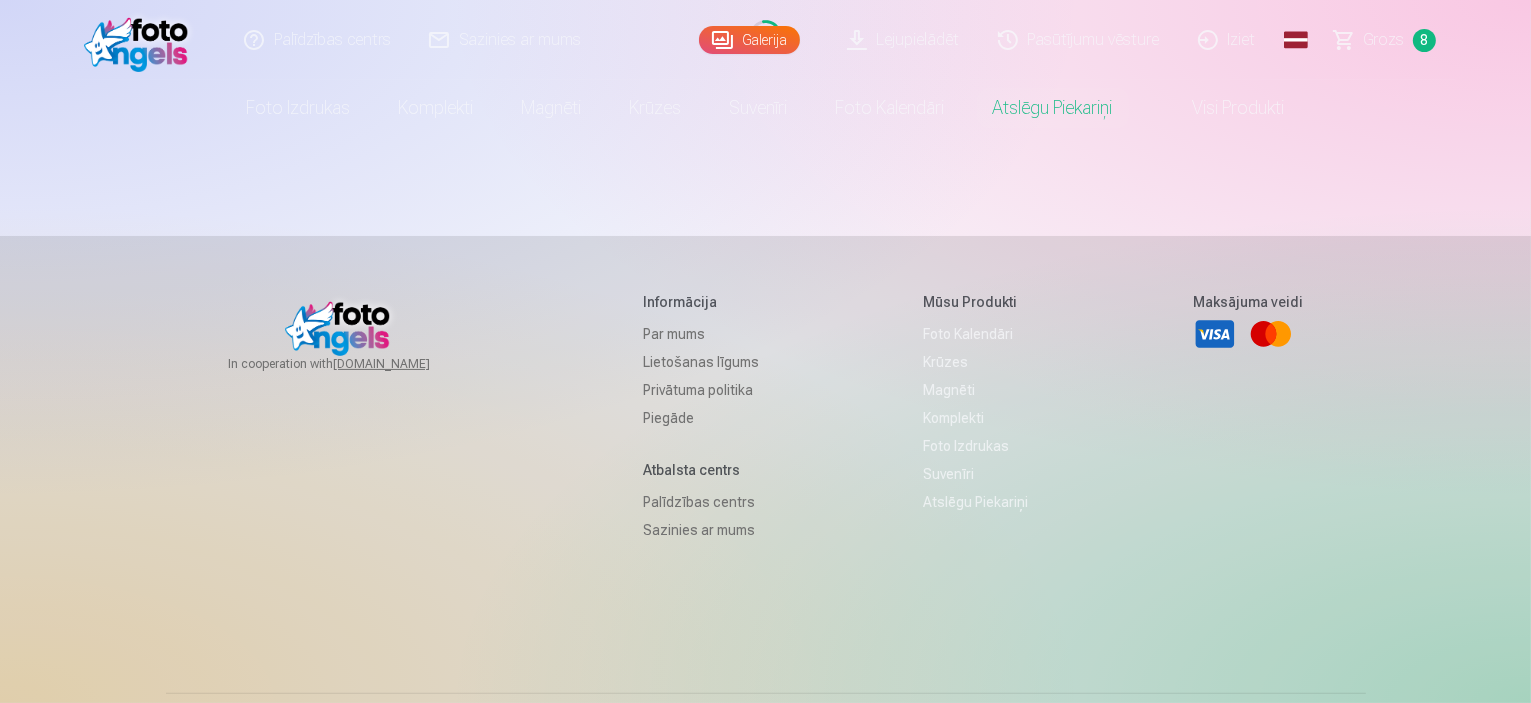 scroll, scrollTop: 0, scrollLeft: 0, axis: both 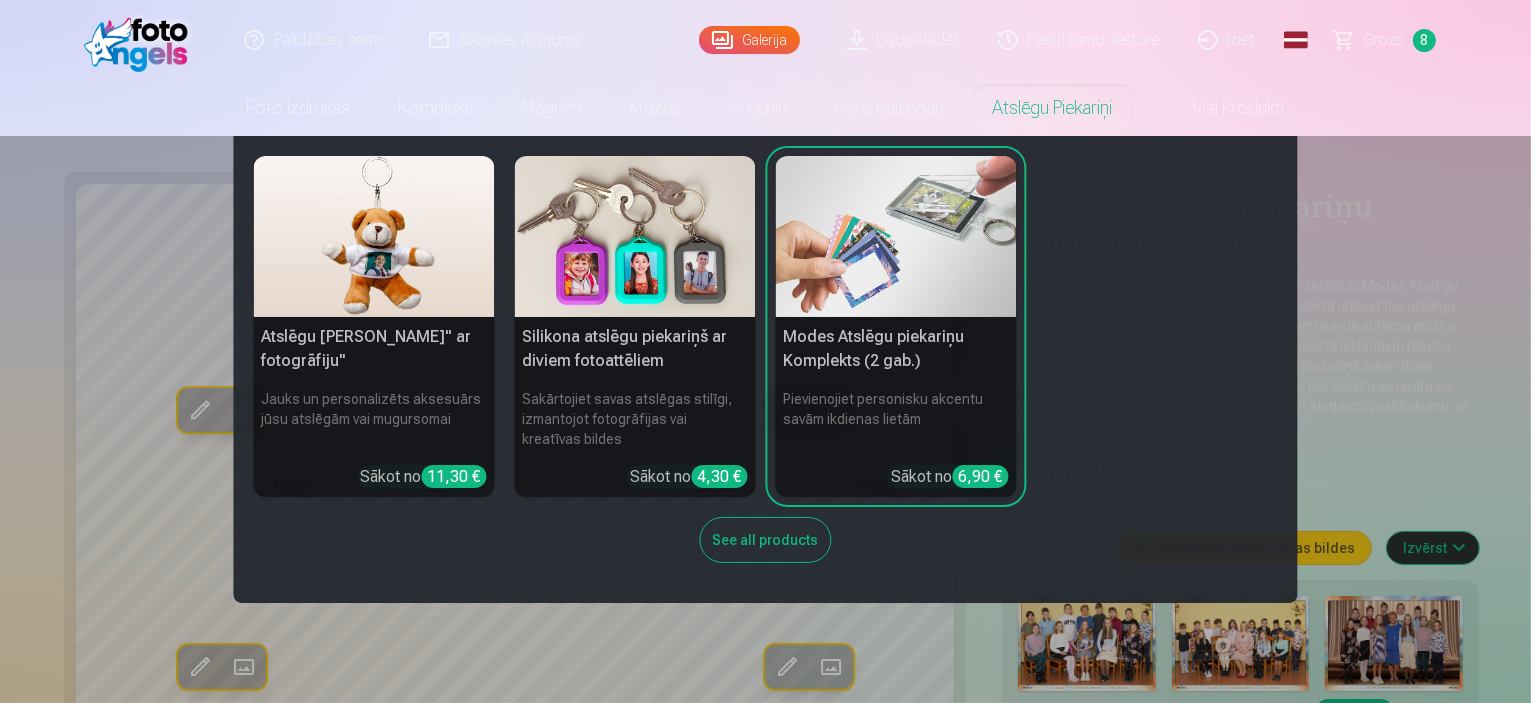 click on "Atslēgu piekariņi" at bounding box center [1053, 108] 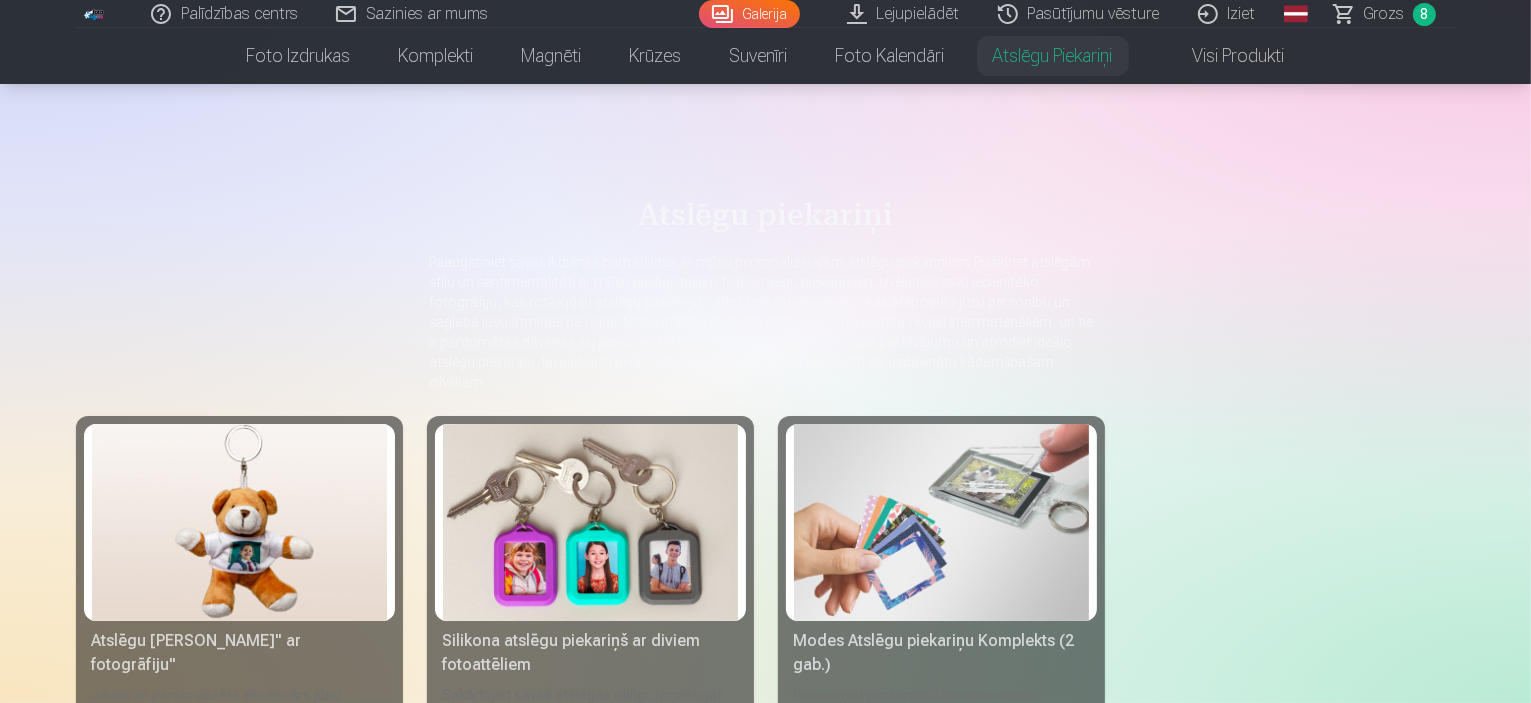 scroll, scrollTop: 100, scrollLeft: 0, axis: vertical 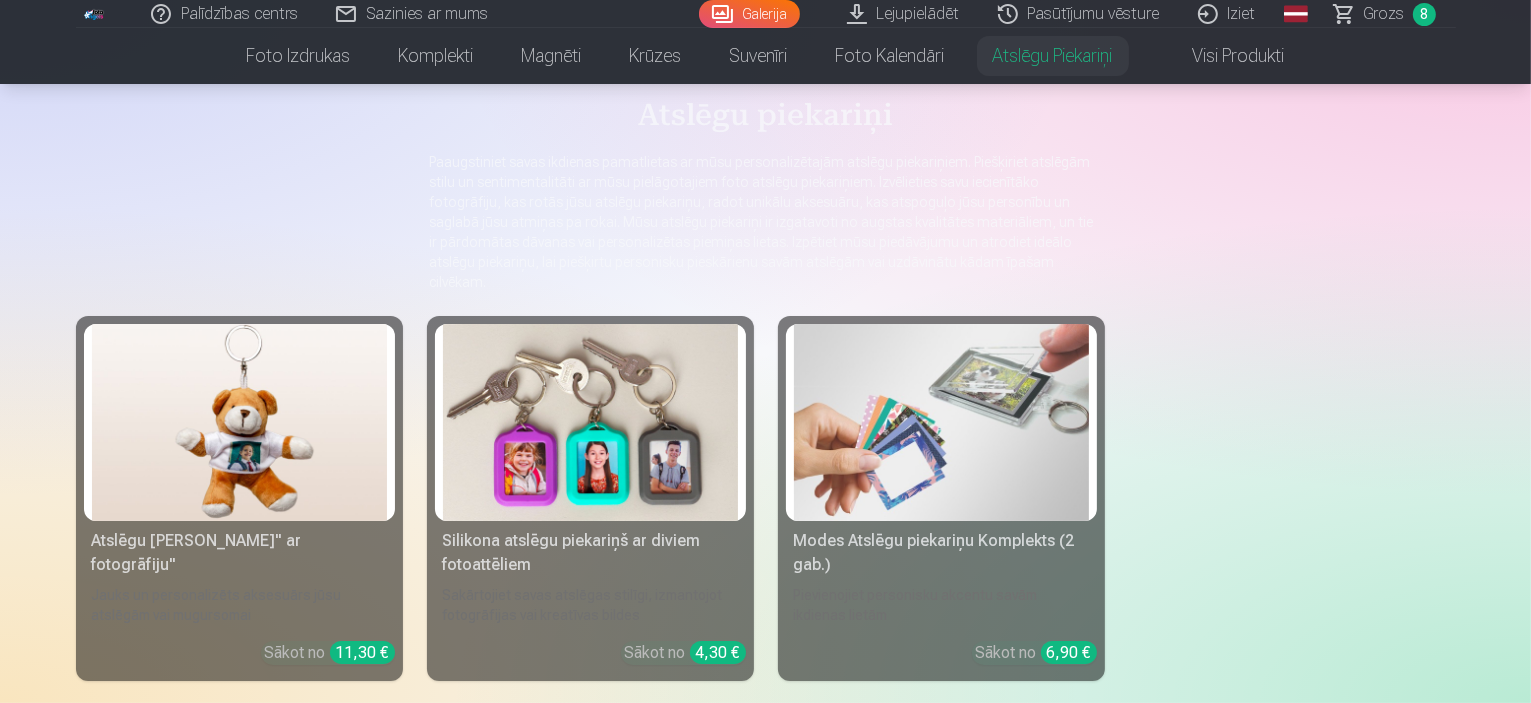 click at bounding box center [590, 422] 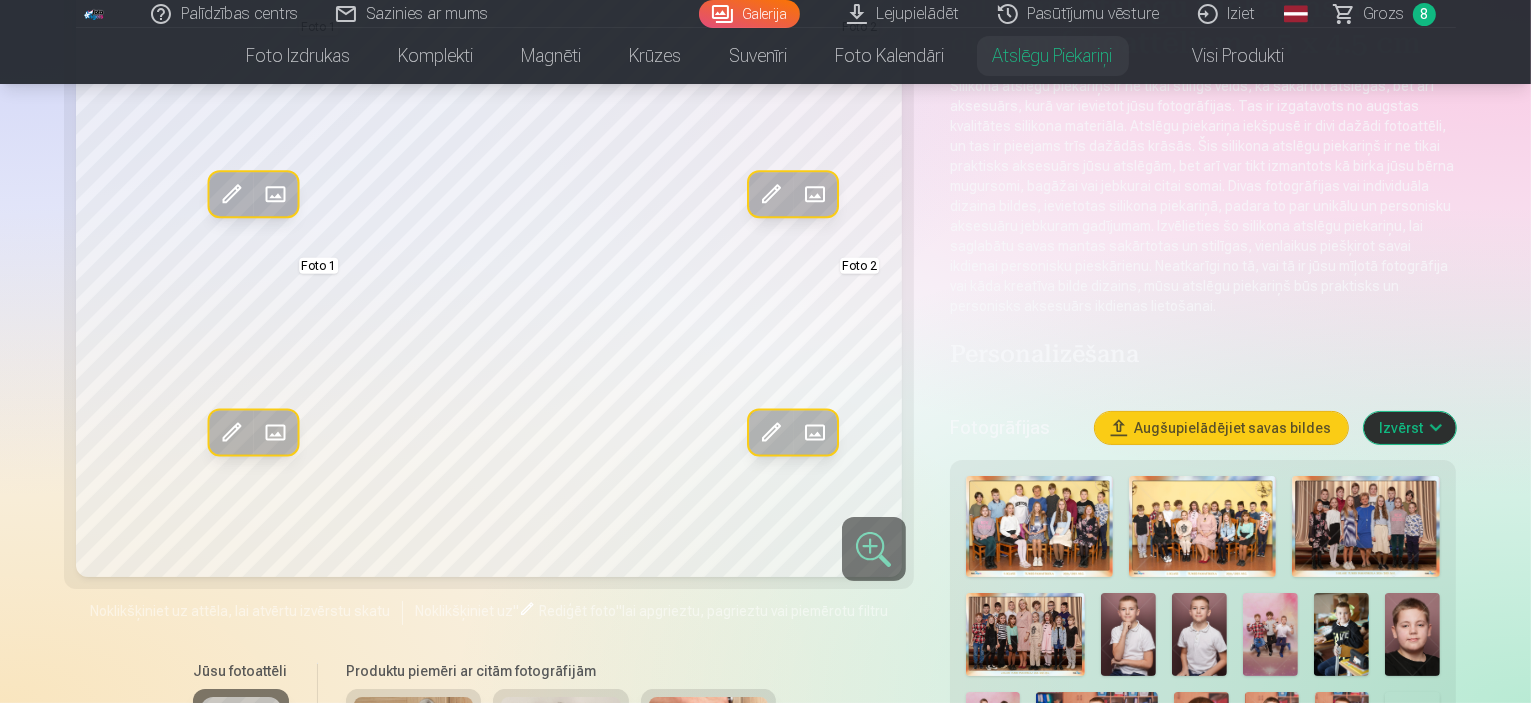 scroll, scrollTop: 100, scrollLeft: 0, axis: vertical 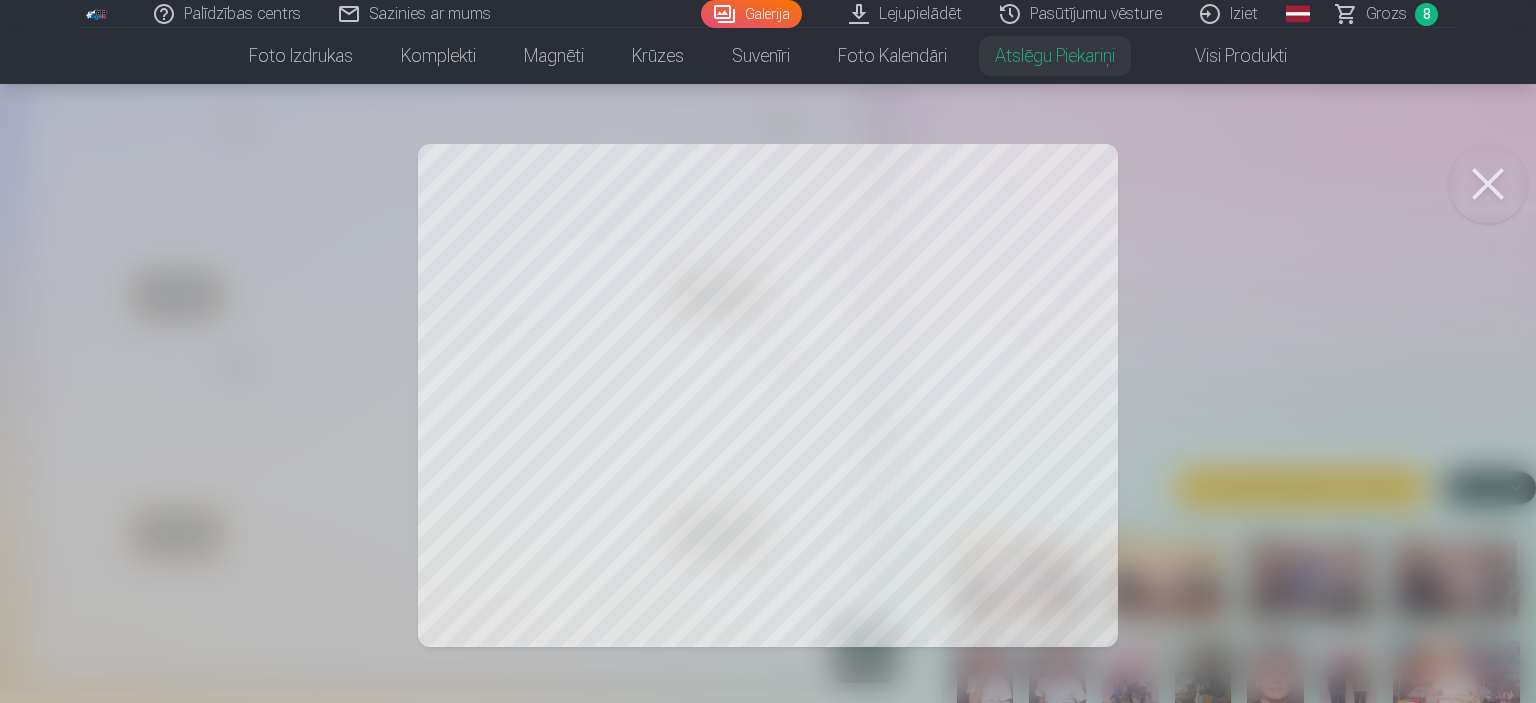 click at bounding box center [1488, 184] 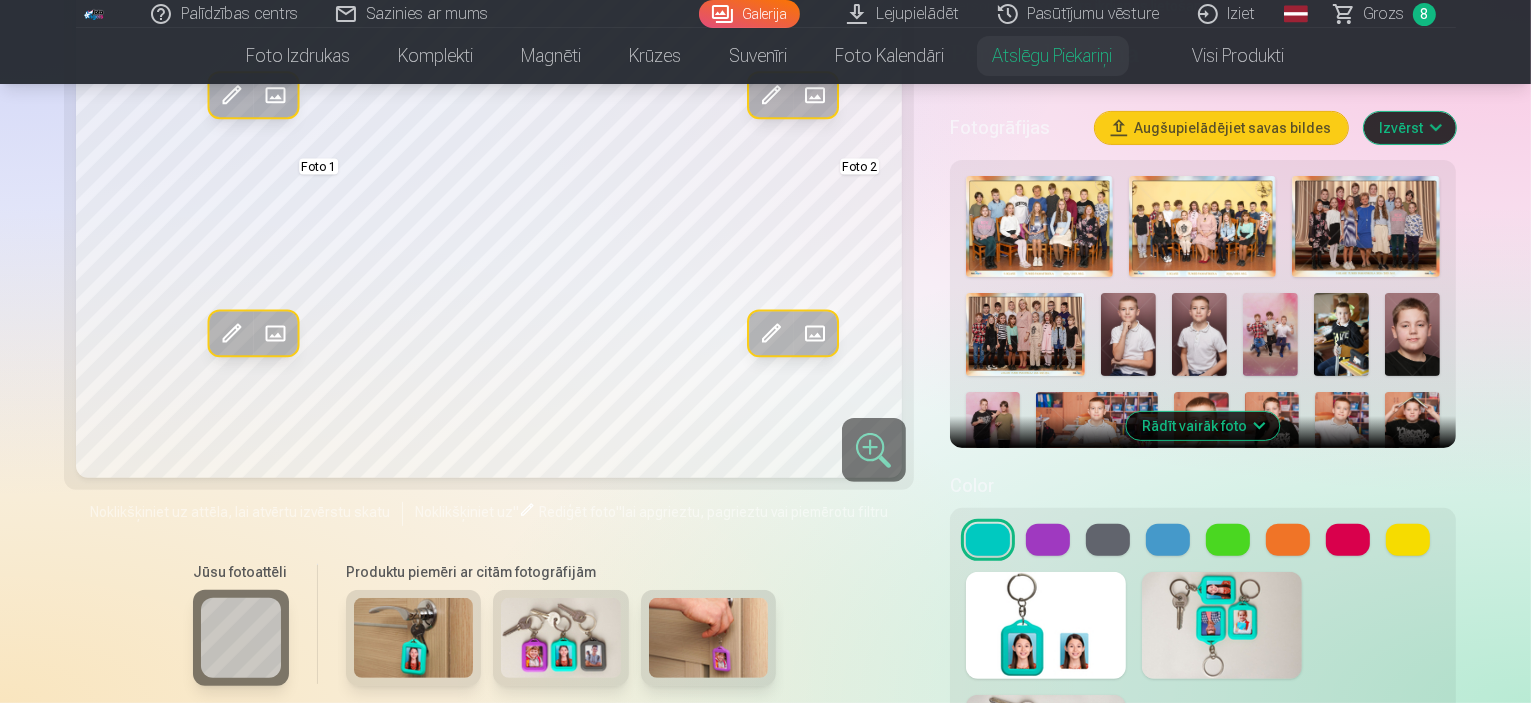 scroll, scrollTop: 100, scrollLeft: 0, axis: vertical 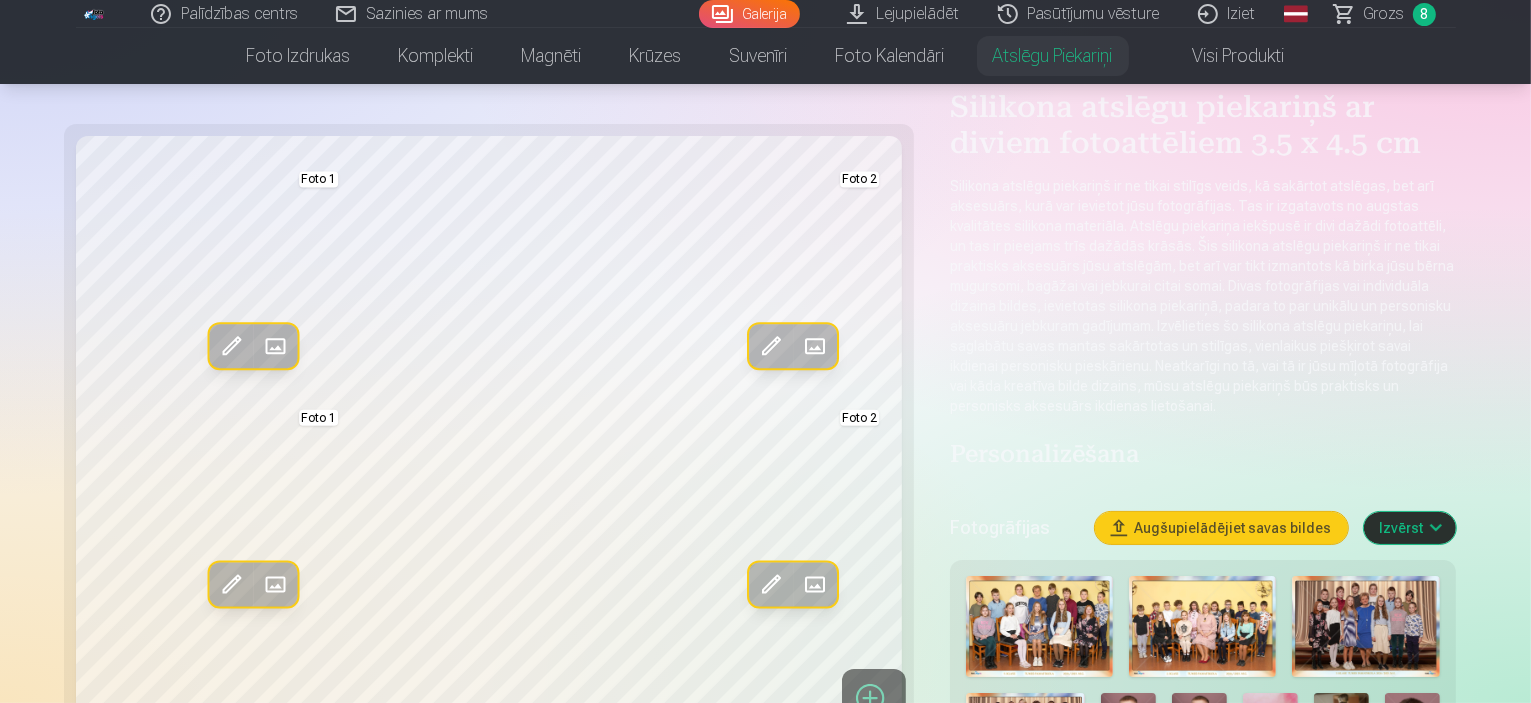 click at bounding box center (231, 585) 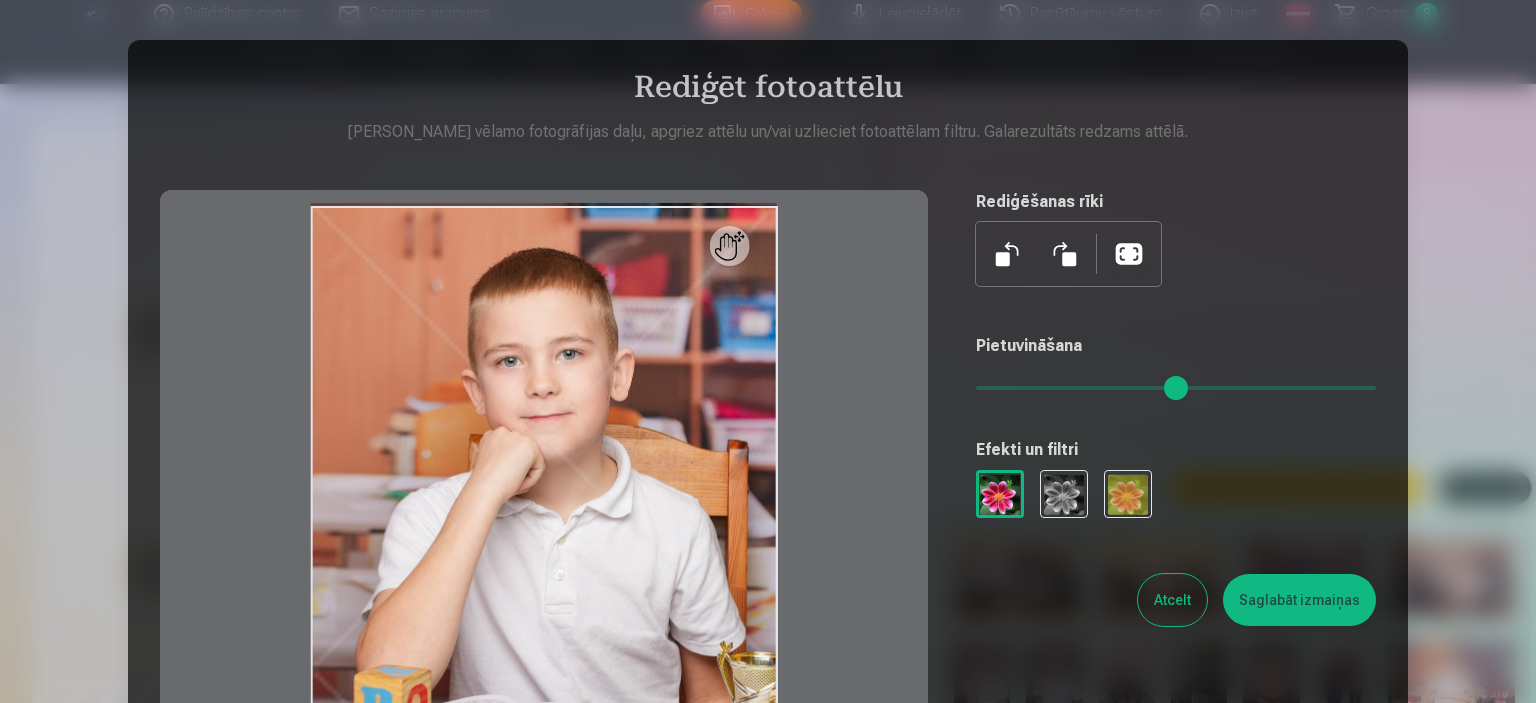 click on "Atcelt" at bounding box center (1172, 600) 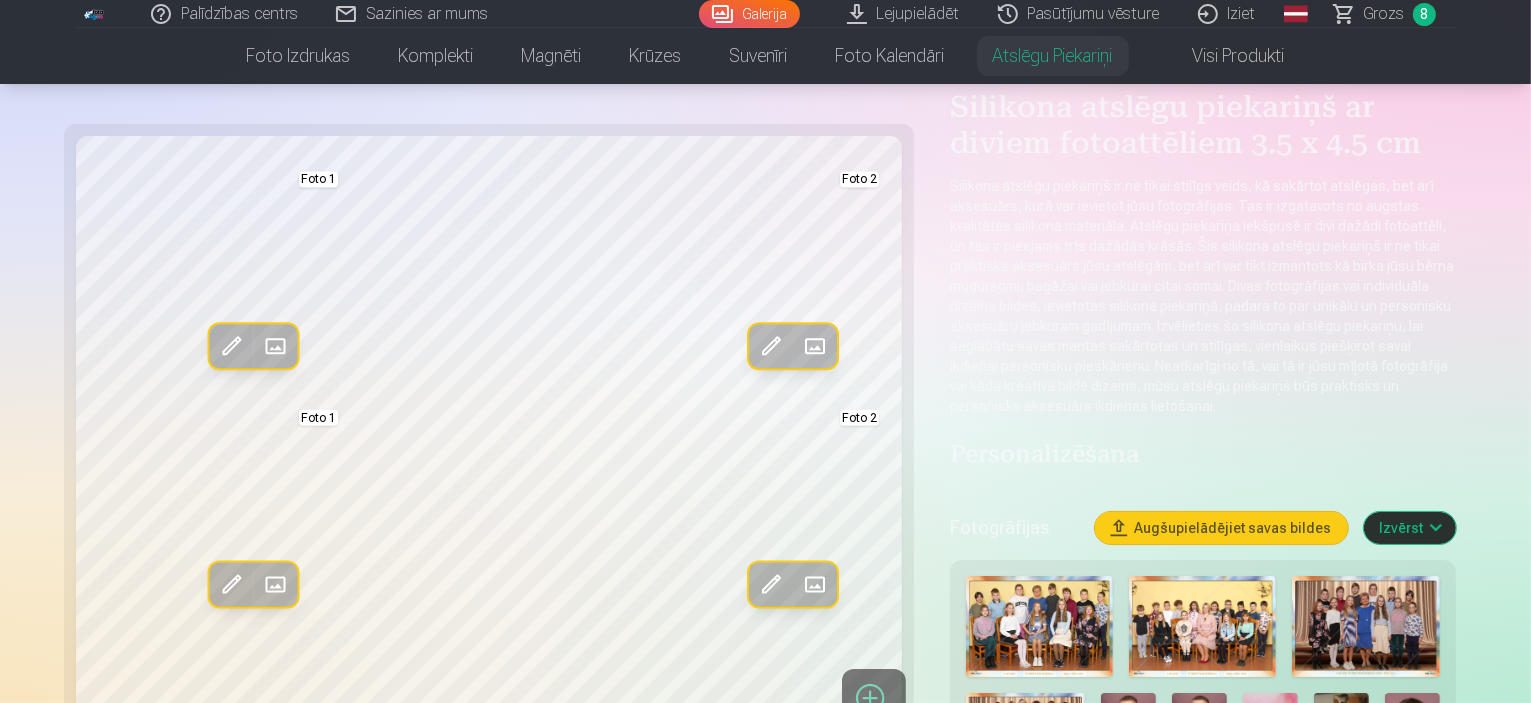 click at bounding box center (275, 585) 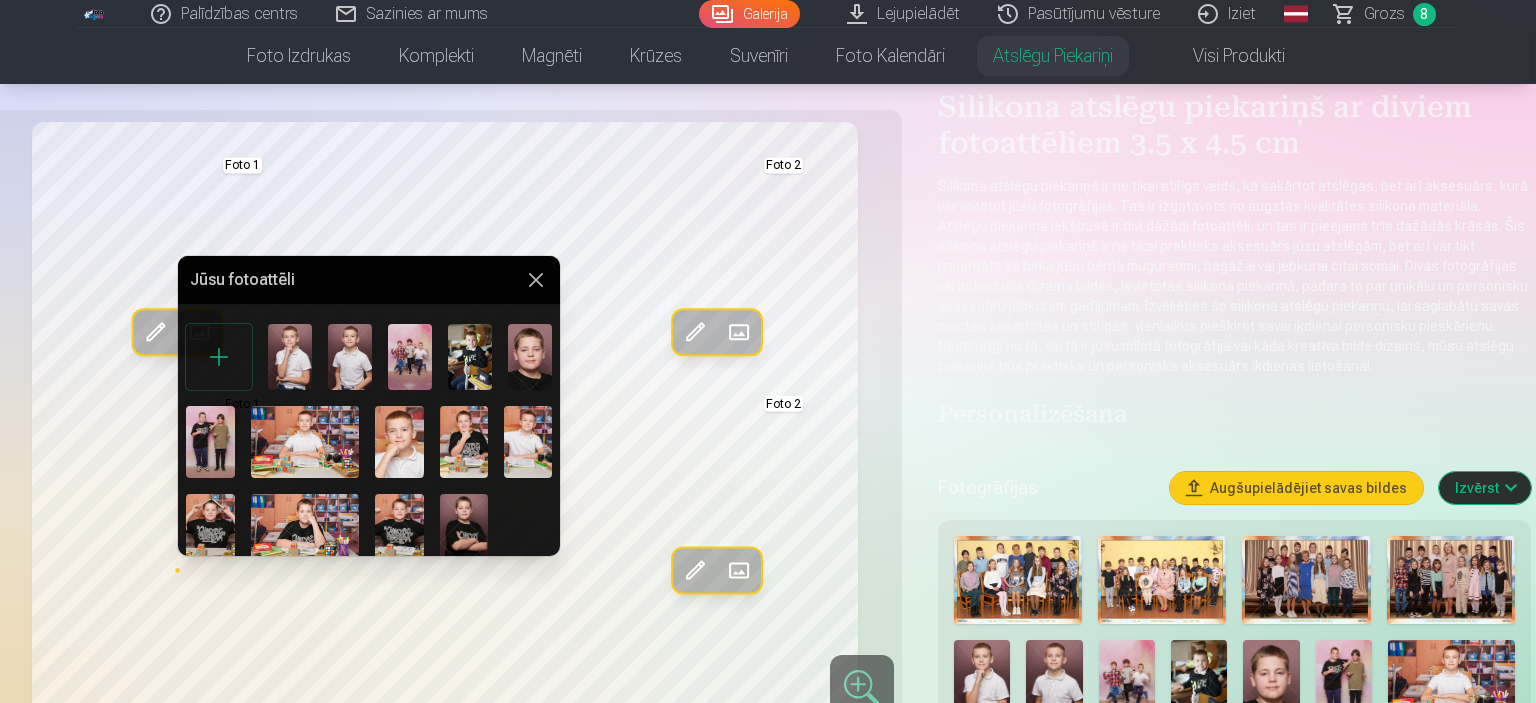click at bounding box center [350, 357] 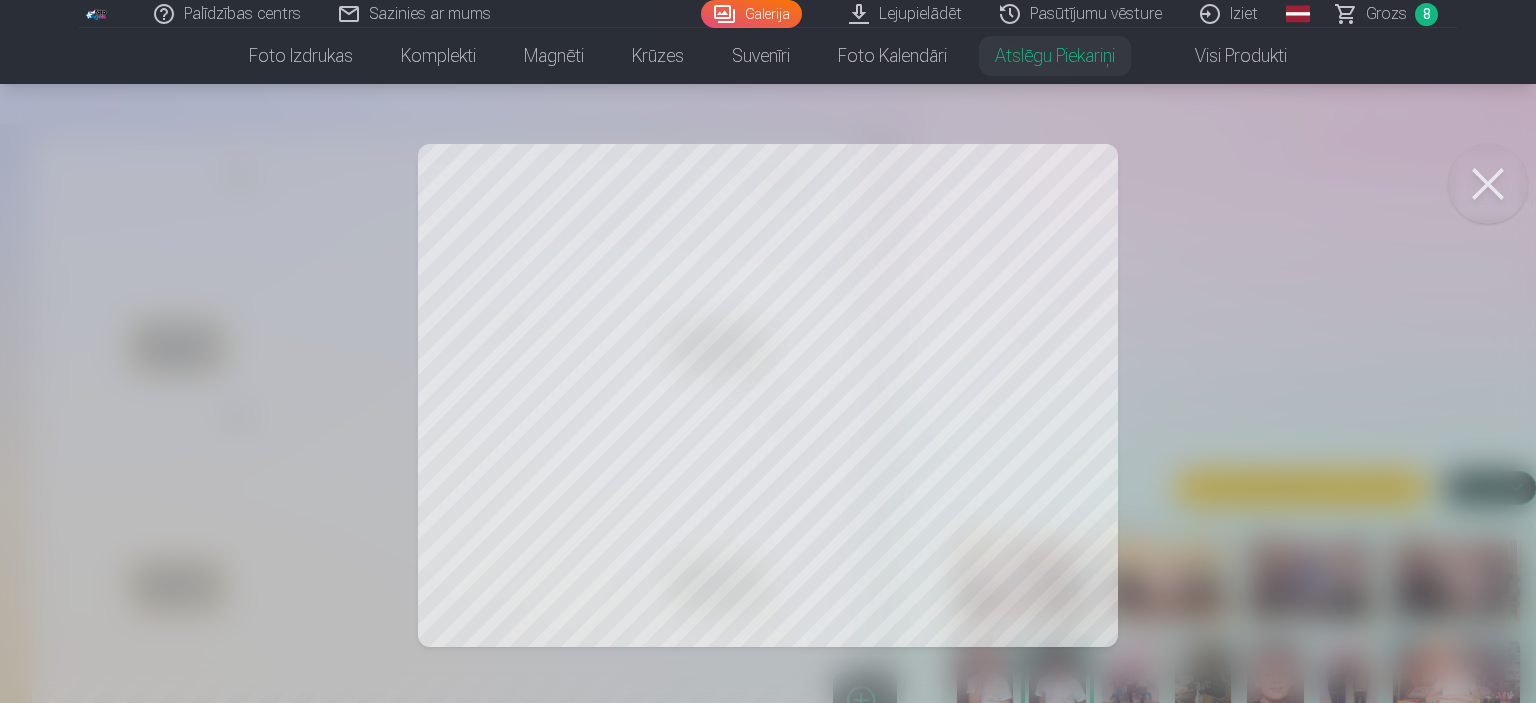 drag, startPoint x: 557, startPoint y: 422, endPoint x: 576, endPoint y: 391, distance: 36.359318 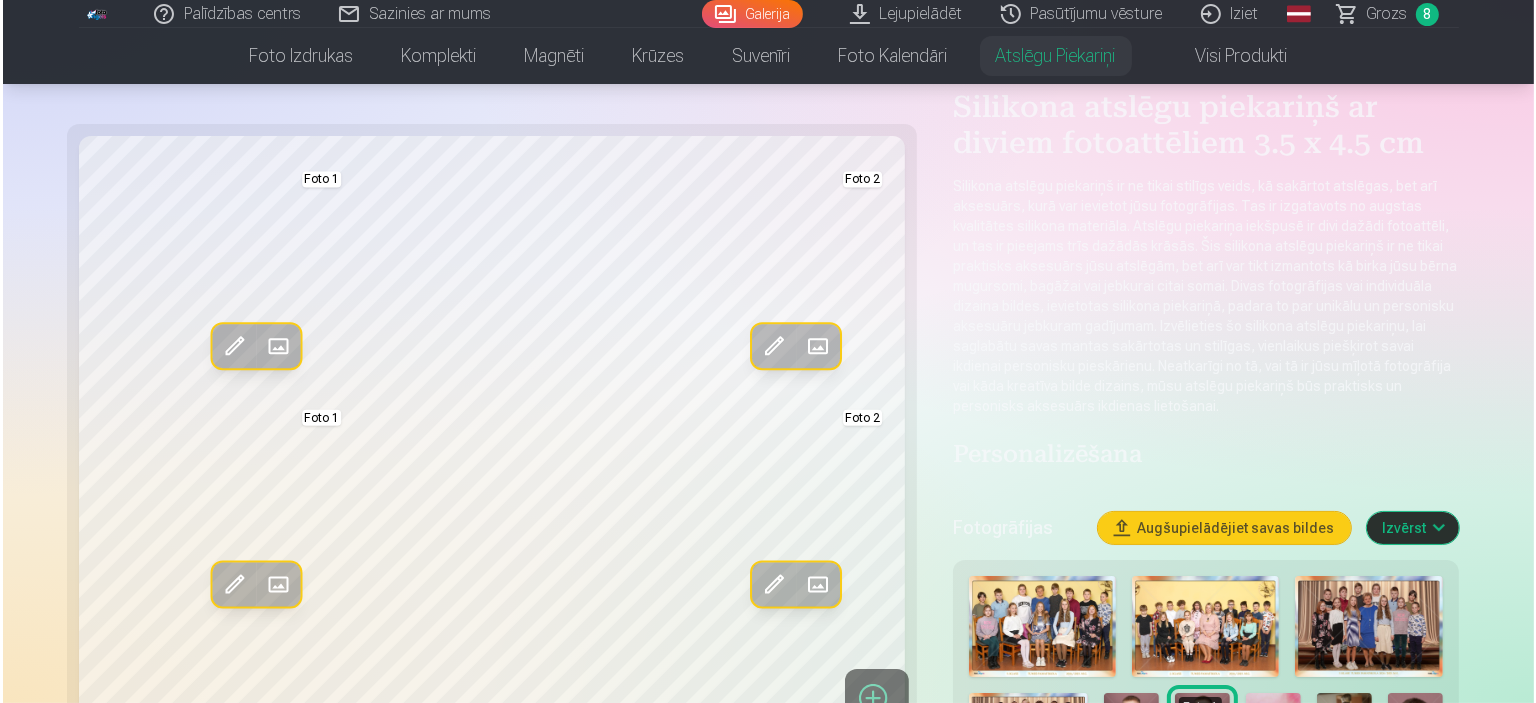 scroll, scrollTop: 200, scrollLeft: 0, axis: vertical 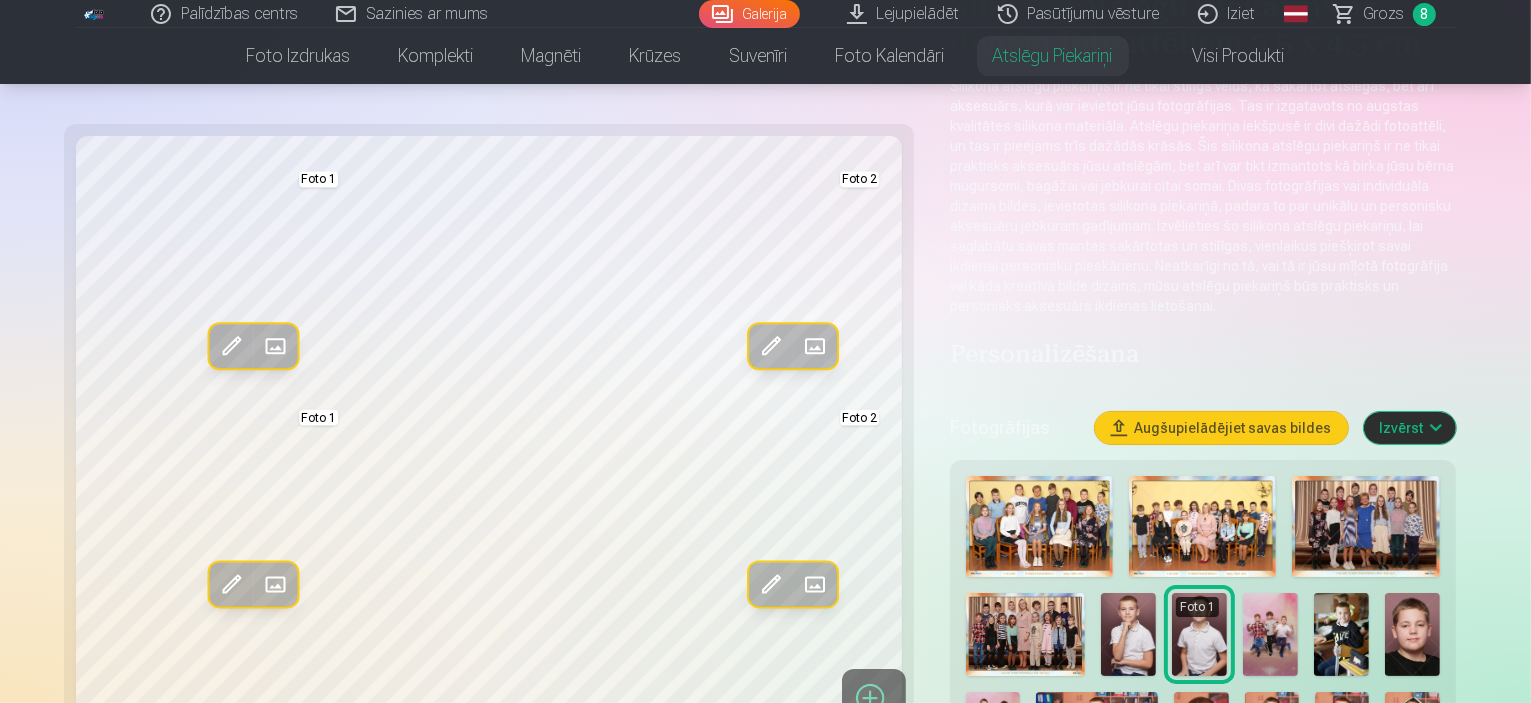 click at bounding box center (231, 585) 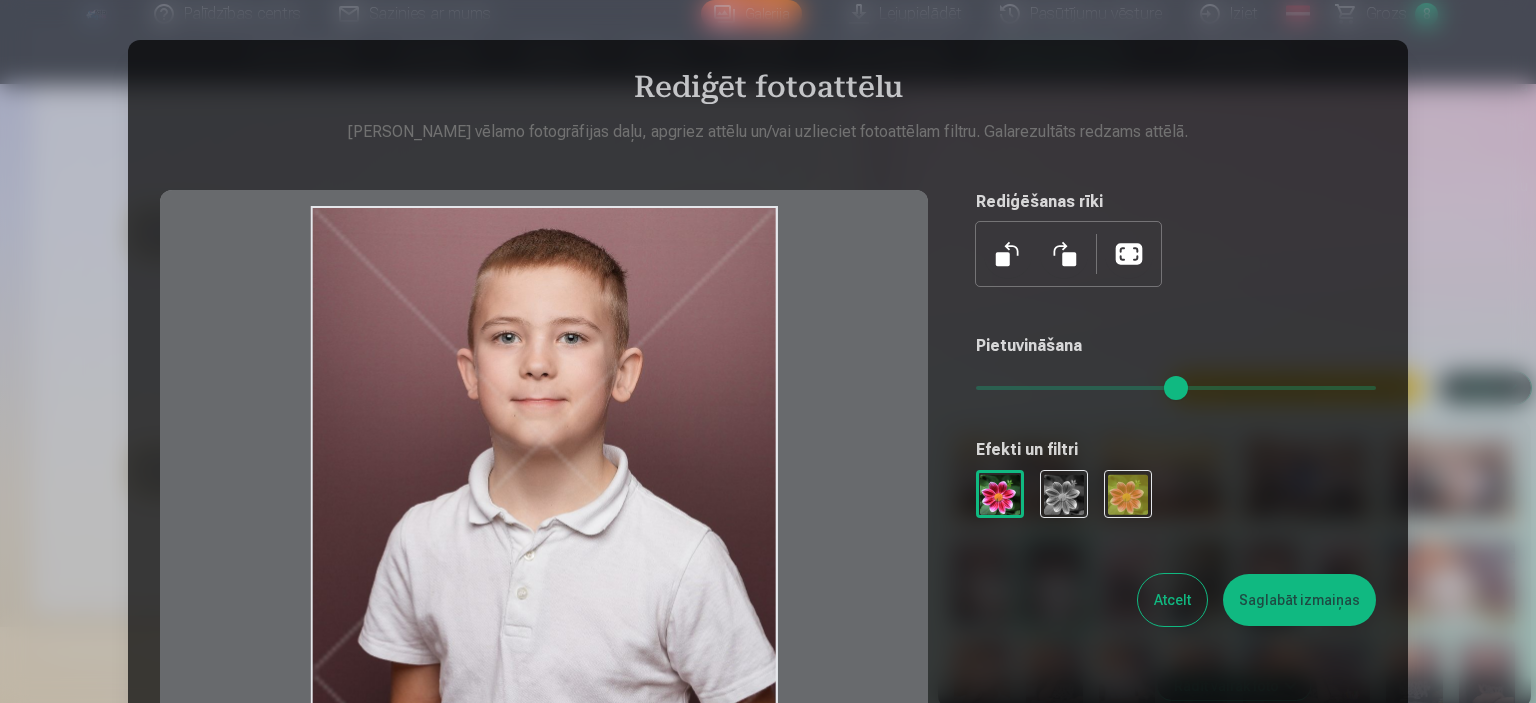 drag, startPoint x: 573, startPoint y: 451, endPoint x: 523, endPoint y: 522, distance: 86.83893 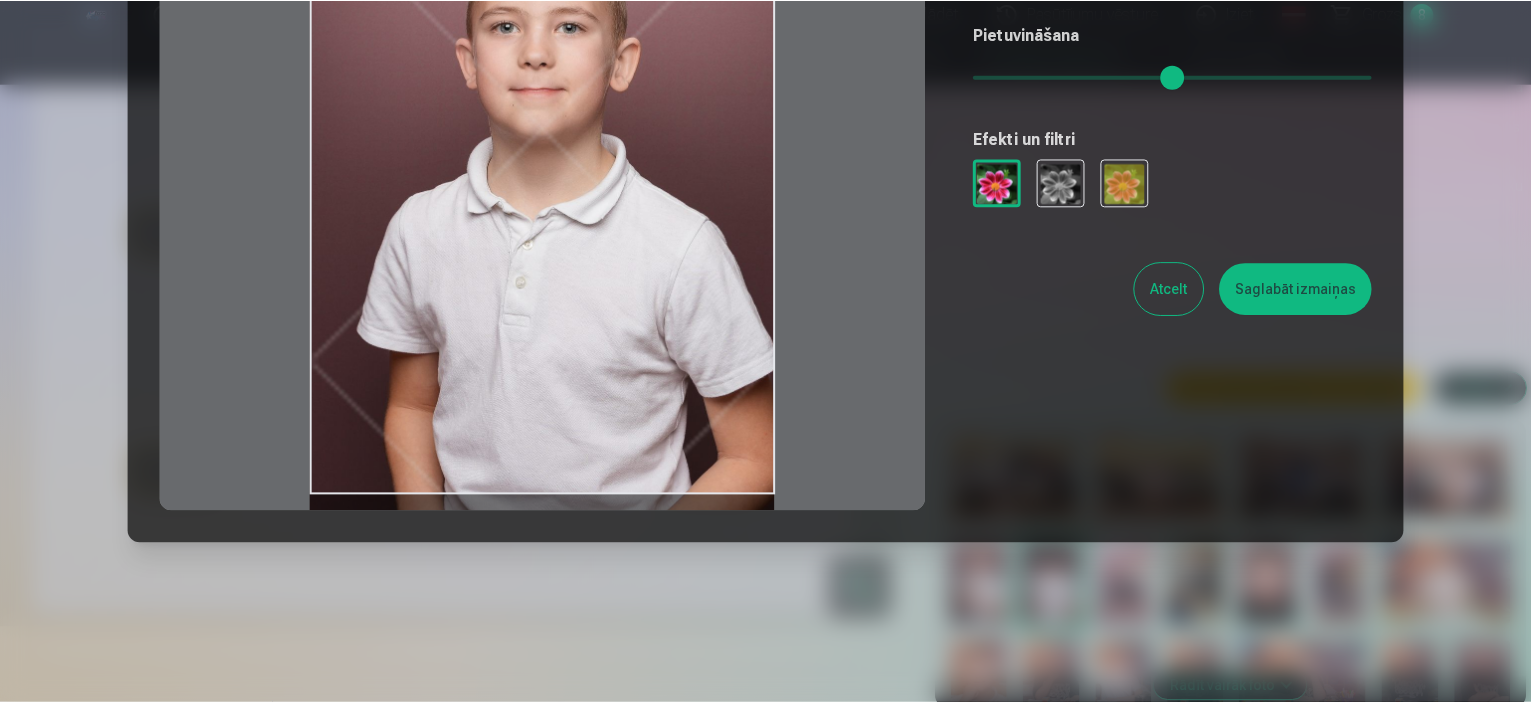 scroll, scrollTop: 111, scrollLeft: 0, axis: vertical 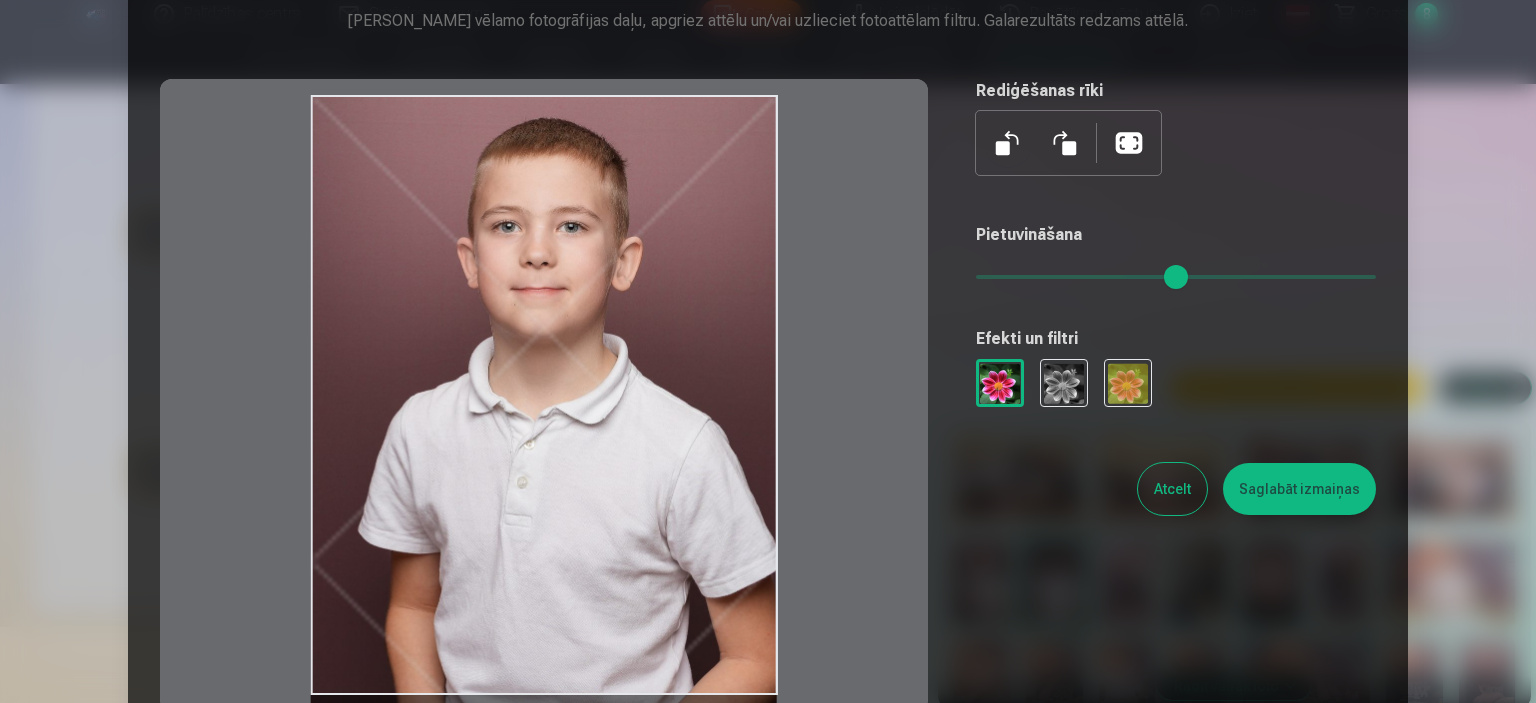 drag, startPoint x: 590, startPoint y: 471, endPoint x: 584, endPoint y: 498, distance: 27.658634 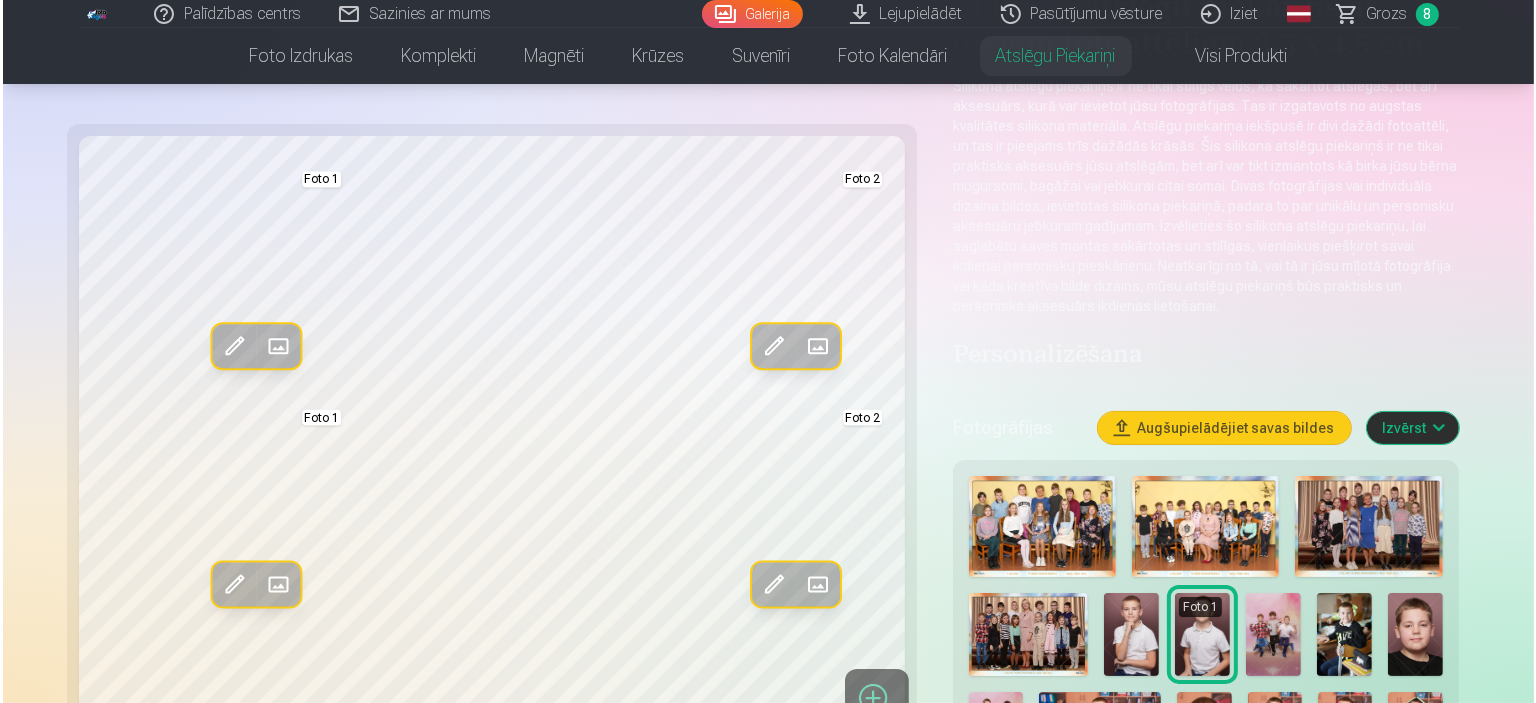 scroll, scrollTop: 100, scrollLeft: 0, axis: vertical 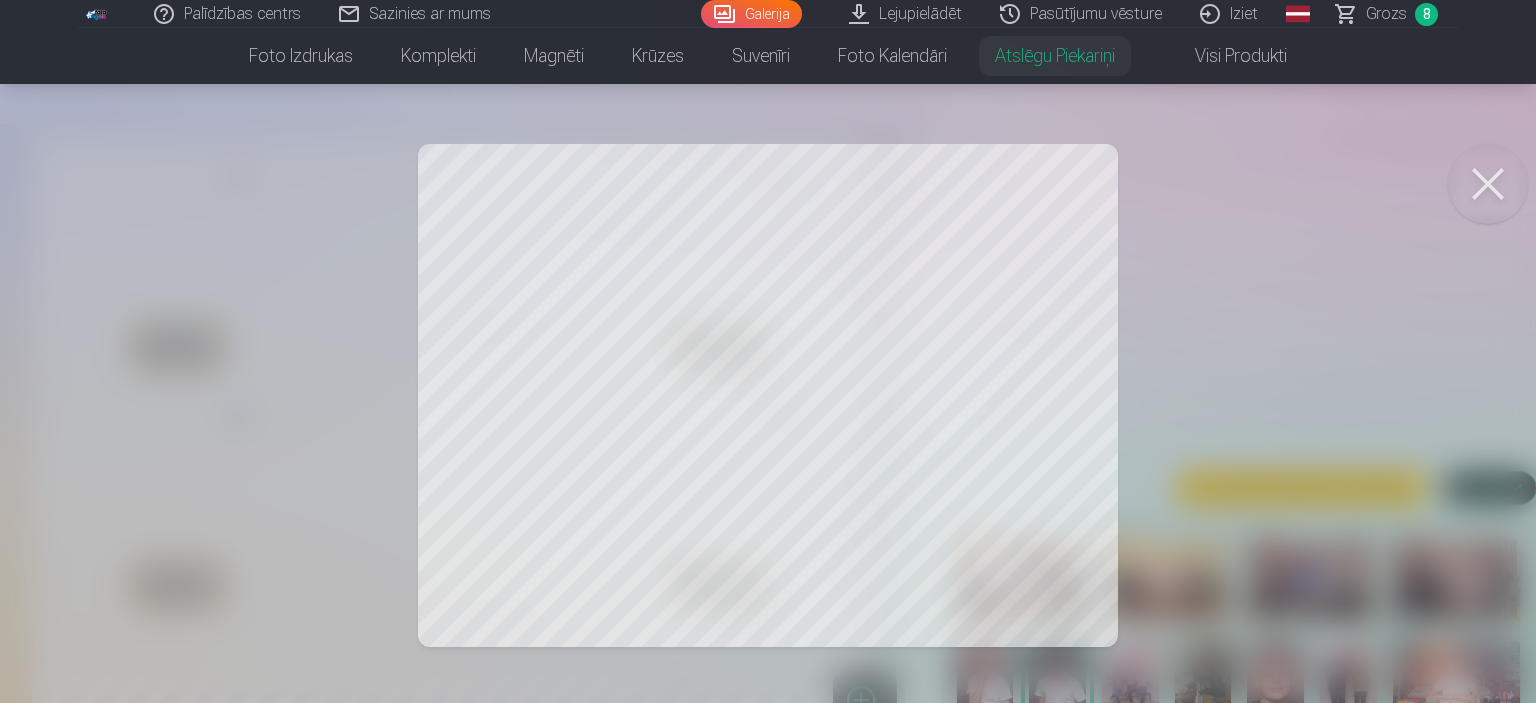 click at bounding box center [1488, 184] 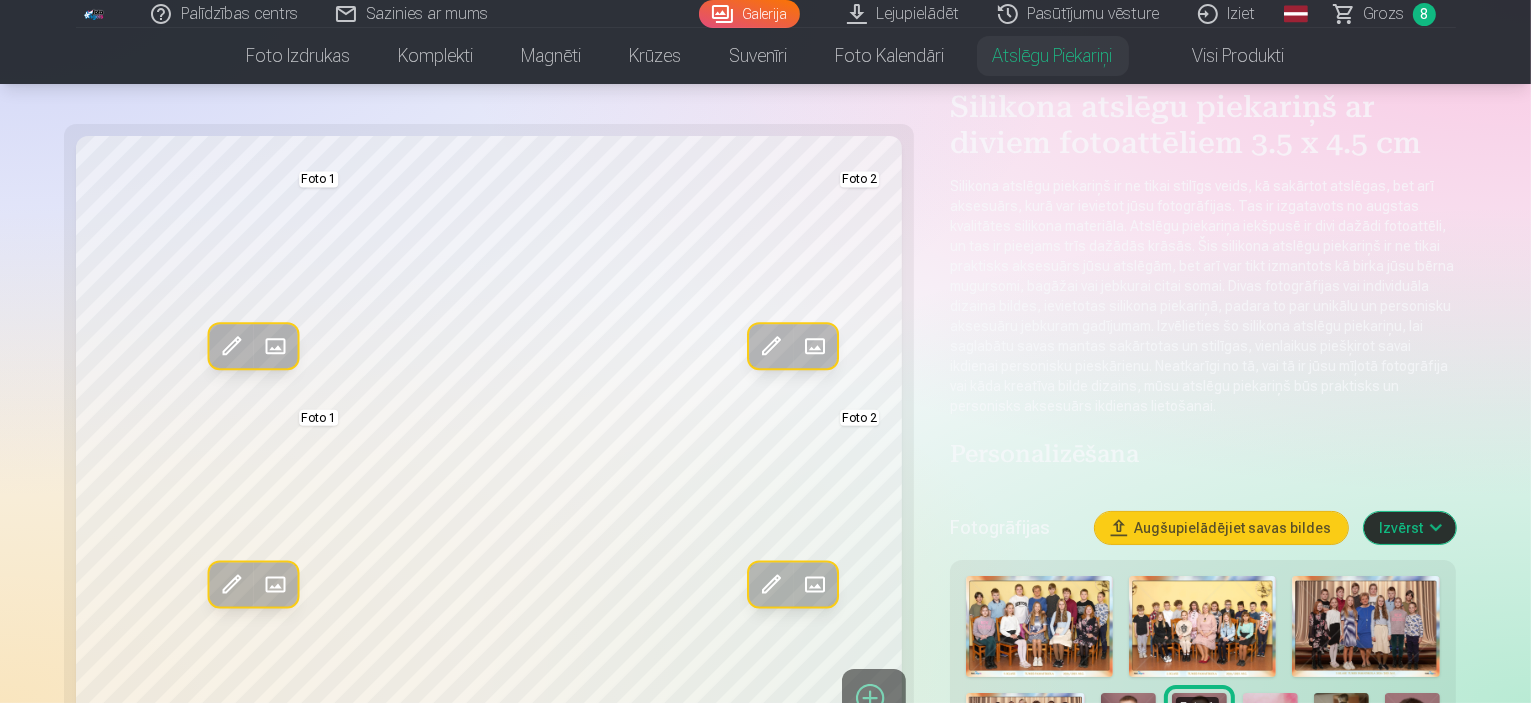click on "Aizstāt" at bounding box center [815, 347] 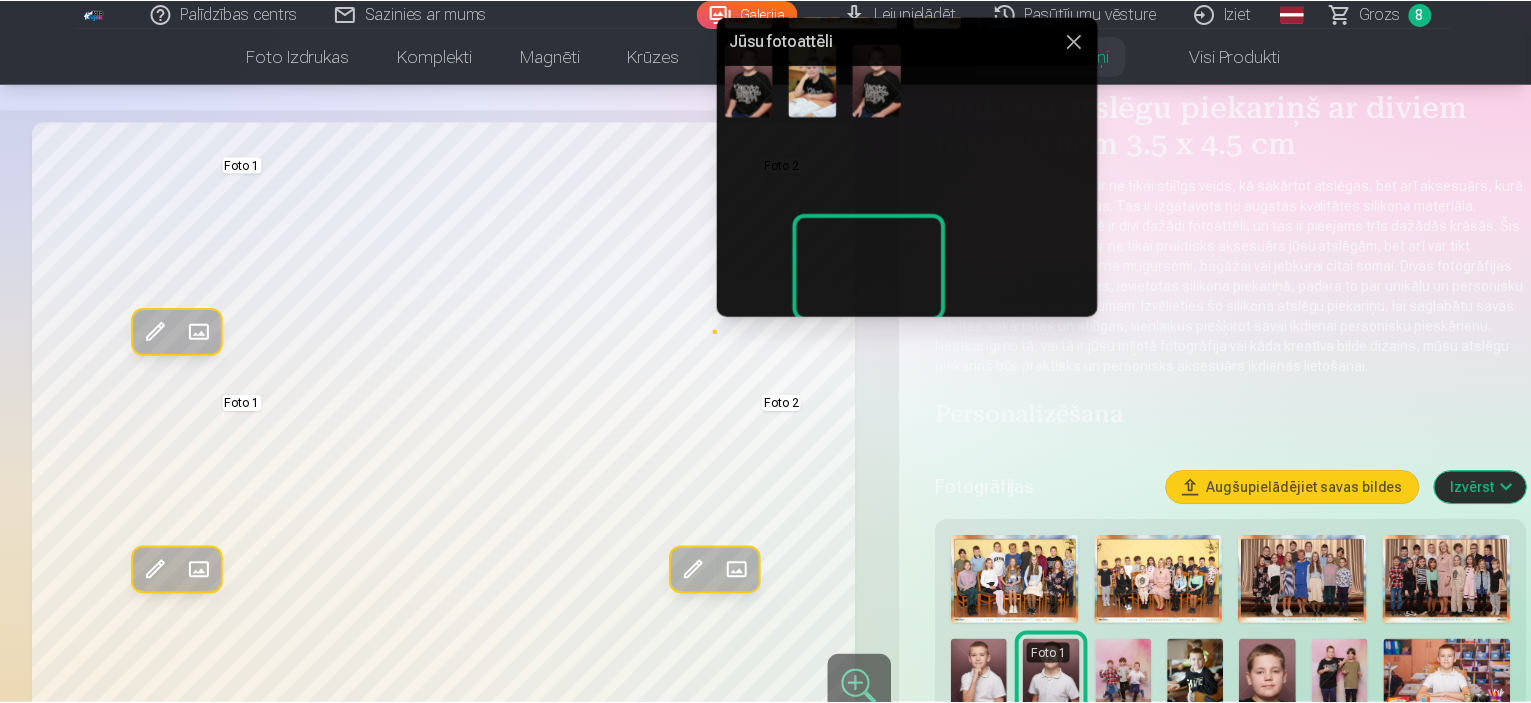 scroll, scrollTop: 400, scrollLeft: 0, axis: vertical 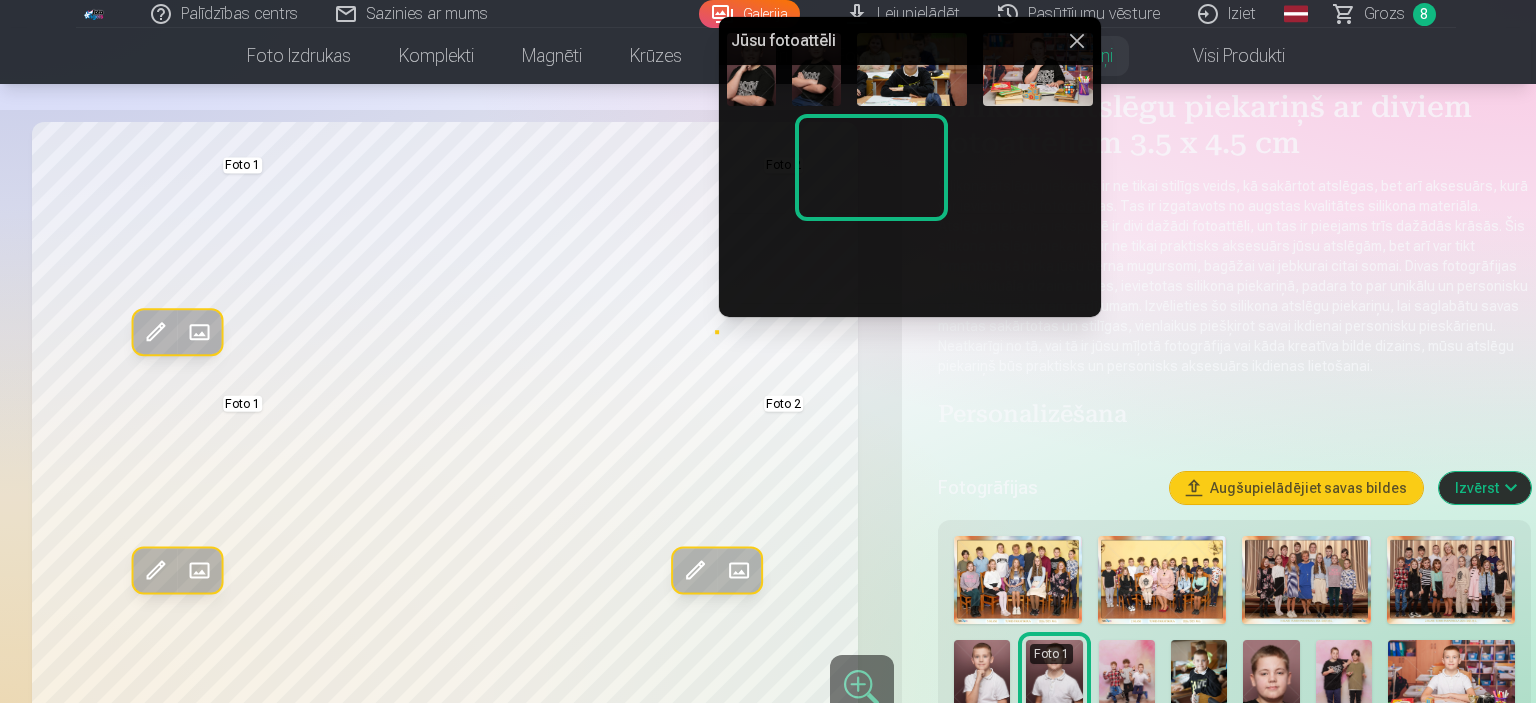 click at bounding box center [986, 167] 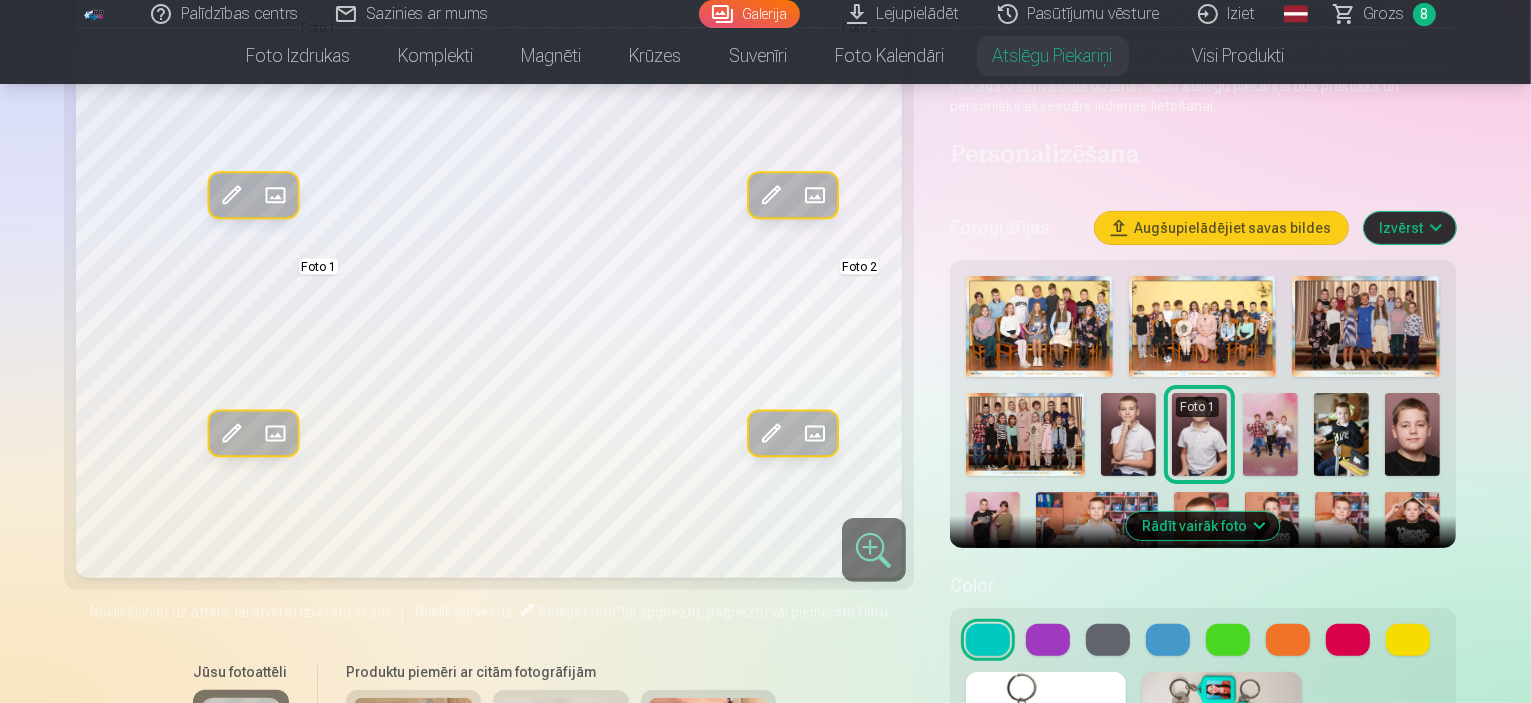 scroll, scrollTop: 600, scrollLeft: 0, axis: vertical 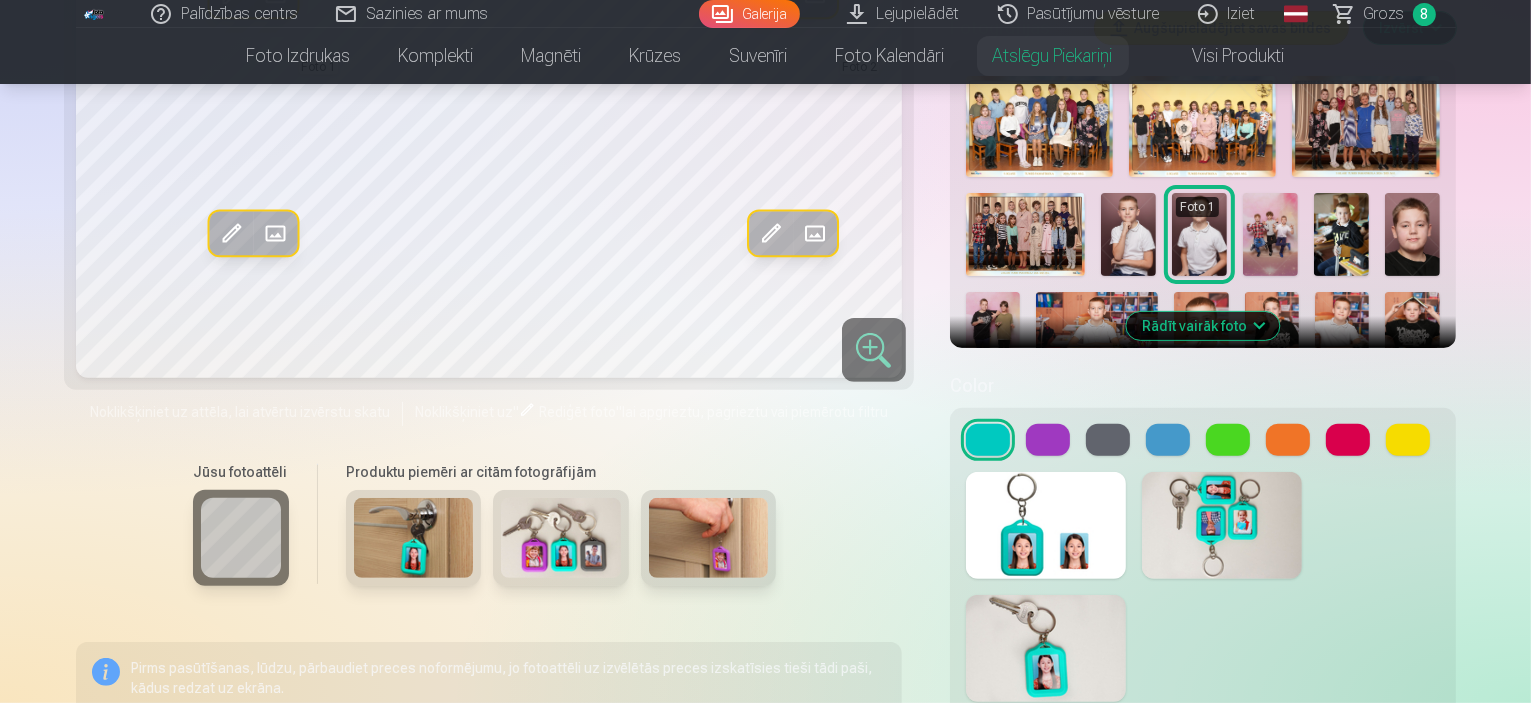 click at bounding box center (1228, 440) 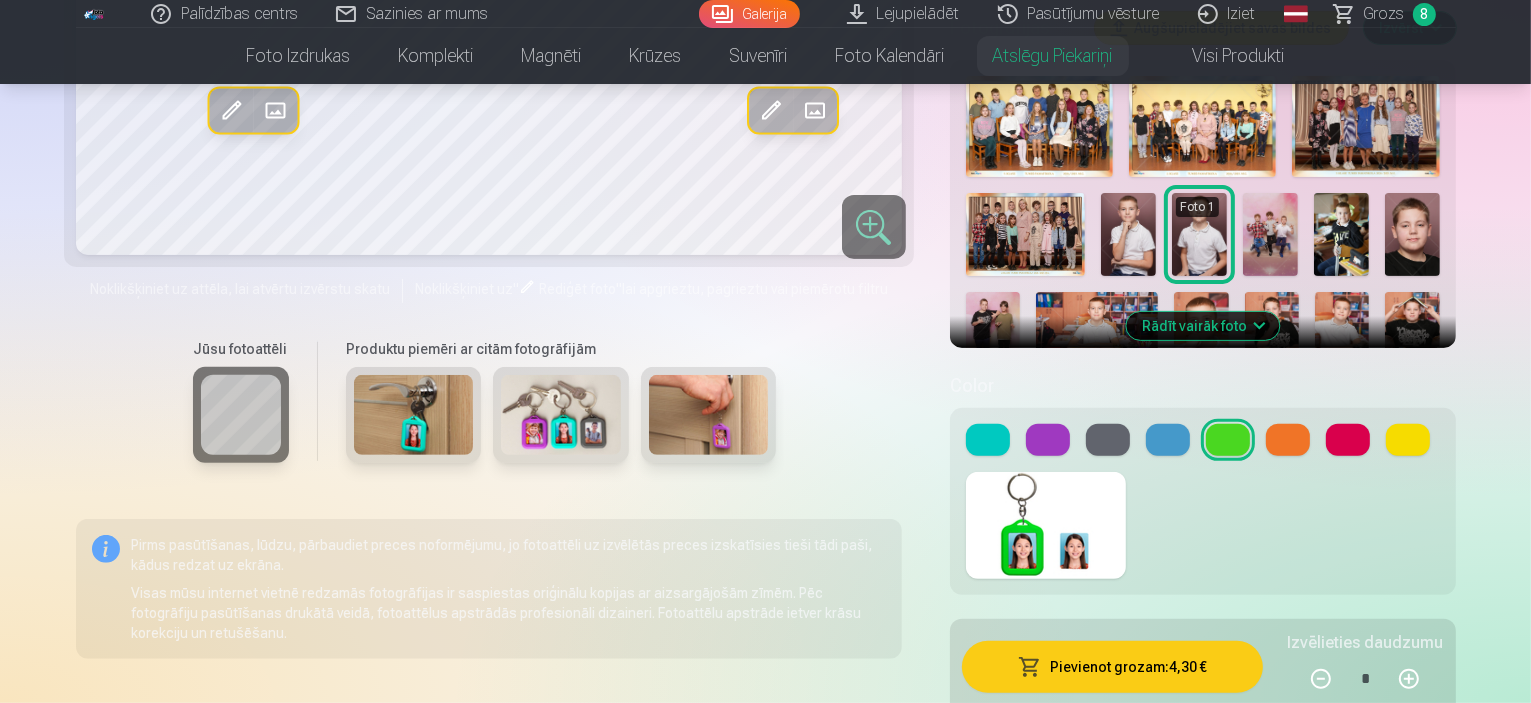 scroll, scrollTop: 400, scrollLeft: 0, axis: vertical 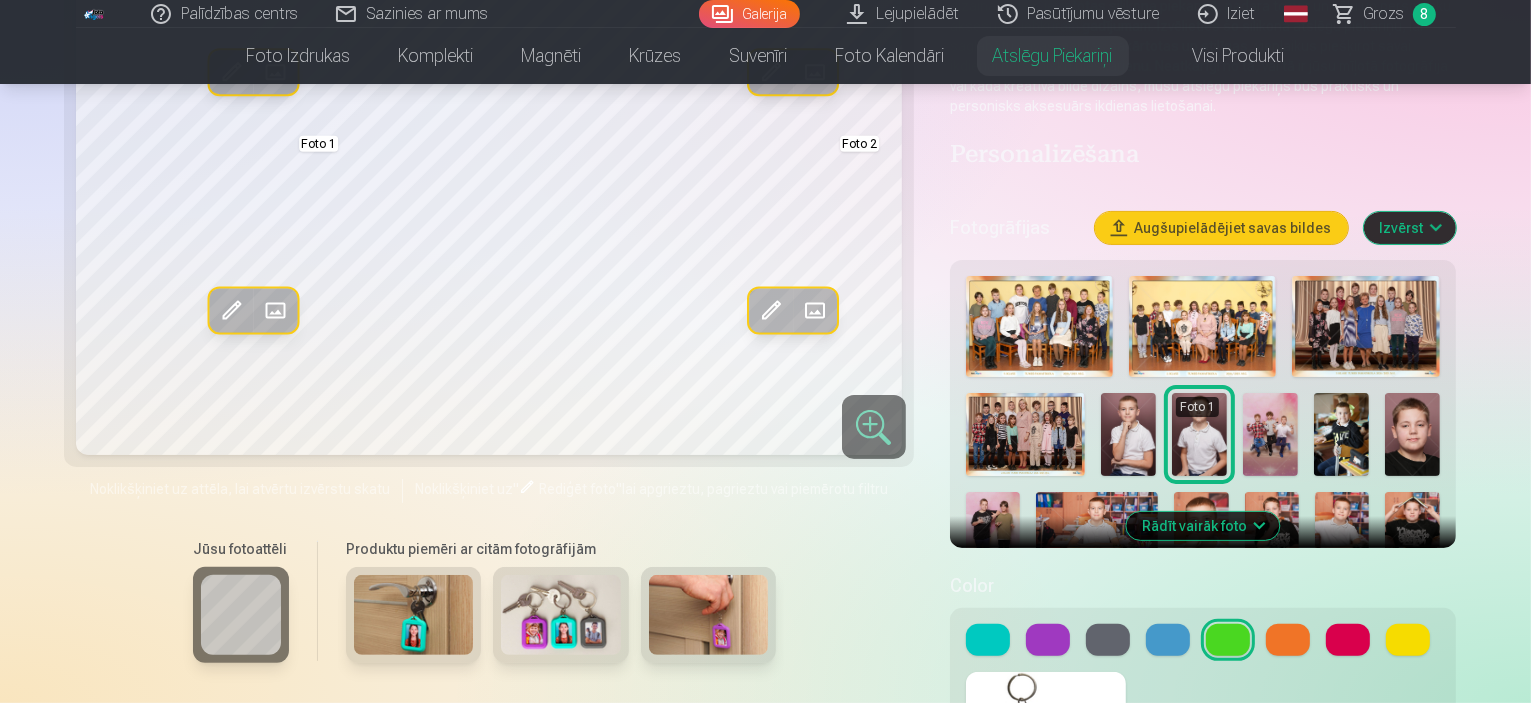 click at bounding box center (1168, 640) 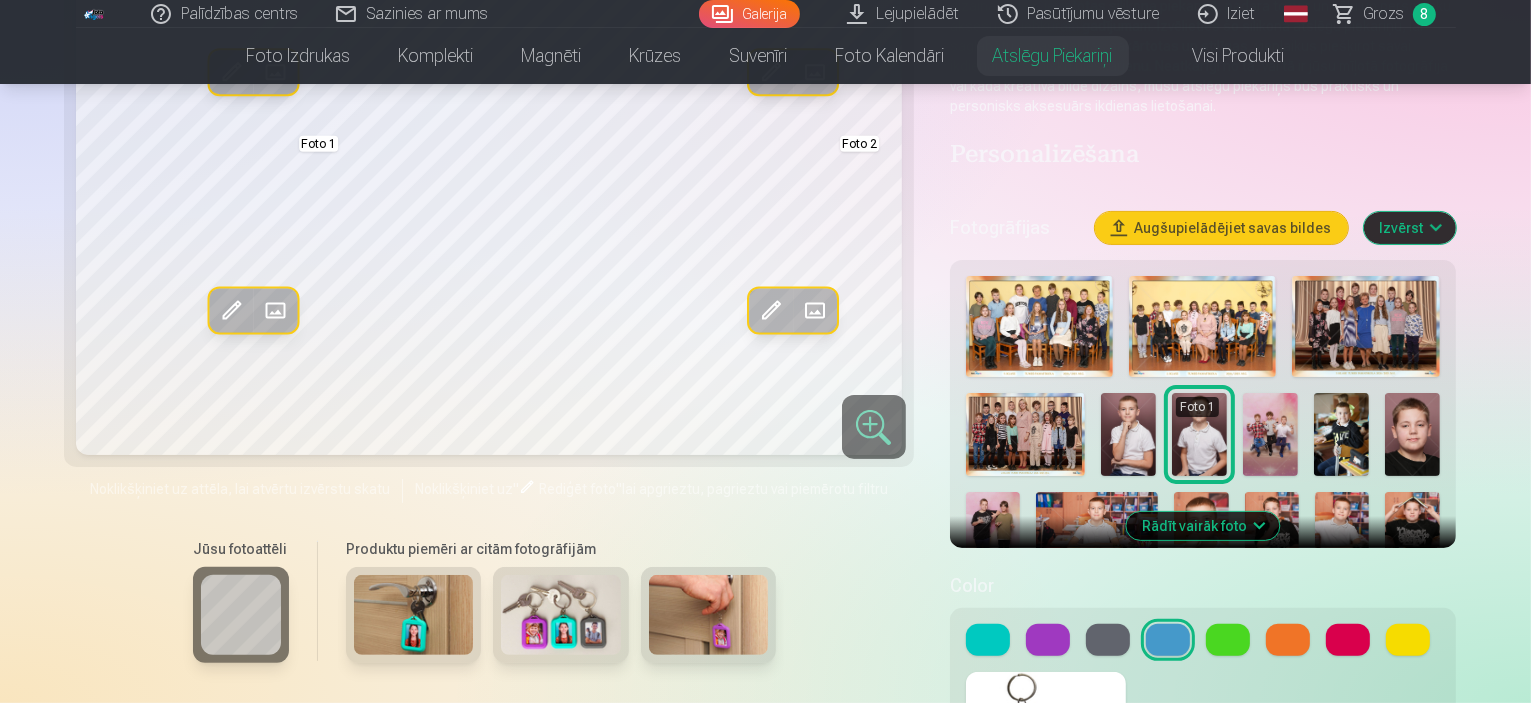 click at bounding box center [1108, 640] 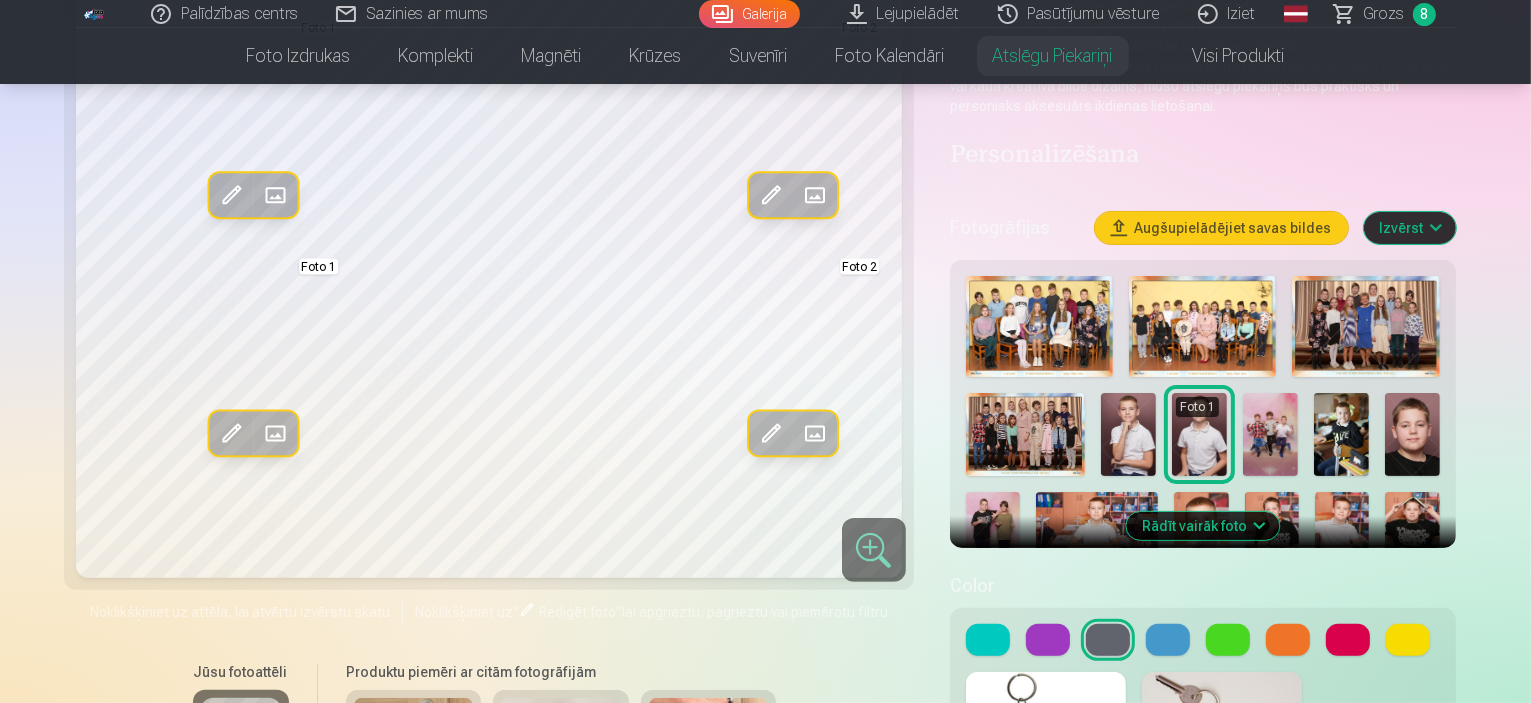 click at bounding box center [988, 640] 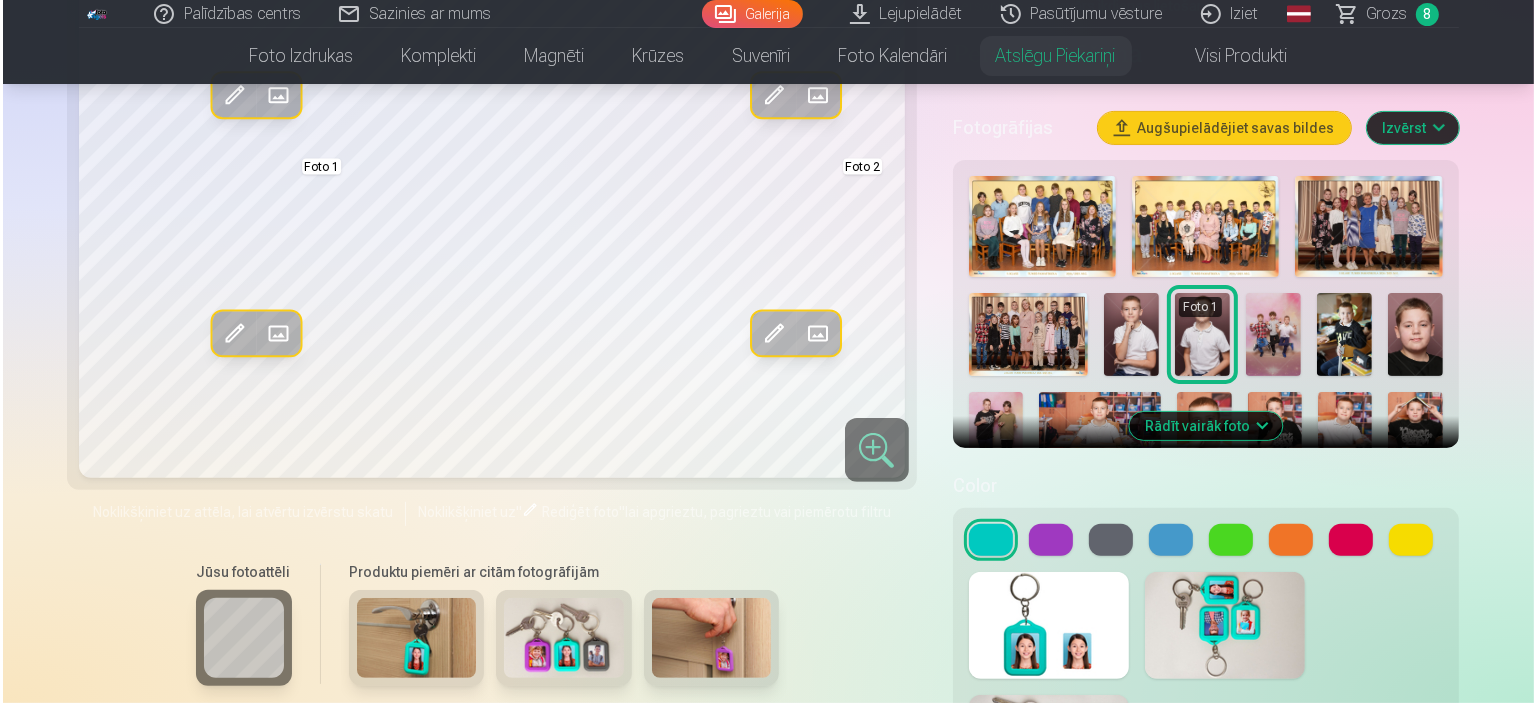 scroll, scrollTop: 600, scrollLeft: 0, axis: vertical 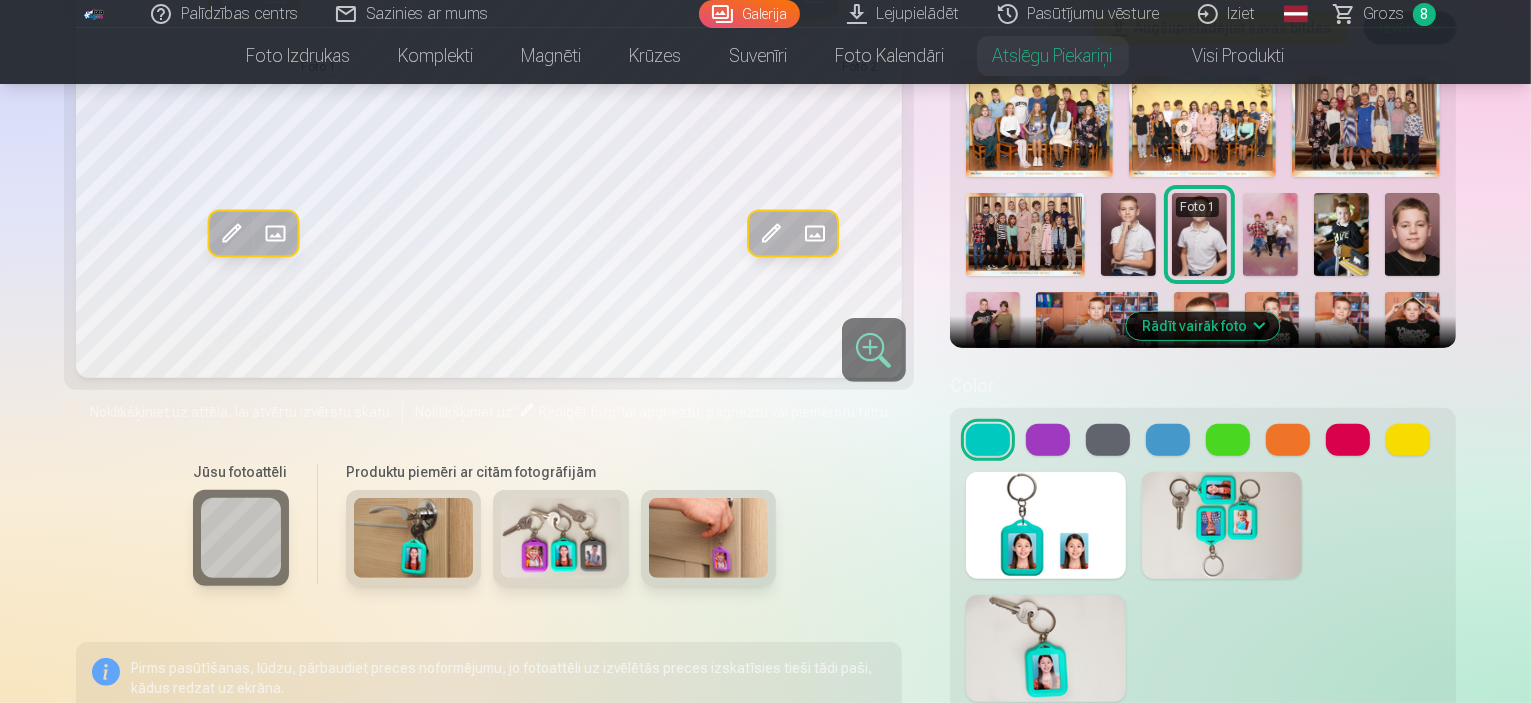 click on "Pievienot grozam :  4,30 €" at bounding box center (1112, 790) 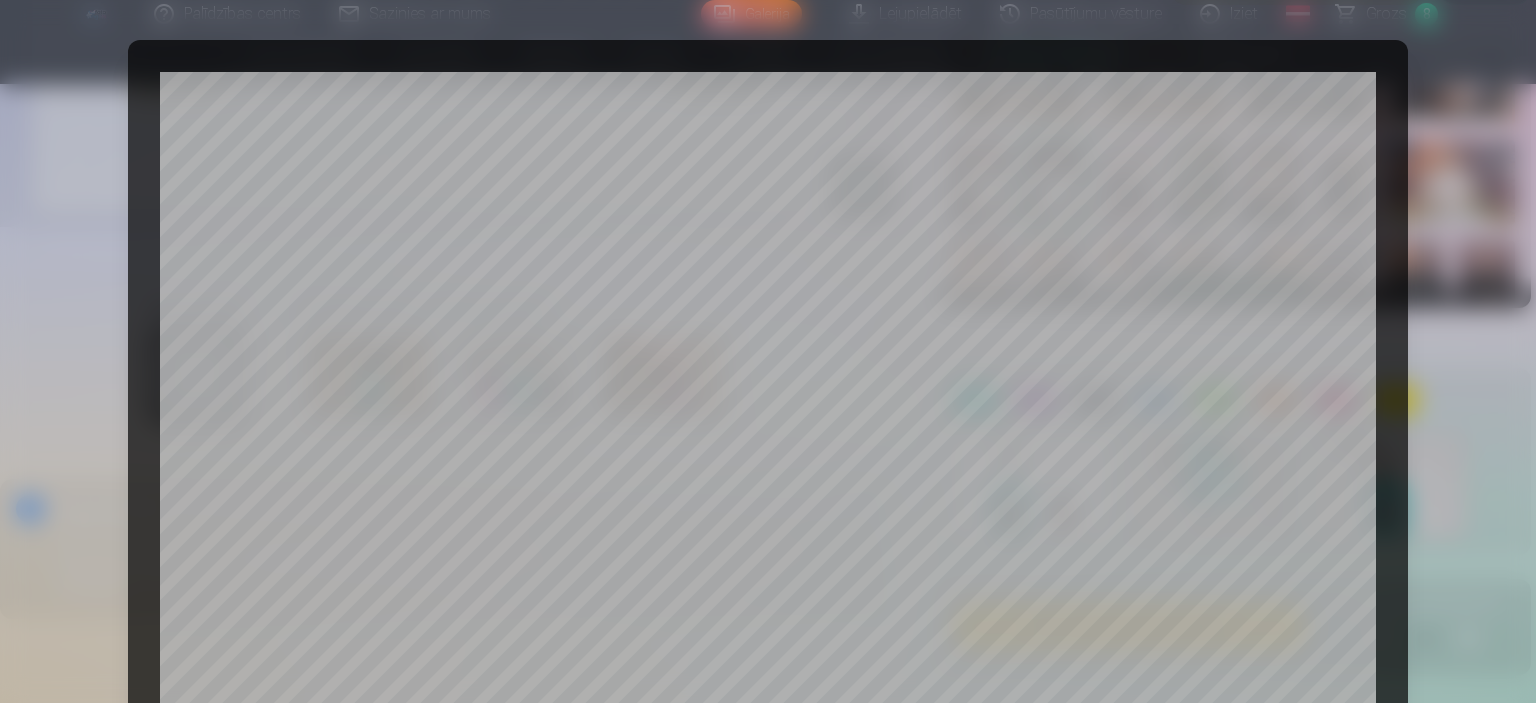 scroll, scrollTop: 736, scrollLeft: 0, axis: vertical 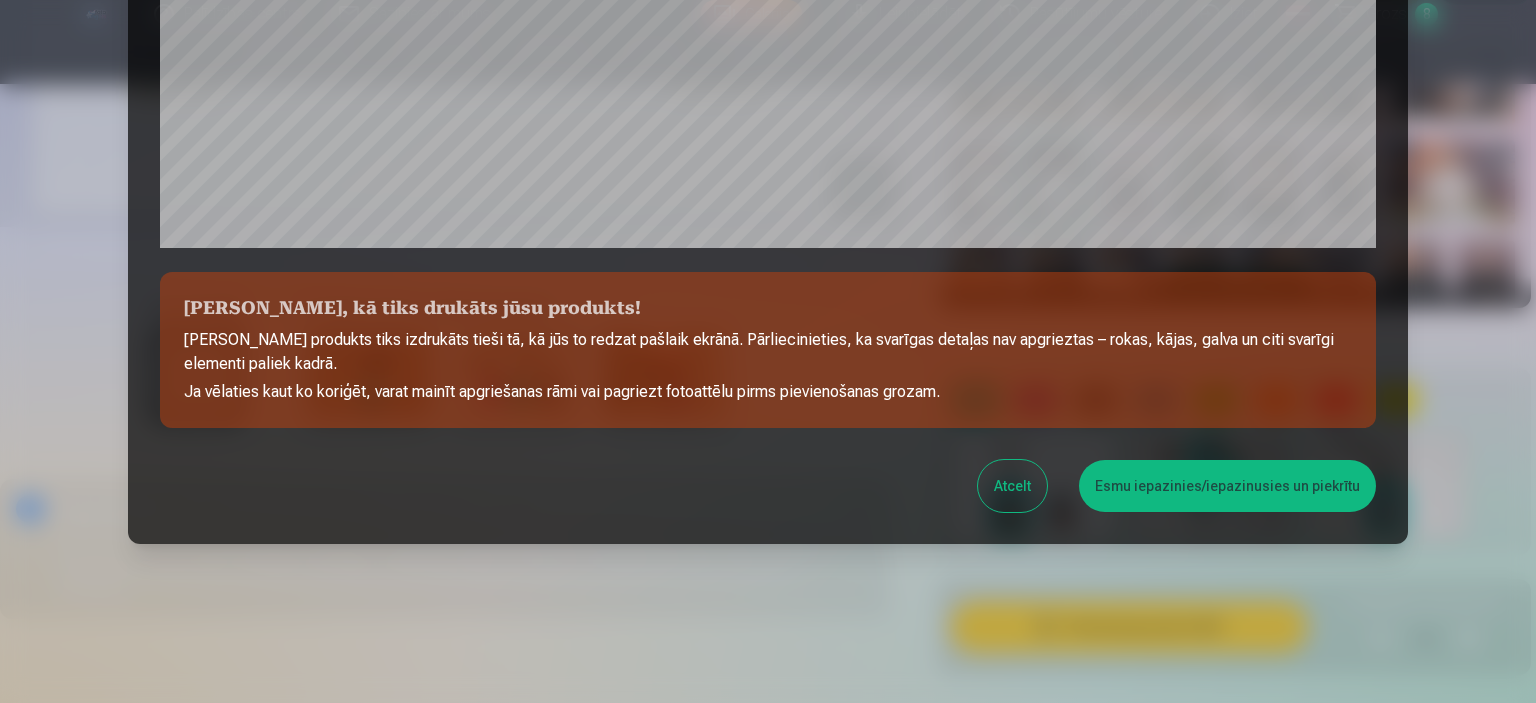 click on "Esmu iepazinies/iepazinusies un piekrītu" at bounding box center (1227, 486) 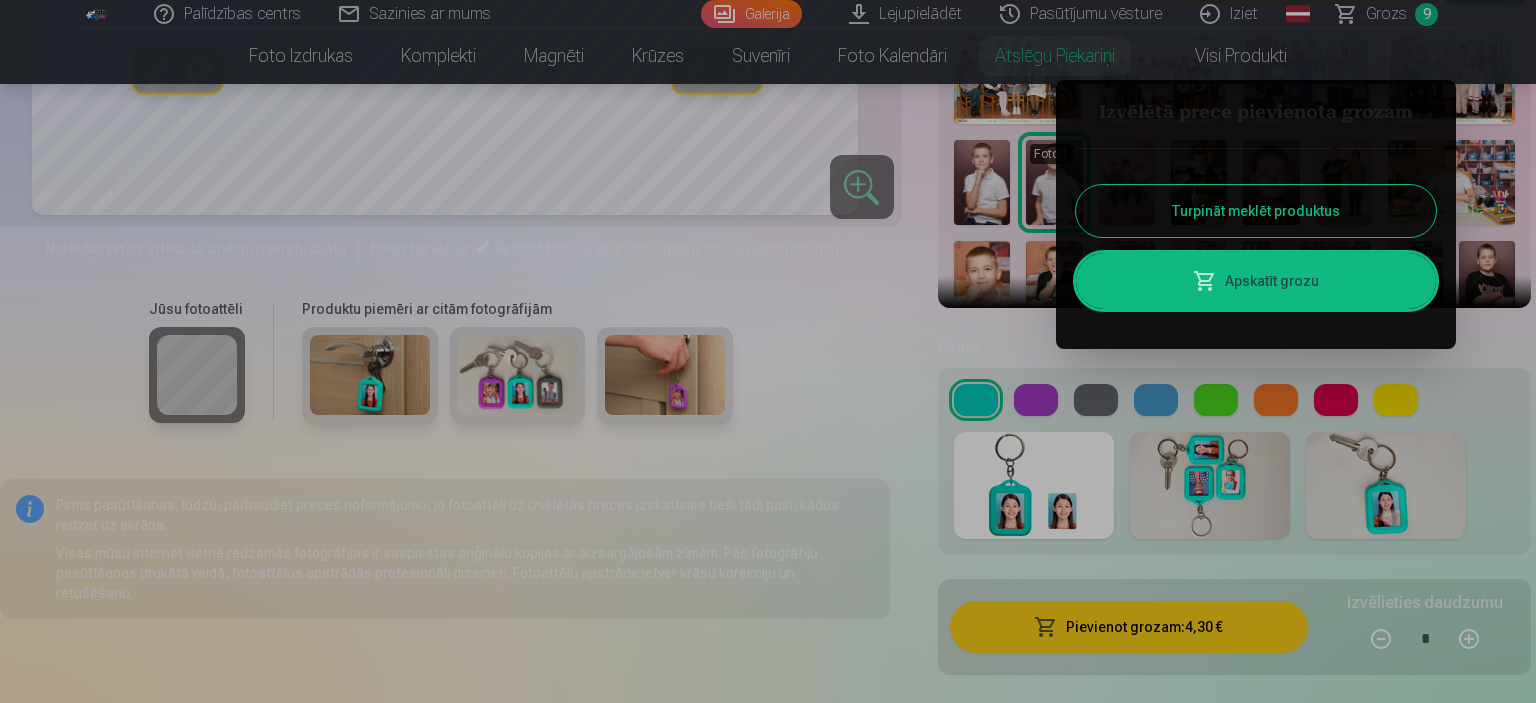 click on "Apskatīt grozu" at bounding box center (1256, 281) 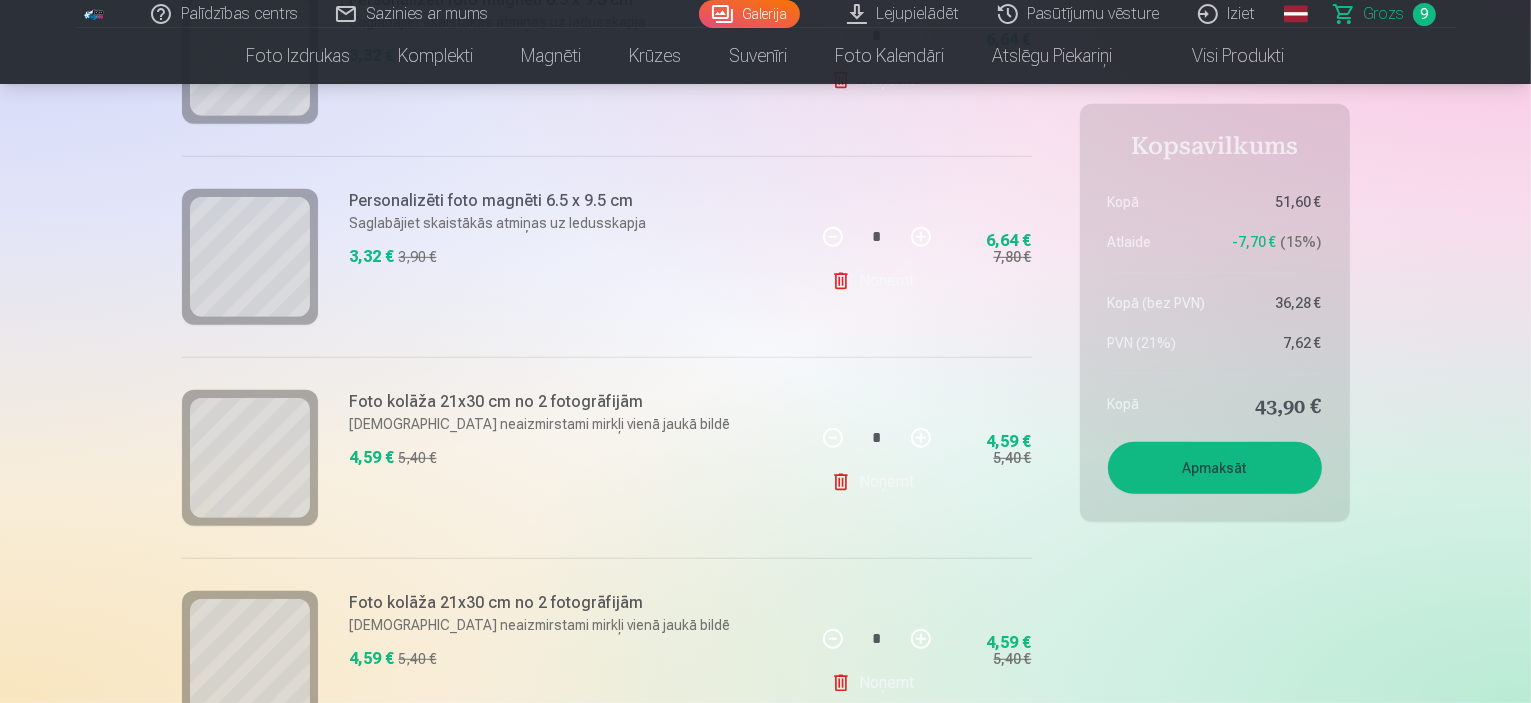 scroll, scrollTop: 1300, scrollLeft: 0, axis: vertical 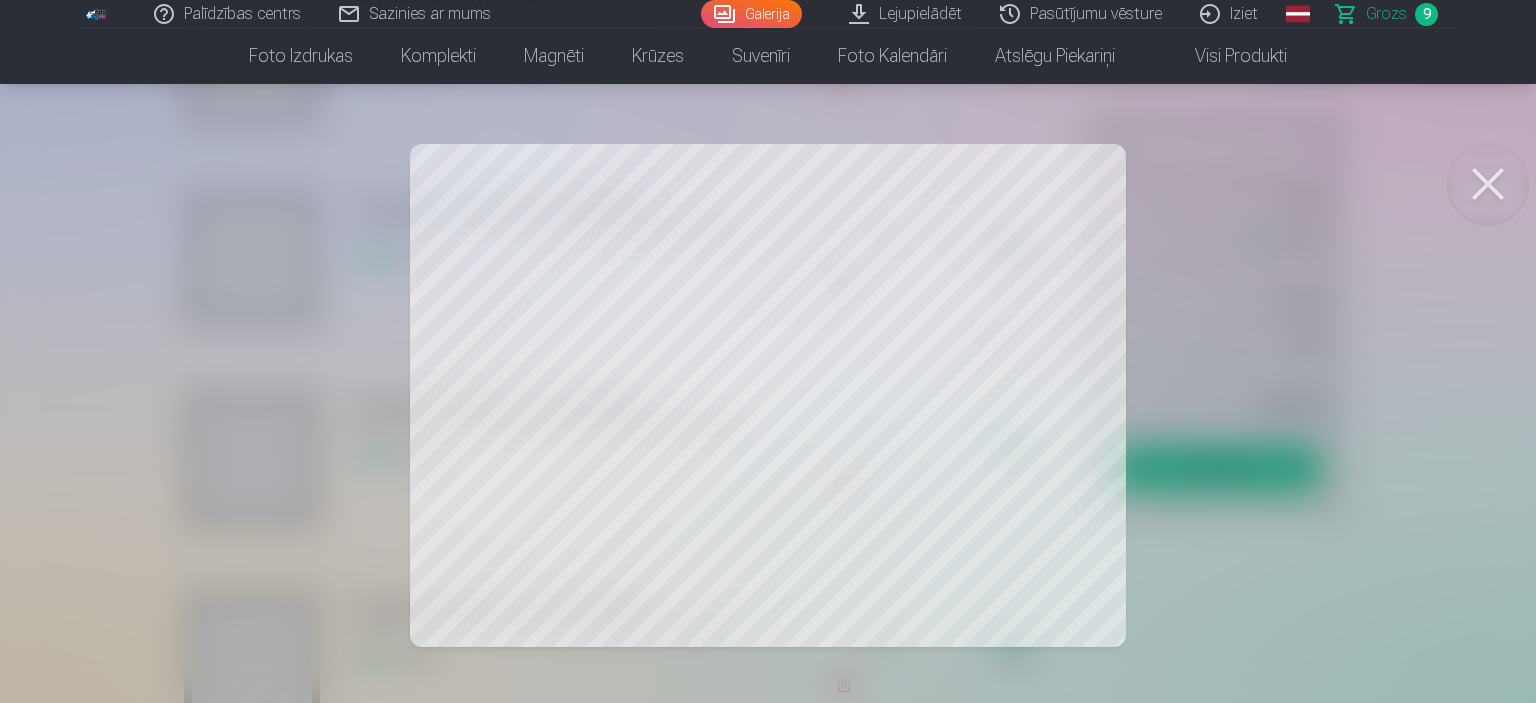 click at bounding box center [768, 351] 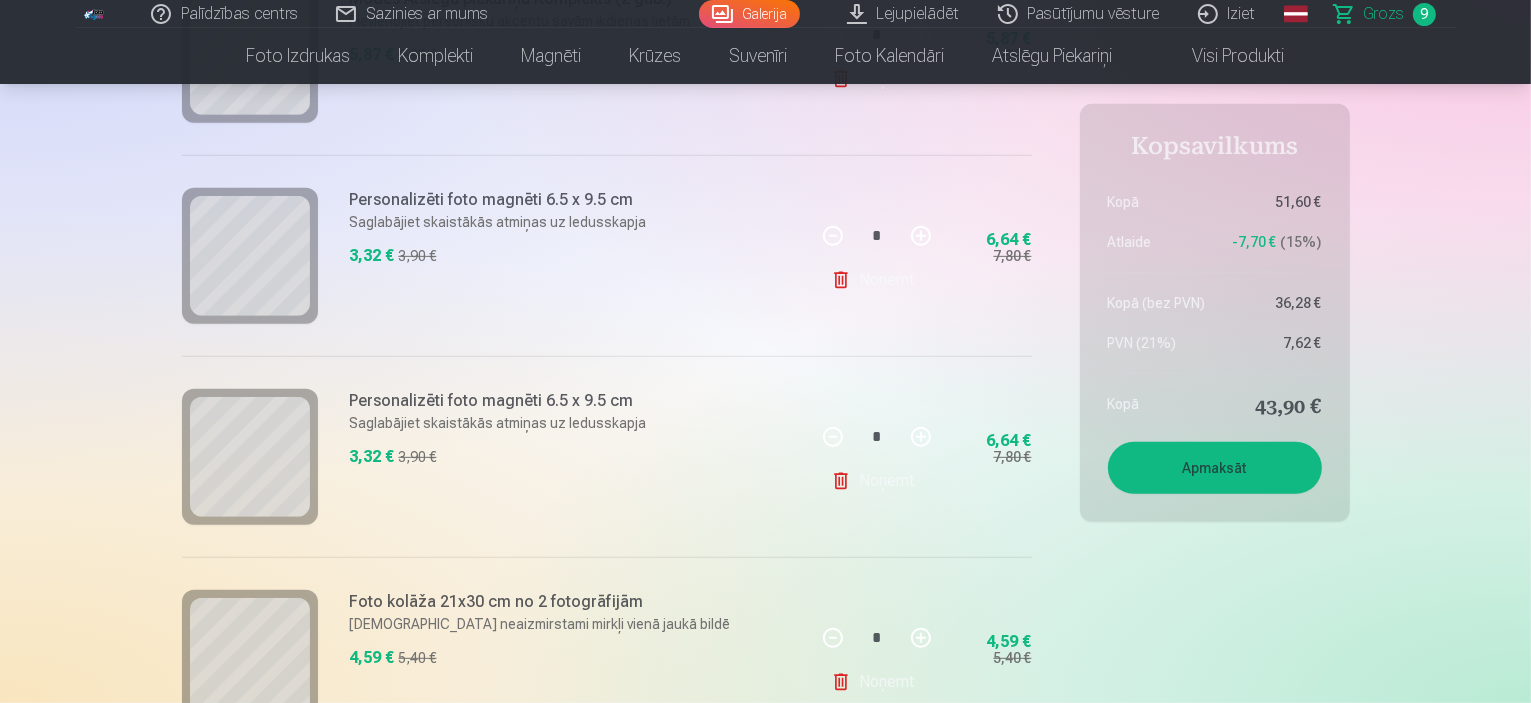 scroll, scrollTop: 800, scrollLeft: 0, axis: vertical 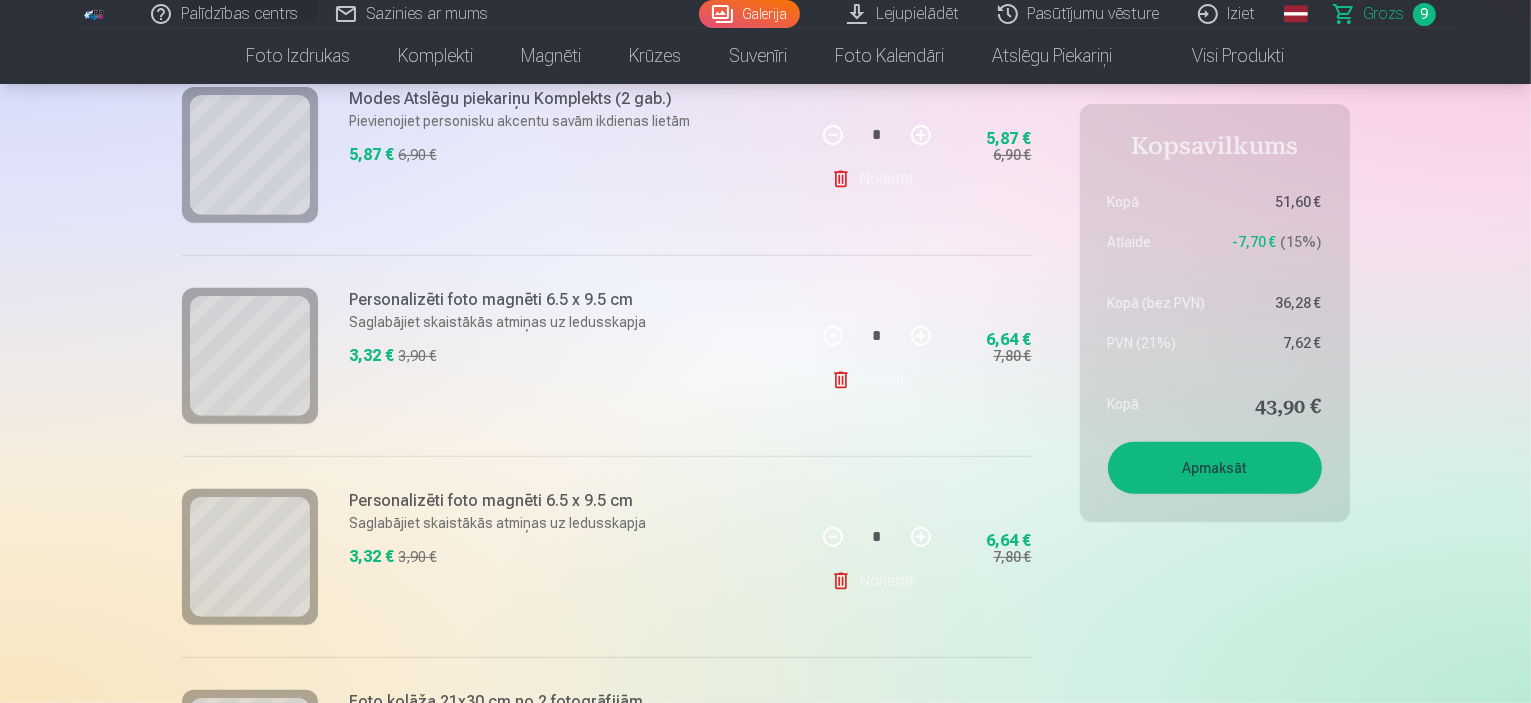 click on "Noņemt" at bounding box center (876, 179) 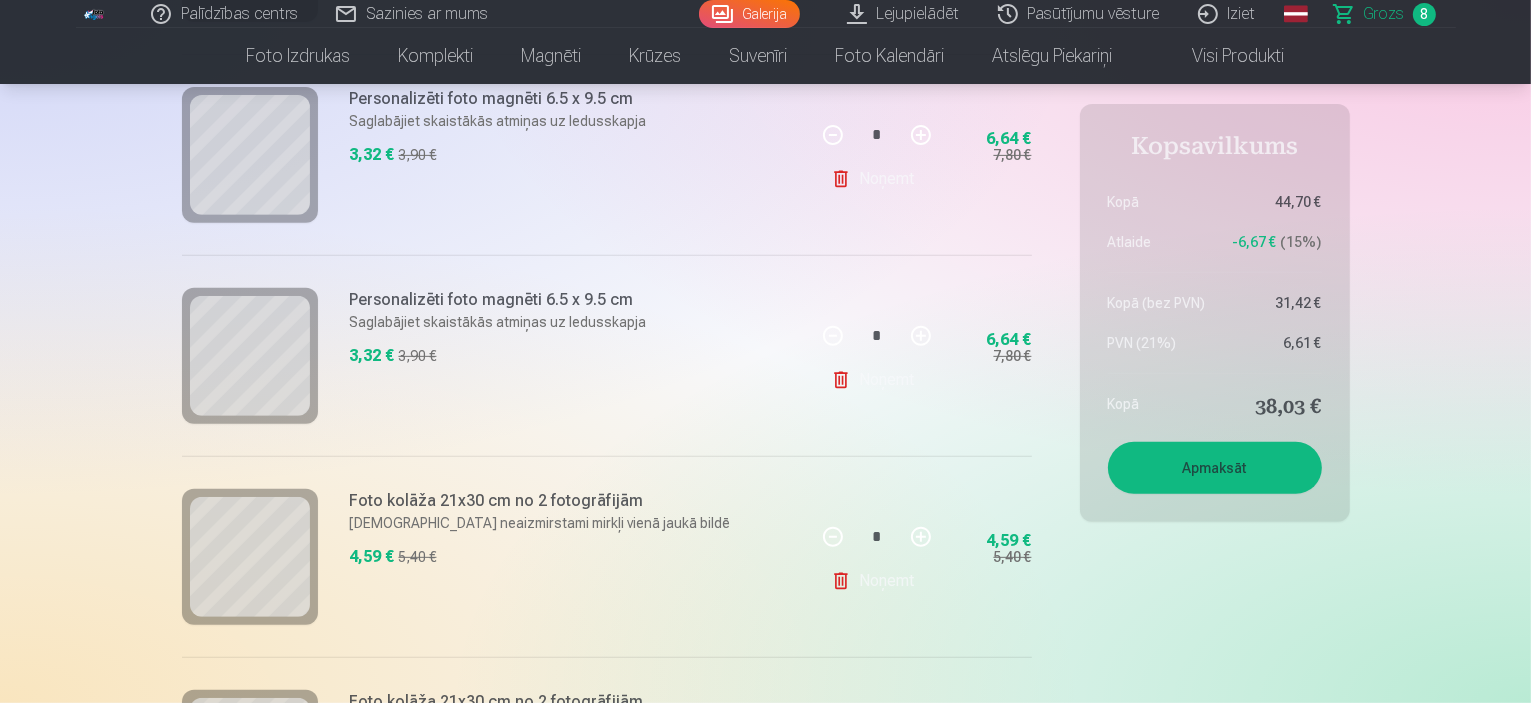 scroll, scrollTop: 1100, scrollLeft: 0, axis: vertical 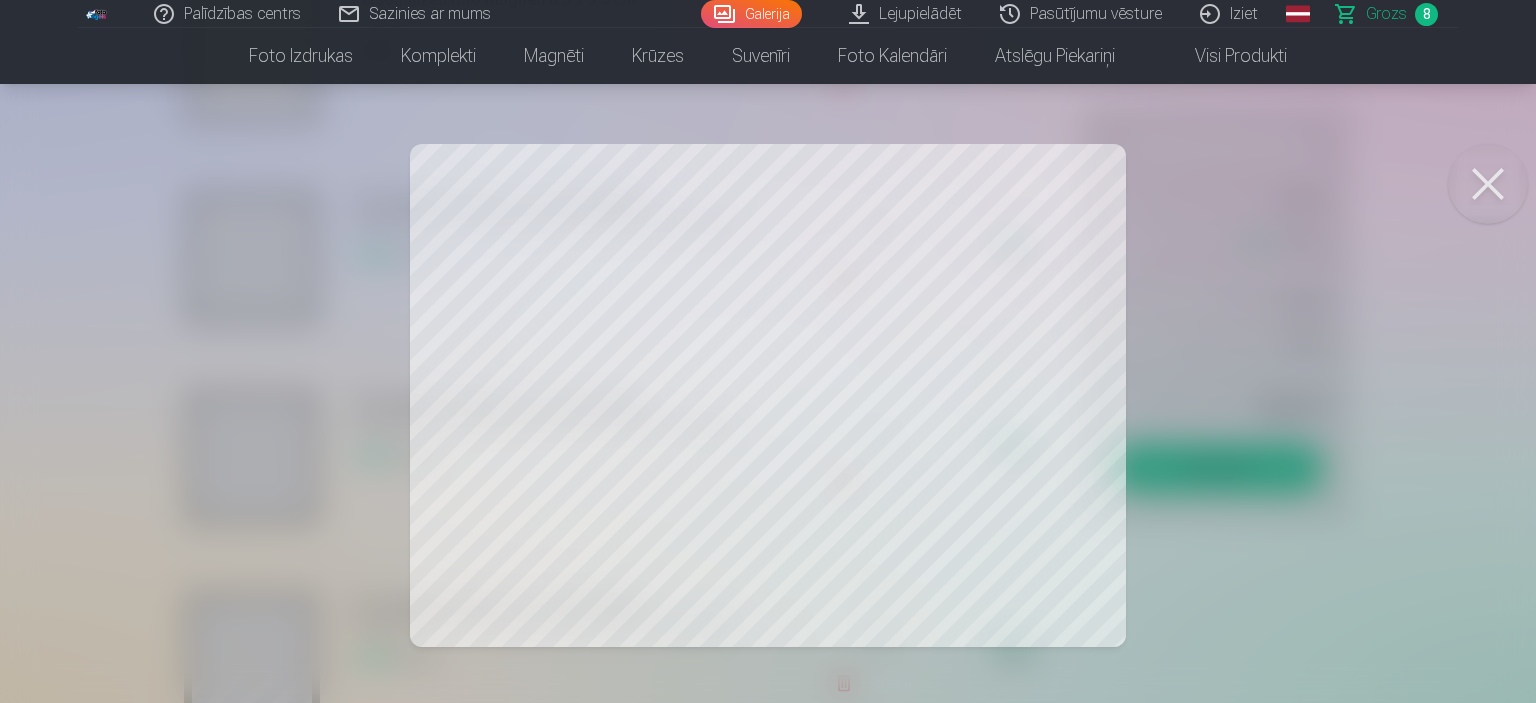 click at bounding box center (1488, 184) 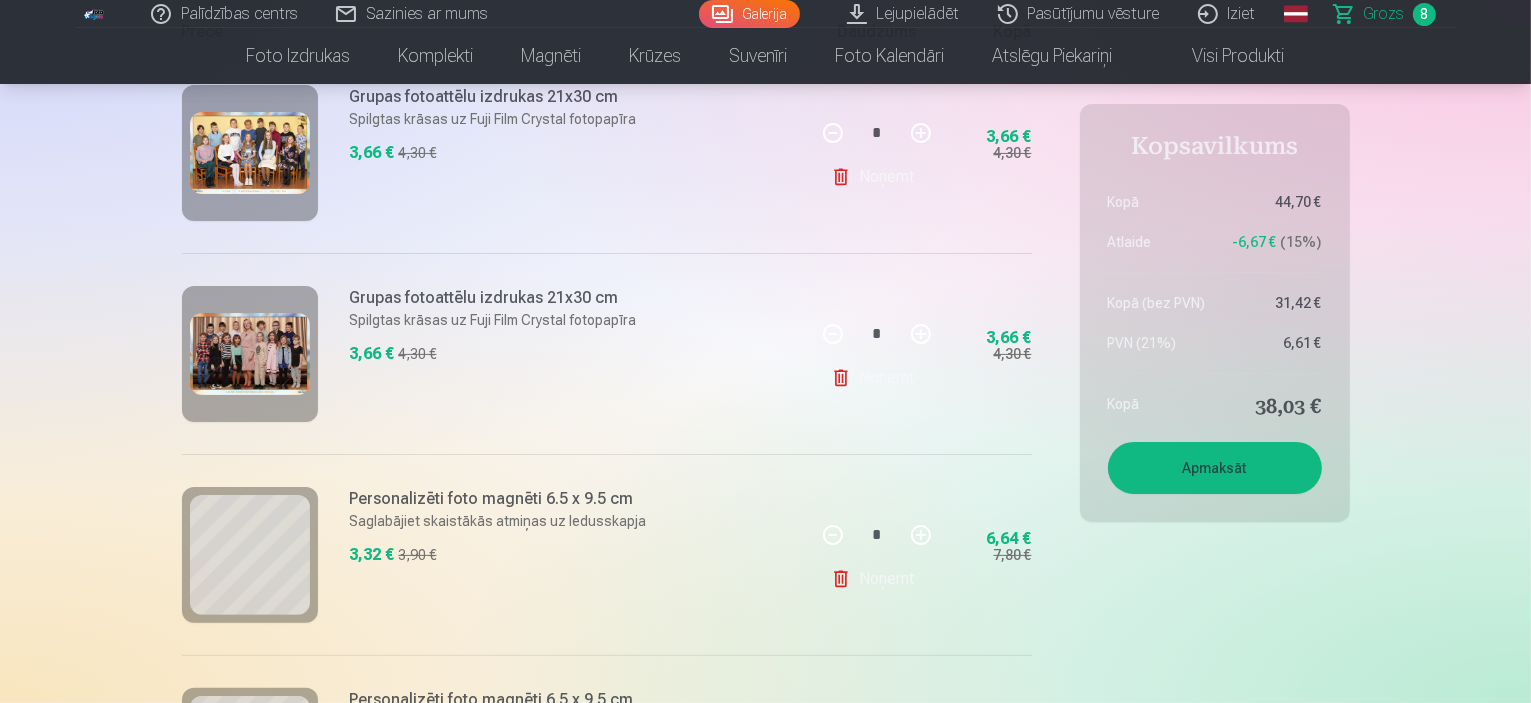 scroll, scrollTop: 0, scrollLeft: 0, axis: both 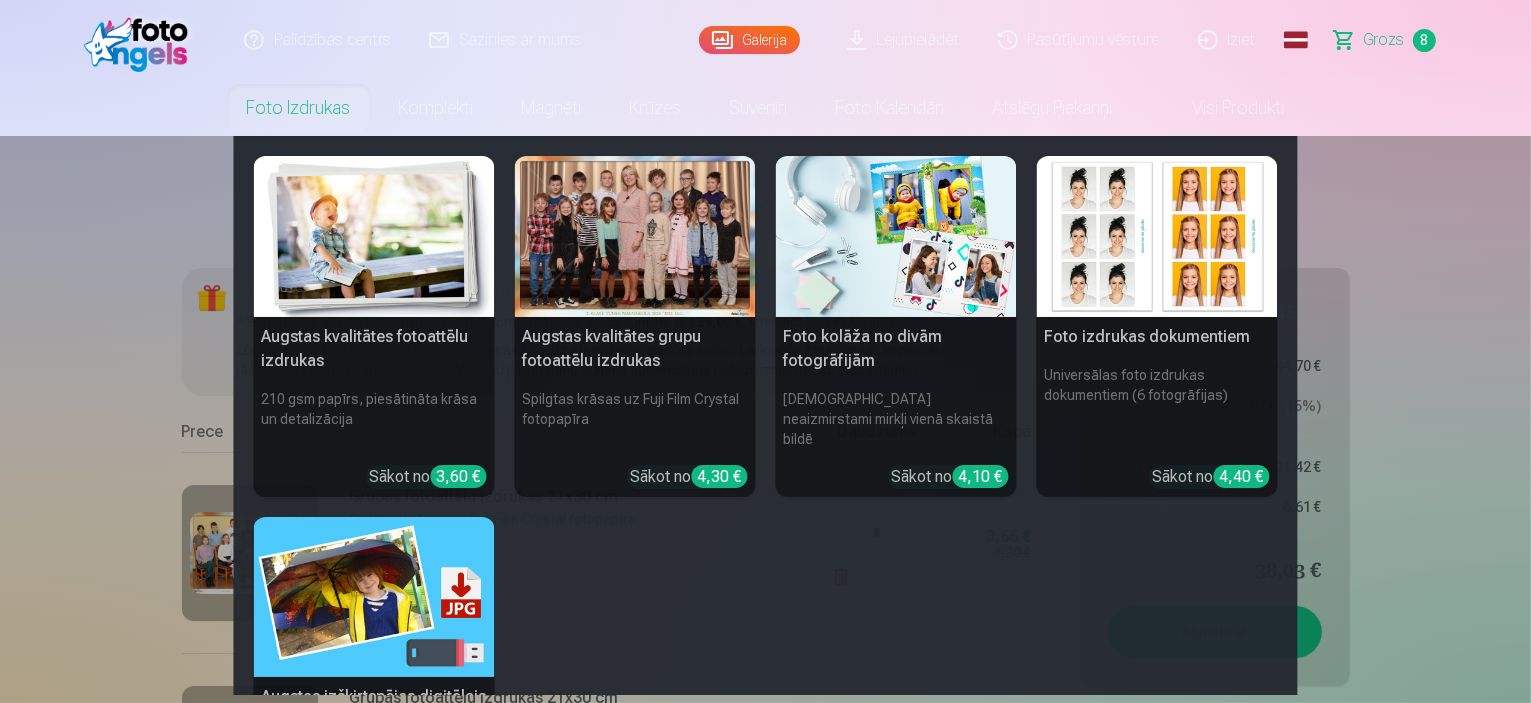 click at bounding box center [896, 236] 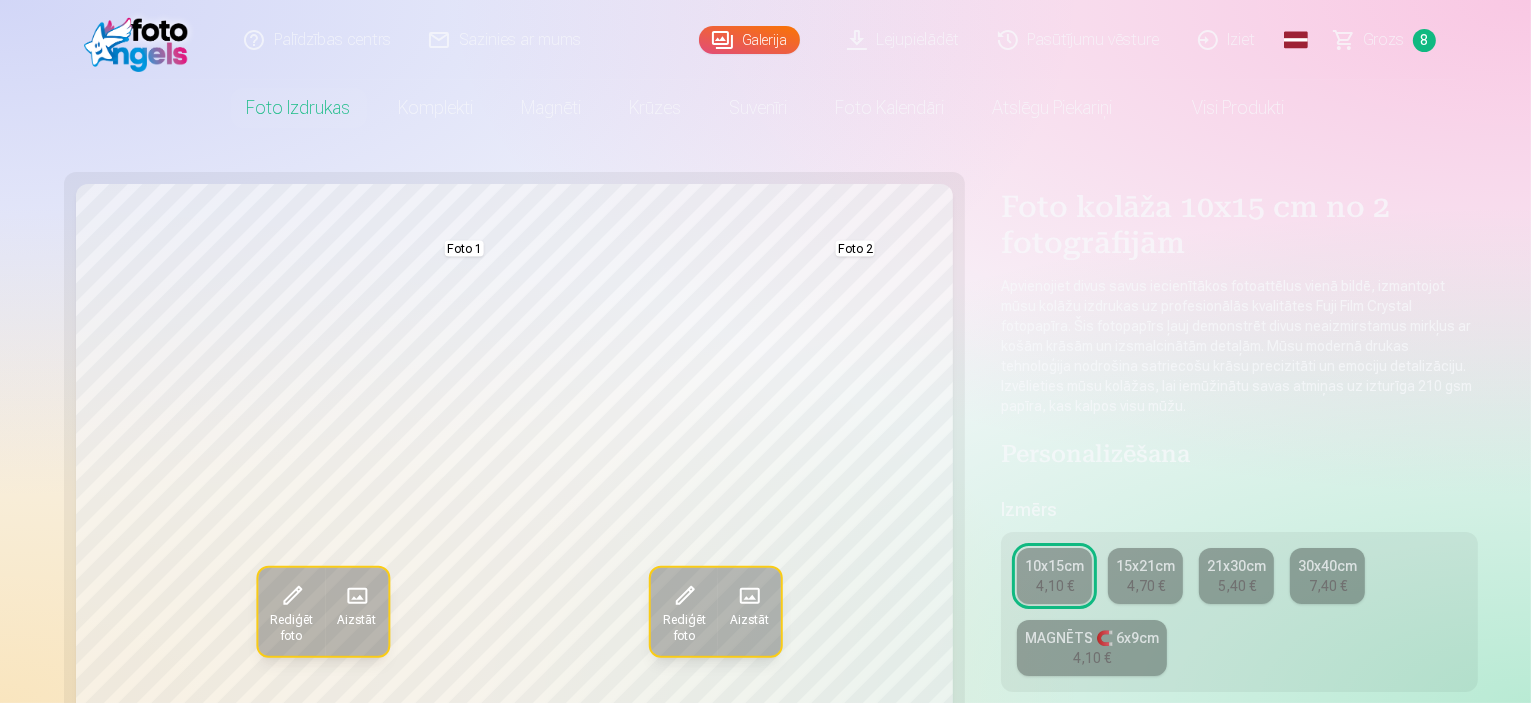 click on "21x30cm" at bounding box center (1236, 566) 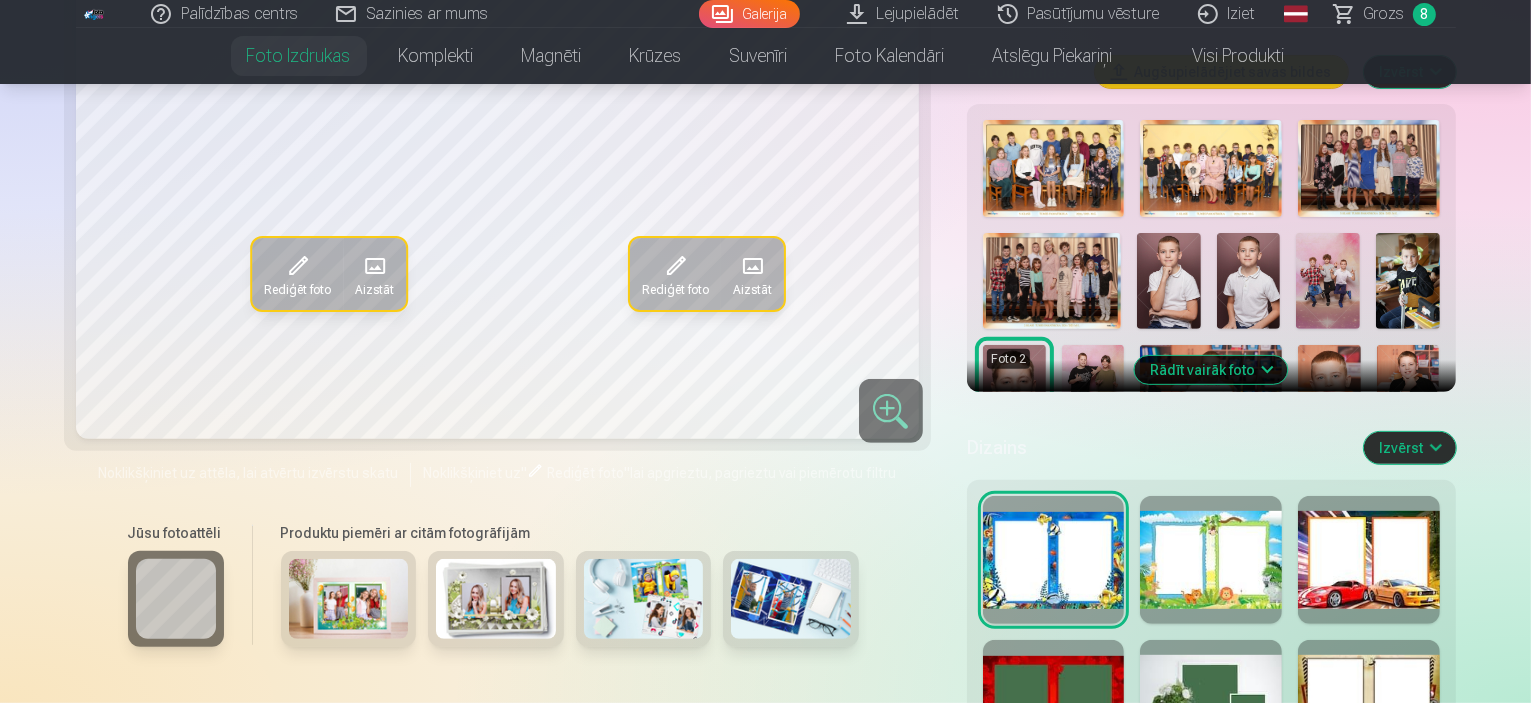 scroll, scrollTop: 500, scrollLeft: 0, axis: vertical 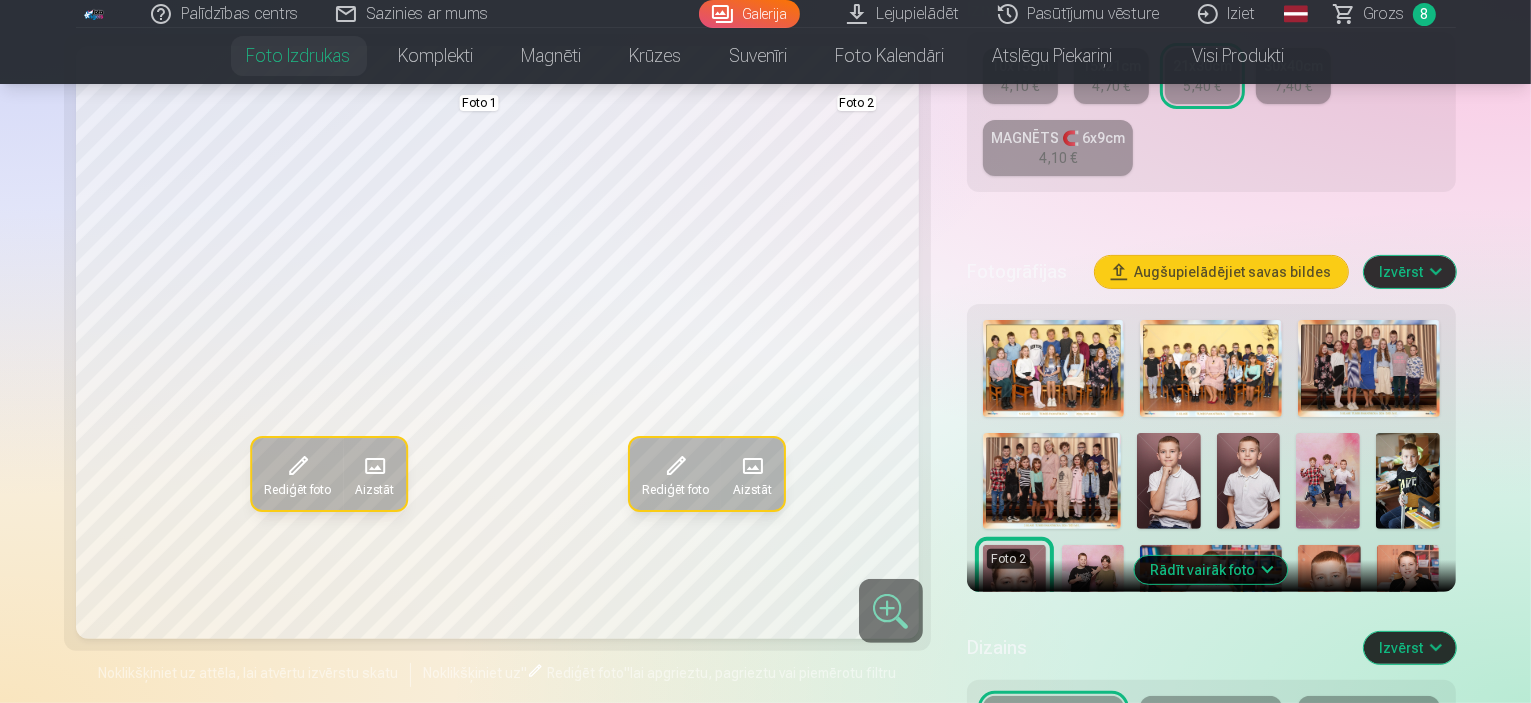 click on "Rādīt vairāk foto" at bounding box center (1211, 570) 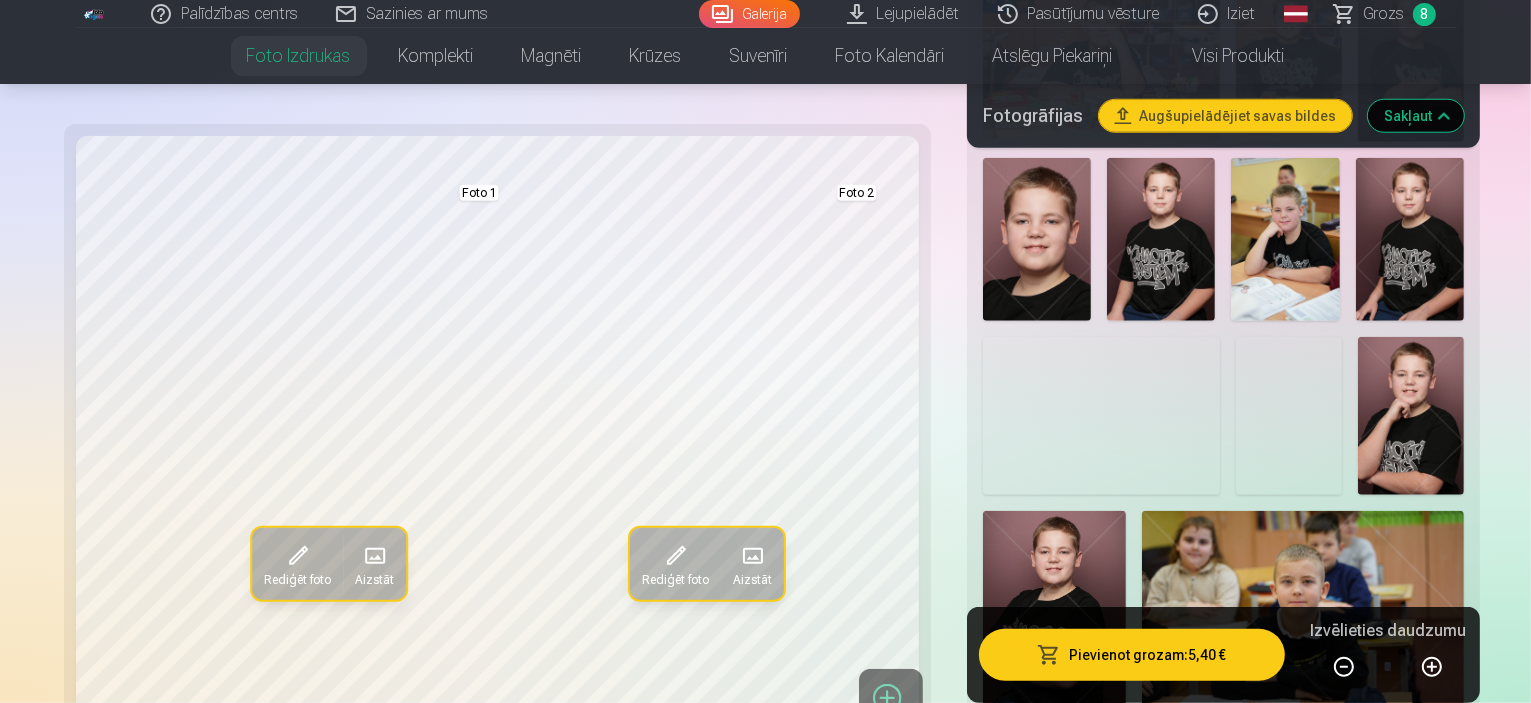 scroll, scrollTop: 1800, scrollLeft: 0, axis: vertical 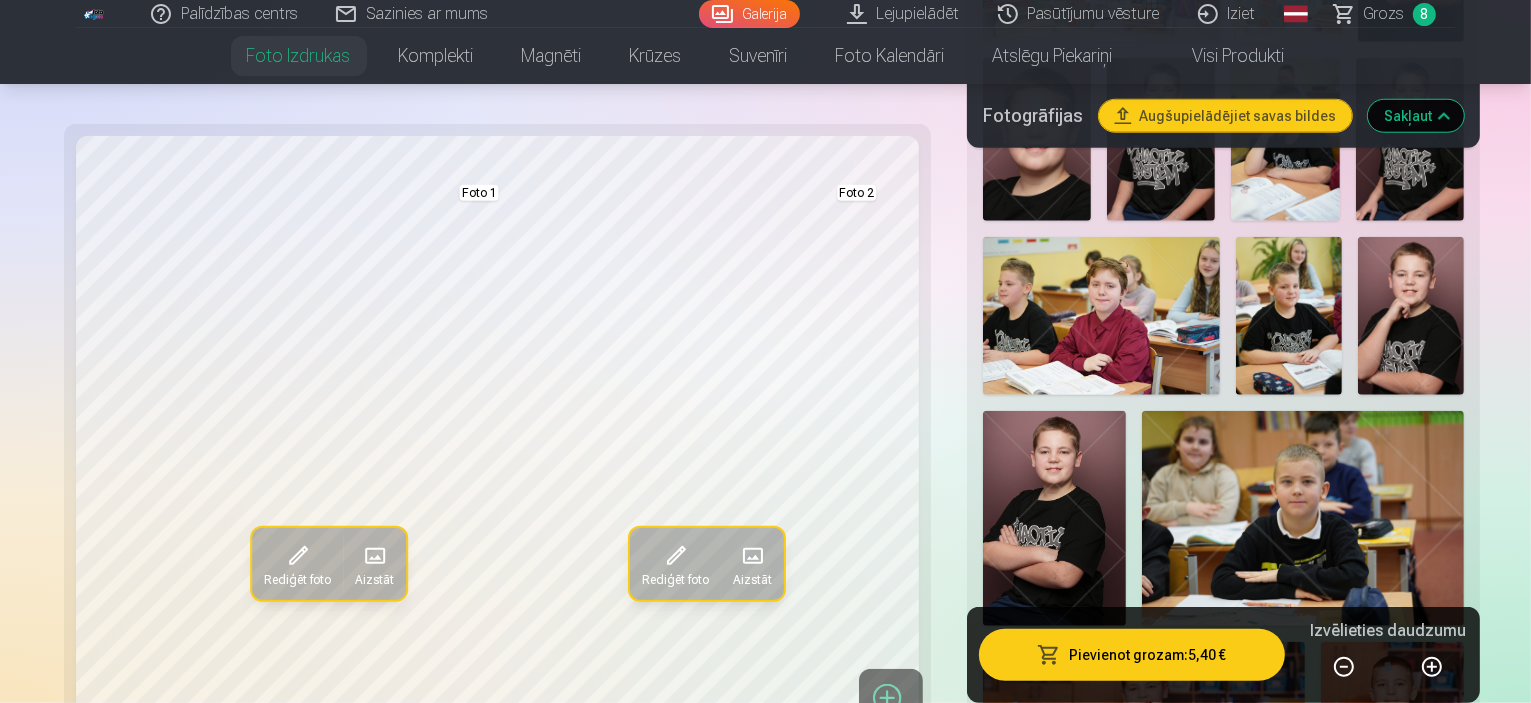 click at bounding box center [1290, 951] 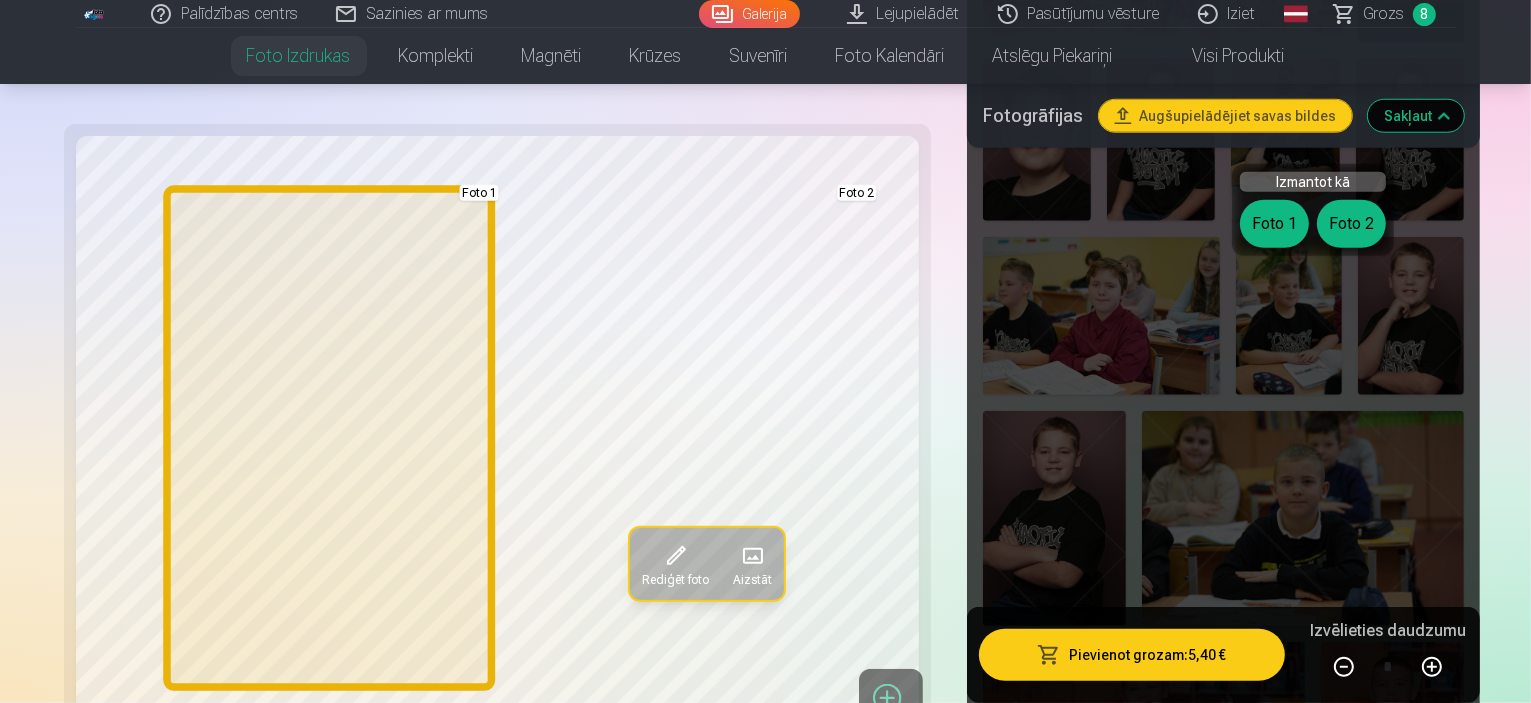 click on "Foto   1" at bounding box center (1274, 224) 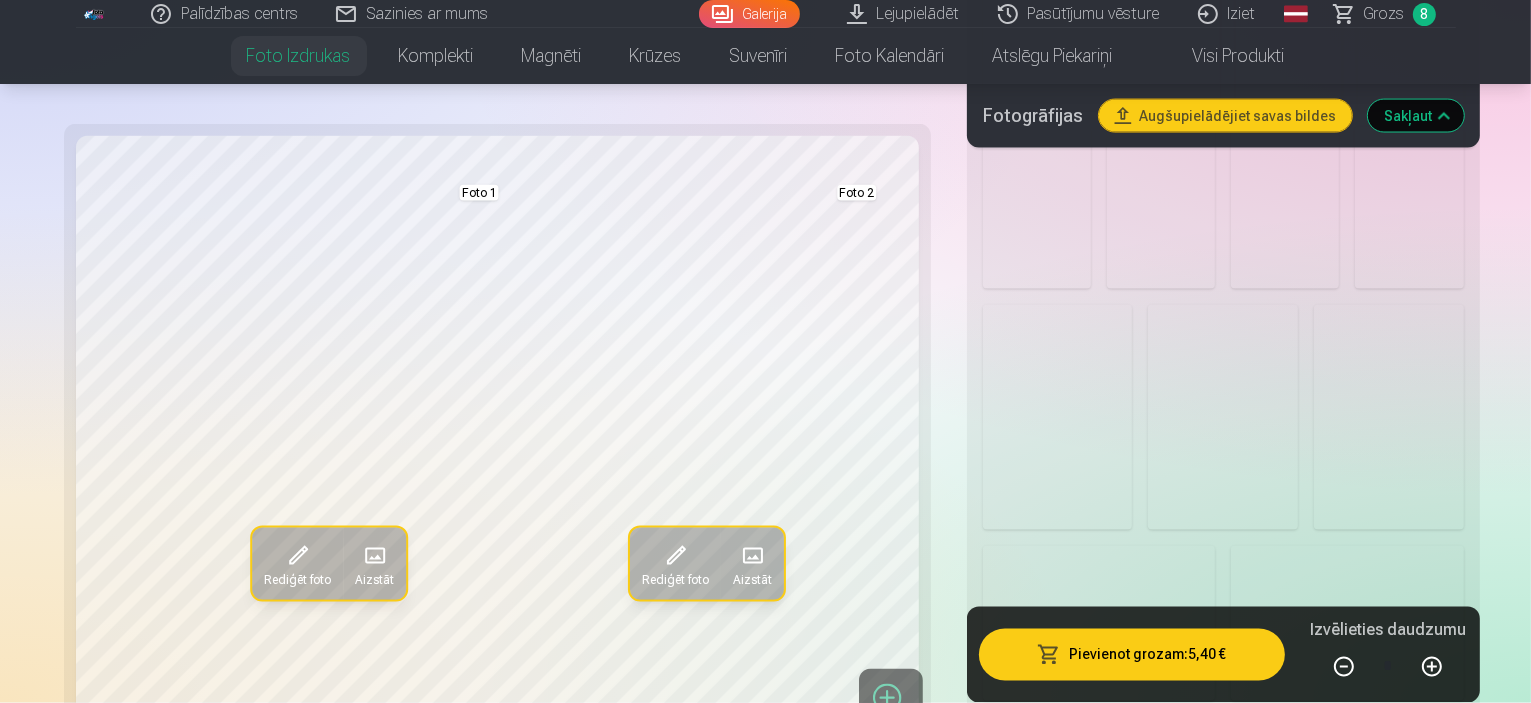 scroll, scrollTop: 3200, scrollLeft: 0, axis: vertical 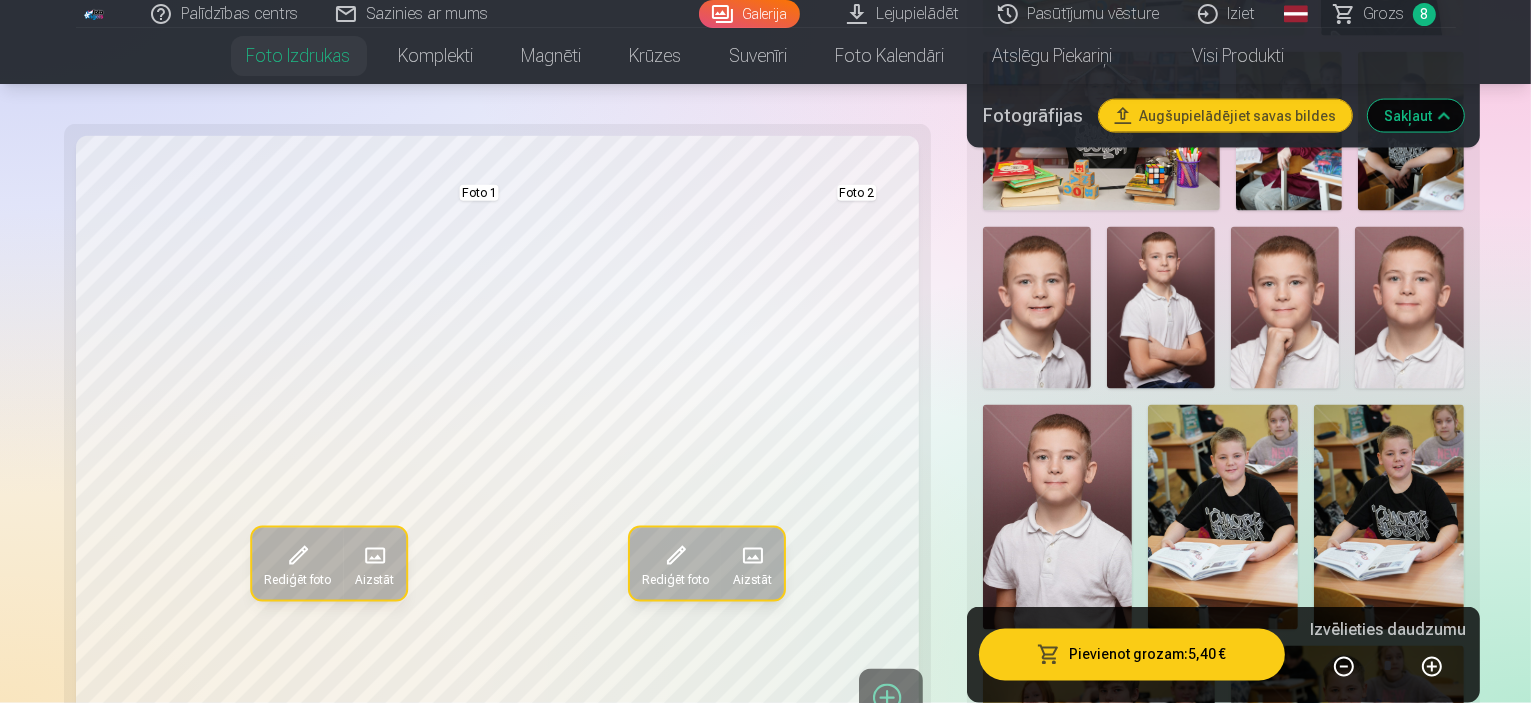 click at bounding box center (1347, 1309) 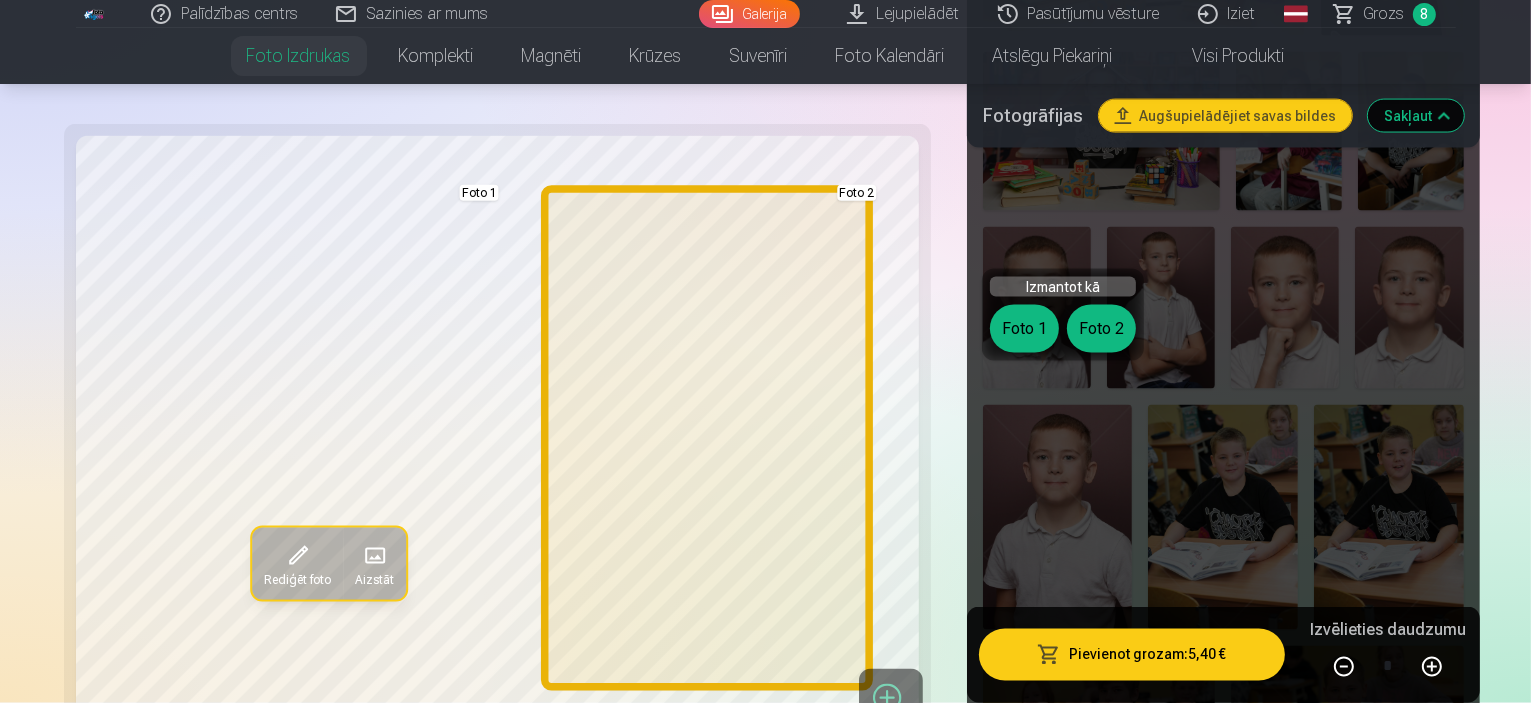 click on "Foto   2" at bounding box center [1101, 329] 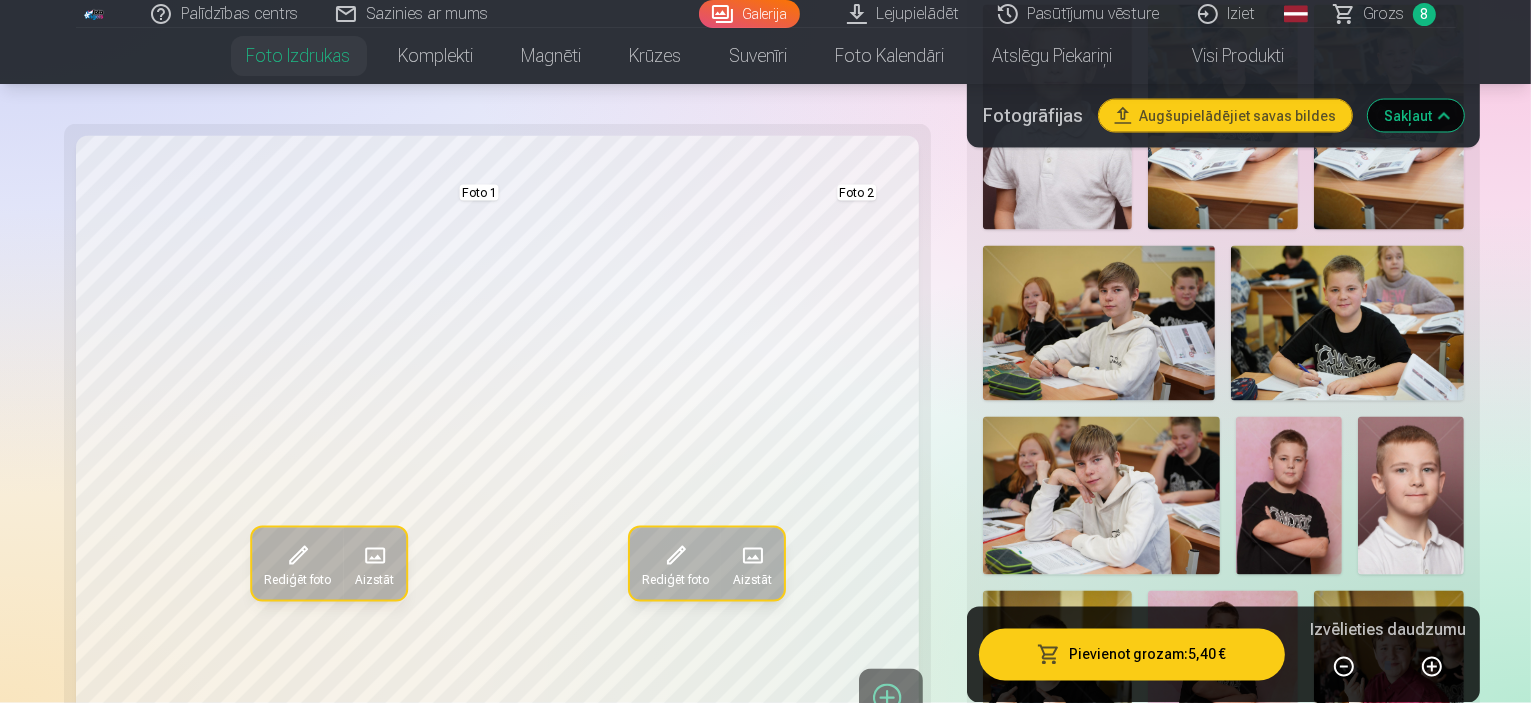 scroll, scrollTop: 3700, scrollLeft: 0, axis: vertical 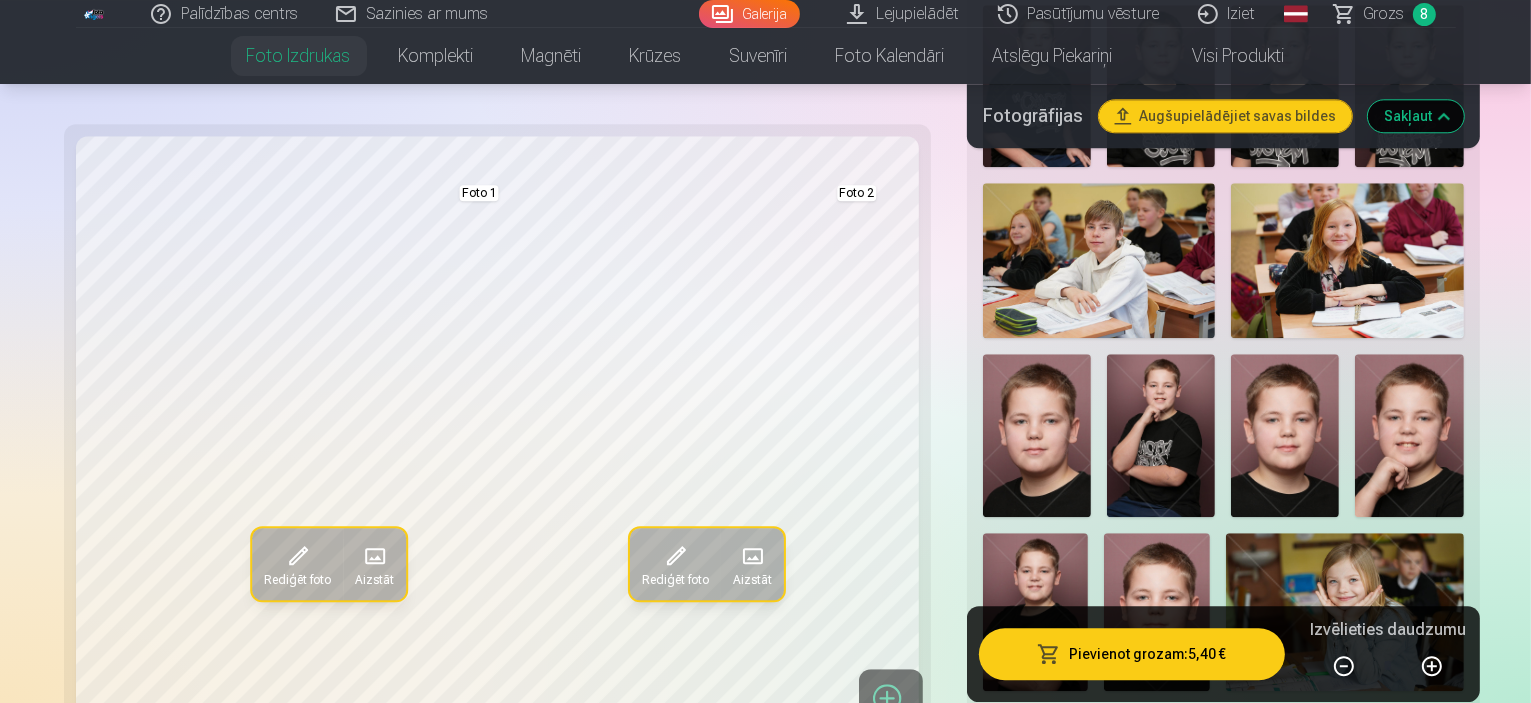 click on "Sakļaut" at bounding box center [1416, 116] 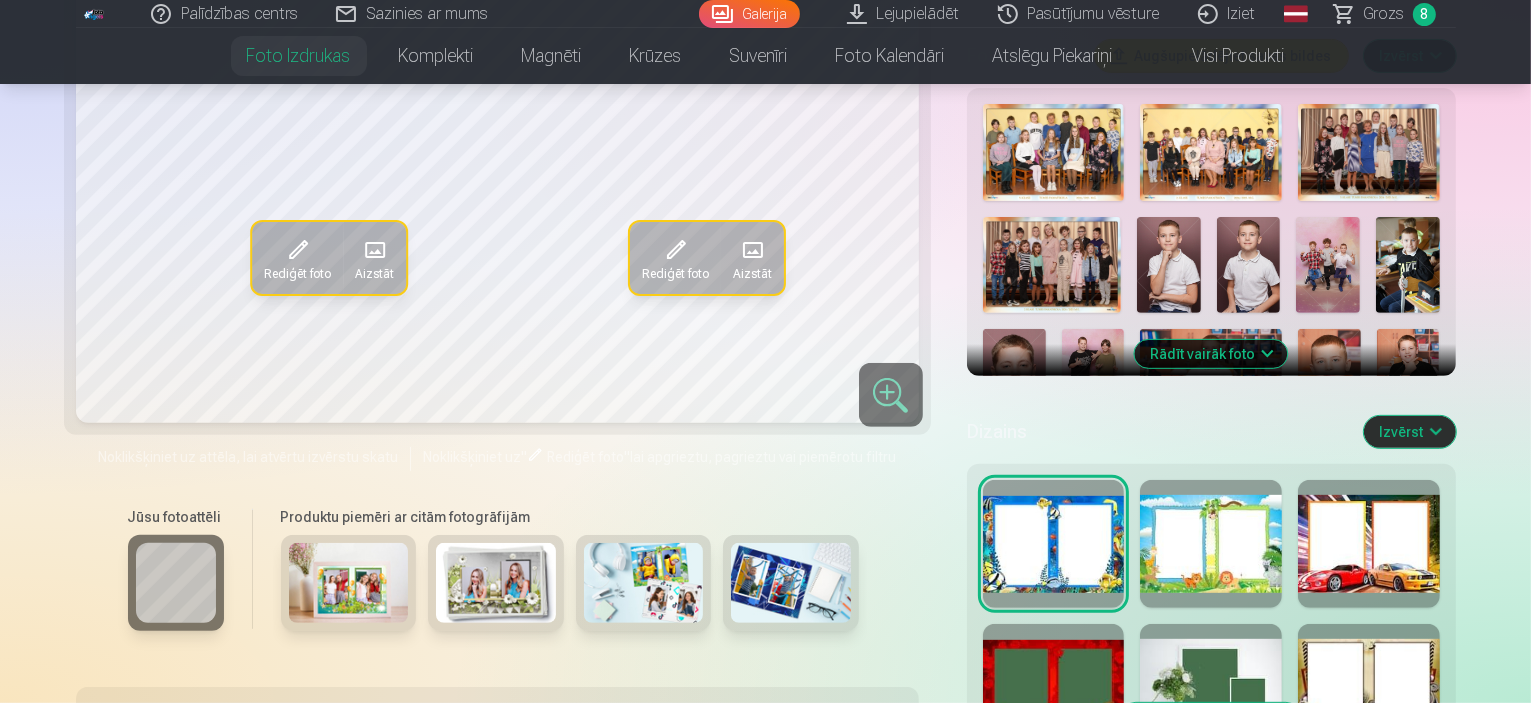 scroll, scrollTop: 816, scrollLeft: 0, axis: vertical 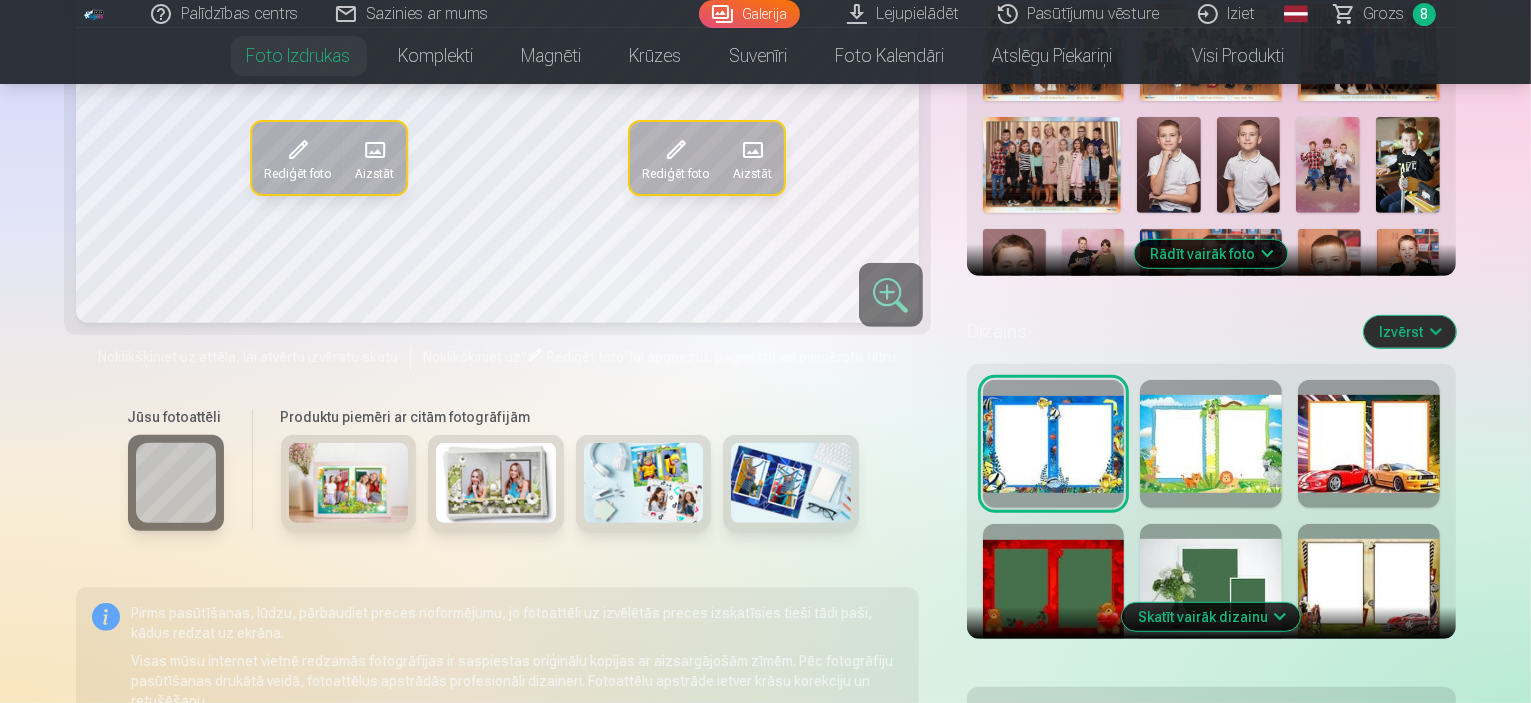 click on "Skatīt vairāk dizainu" at bounding box center (1211, 617) 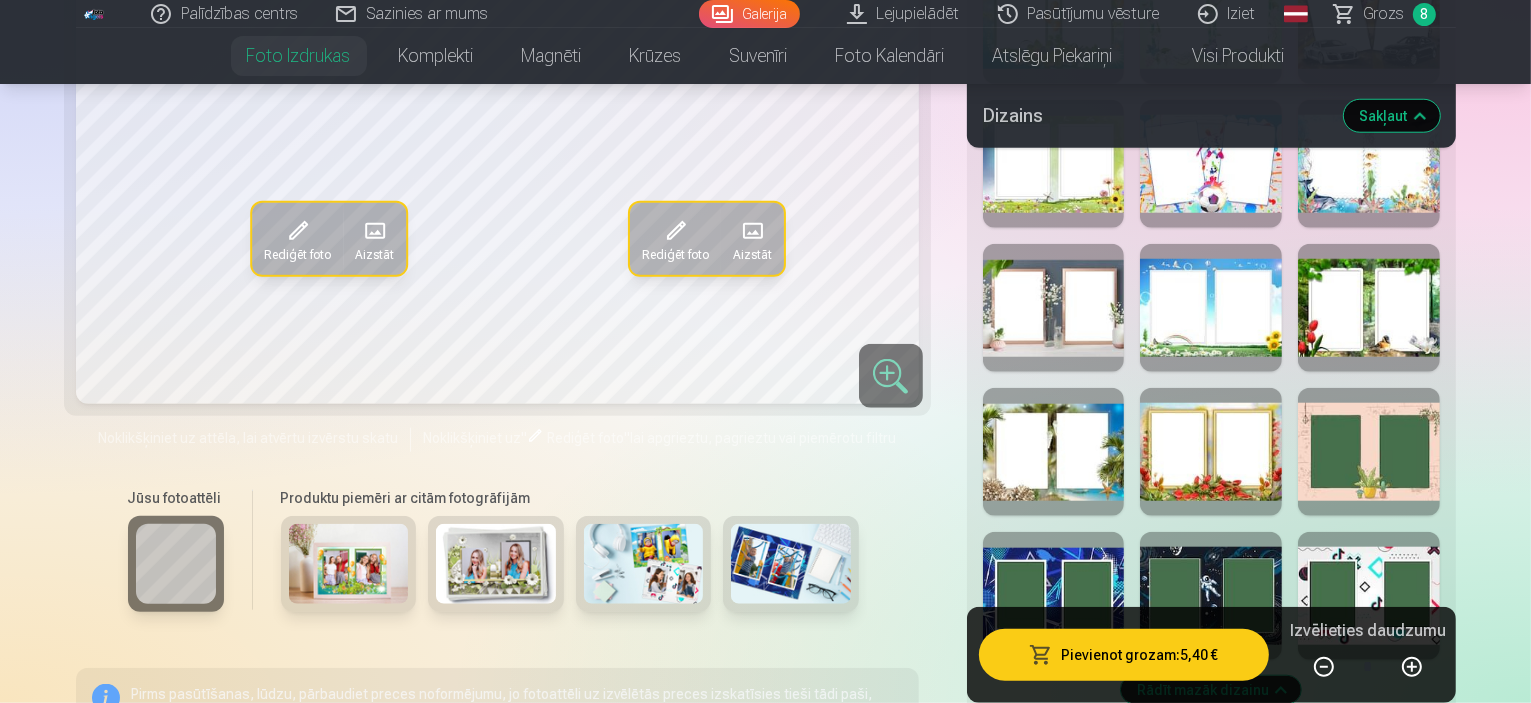 scroll, scrollTop: 1916, scrollLeft: 0, axis: vertical 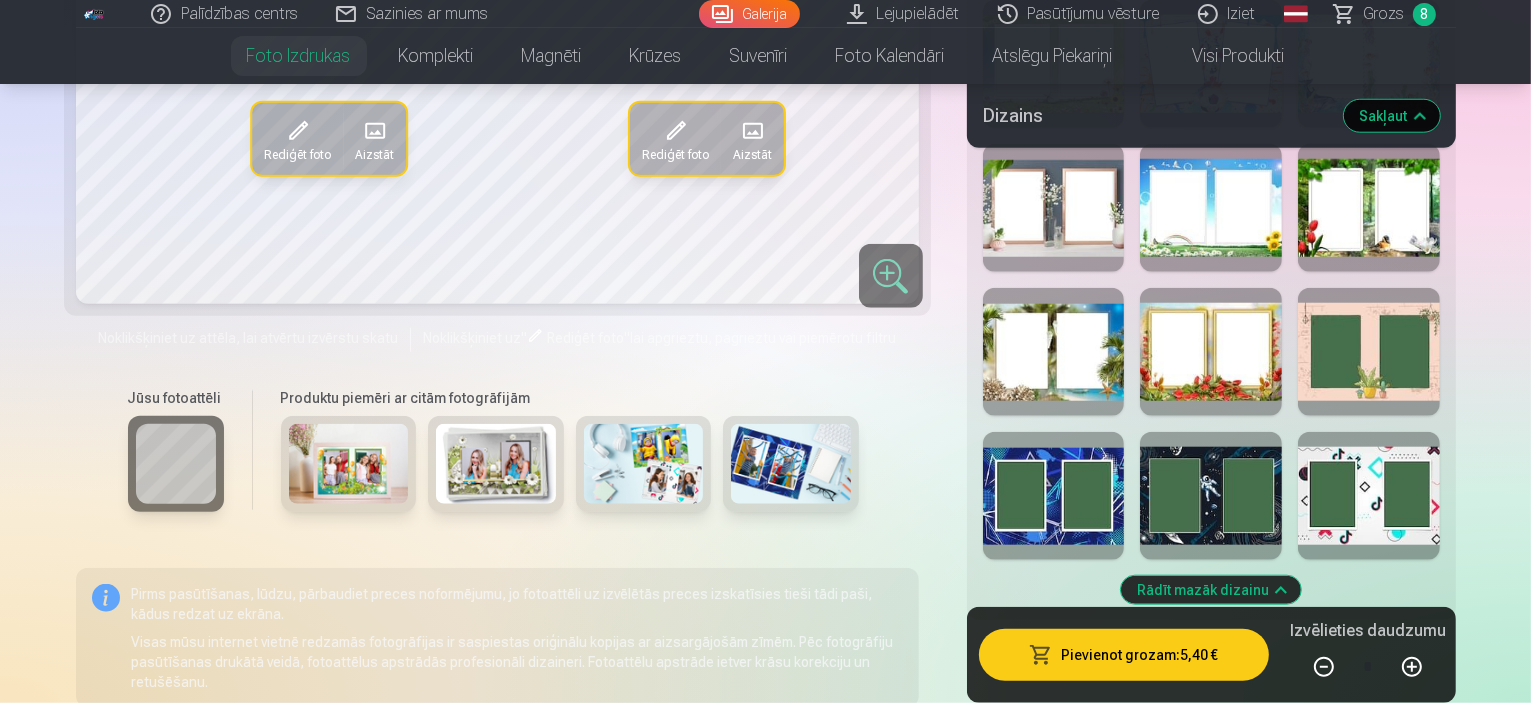 click at bounding box center [1369, 496] 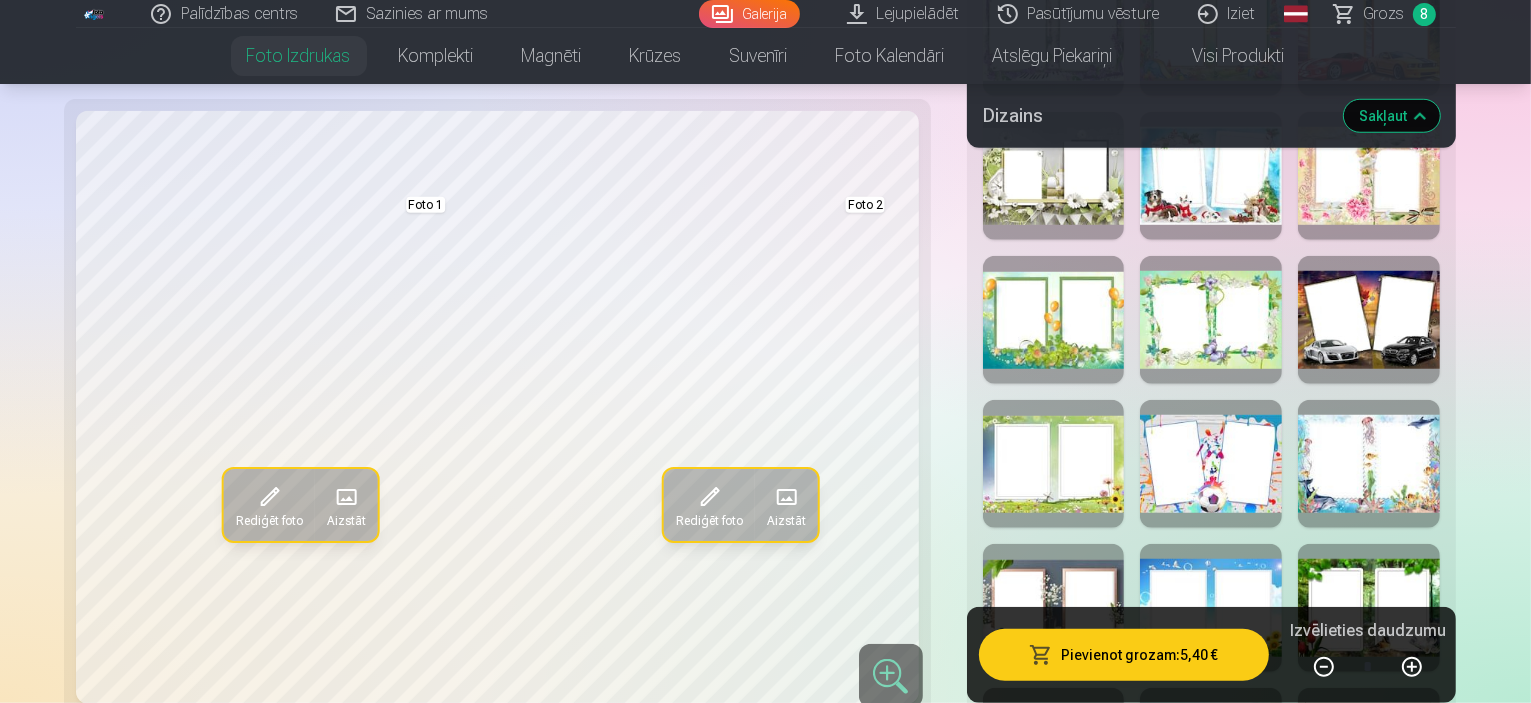 scroll, scrollTop: 1616, scrollLeft: 0, axis: vertical 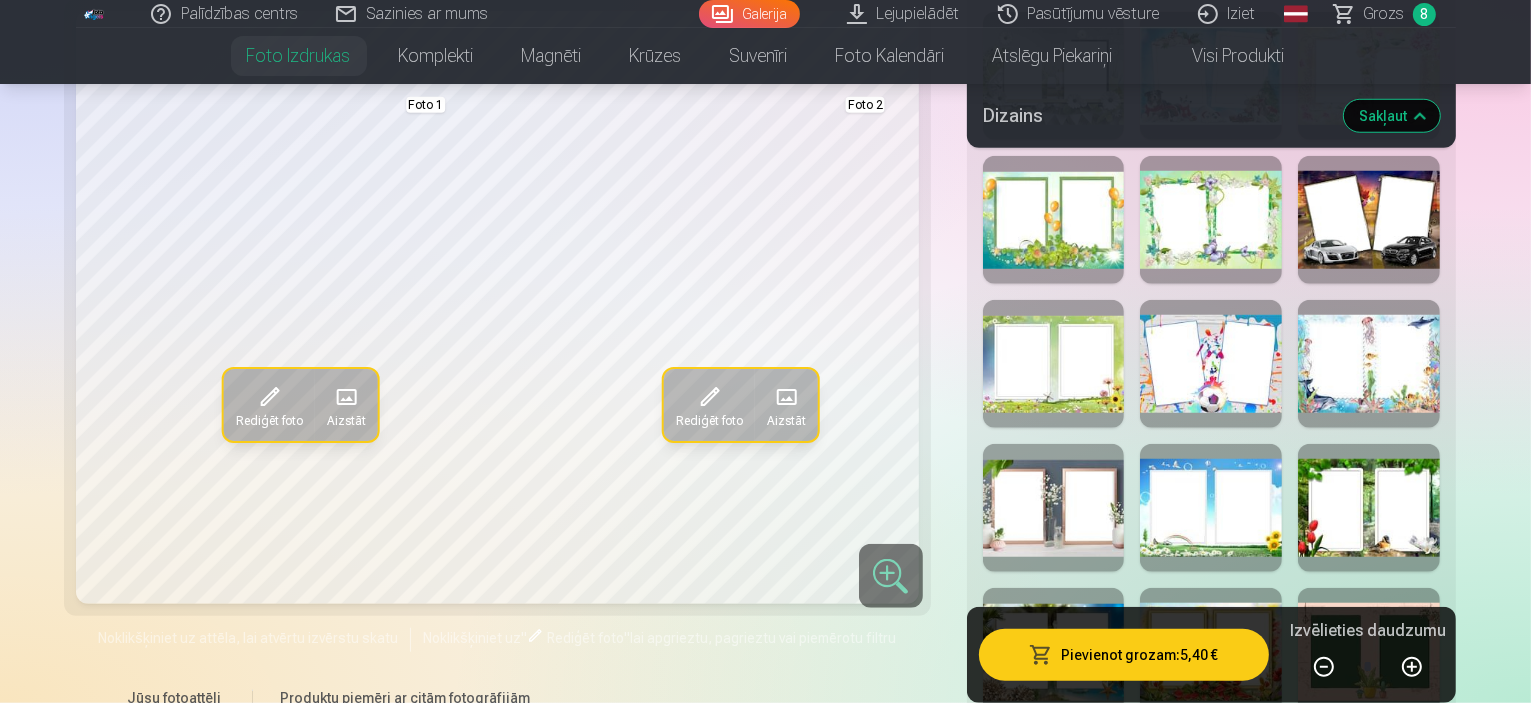 click at bounding box center (1369, 652) 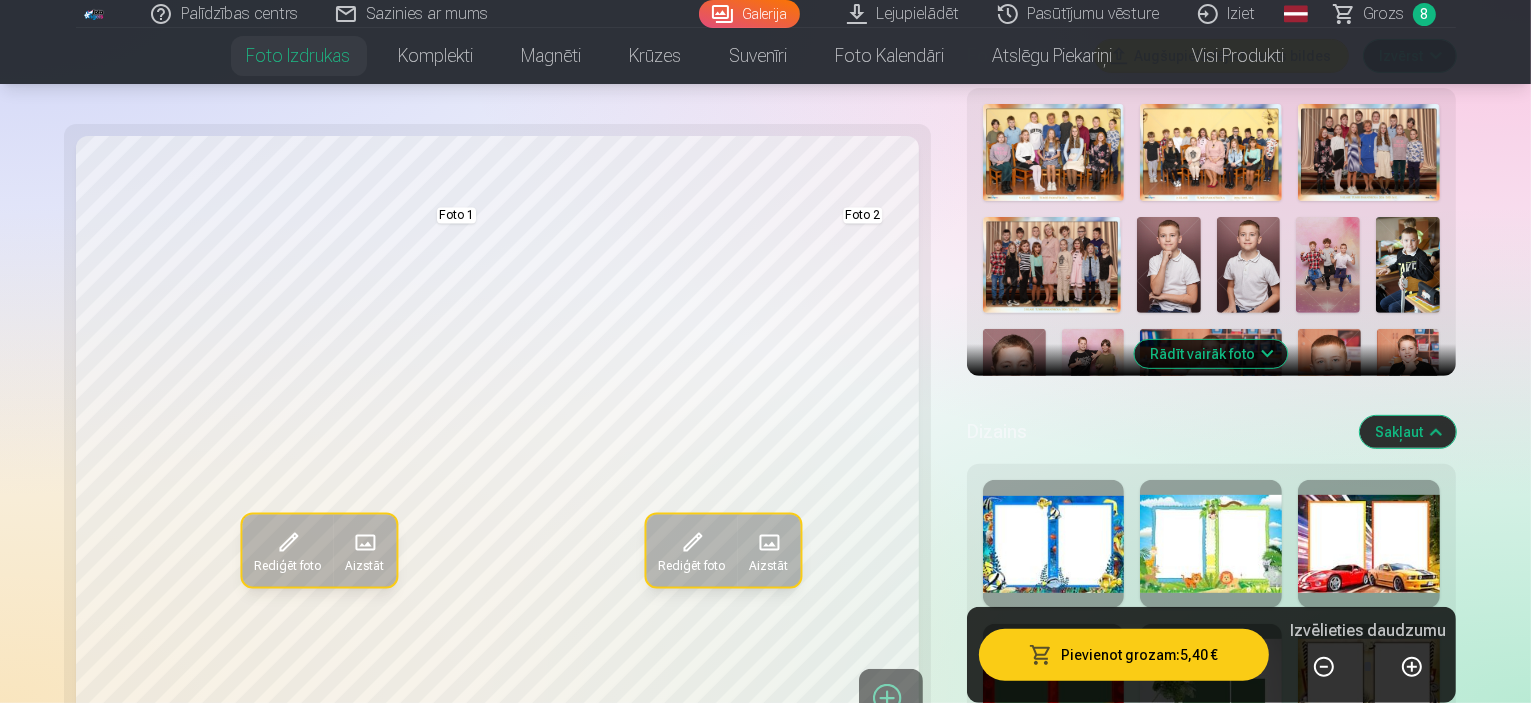 scroll, scrollTop: 816, scrollLeft: 0, axis: vertical 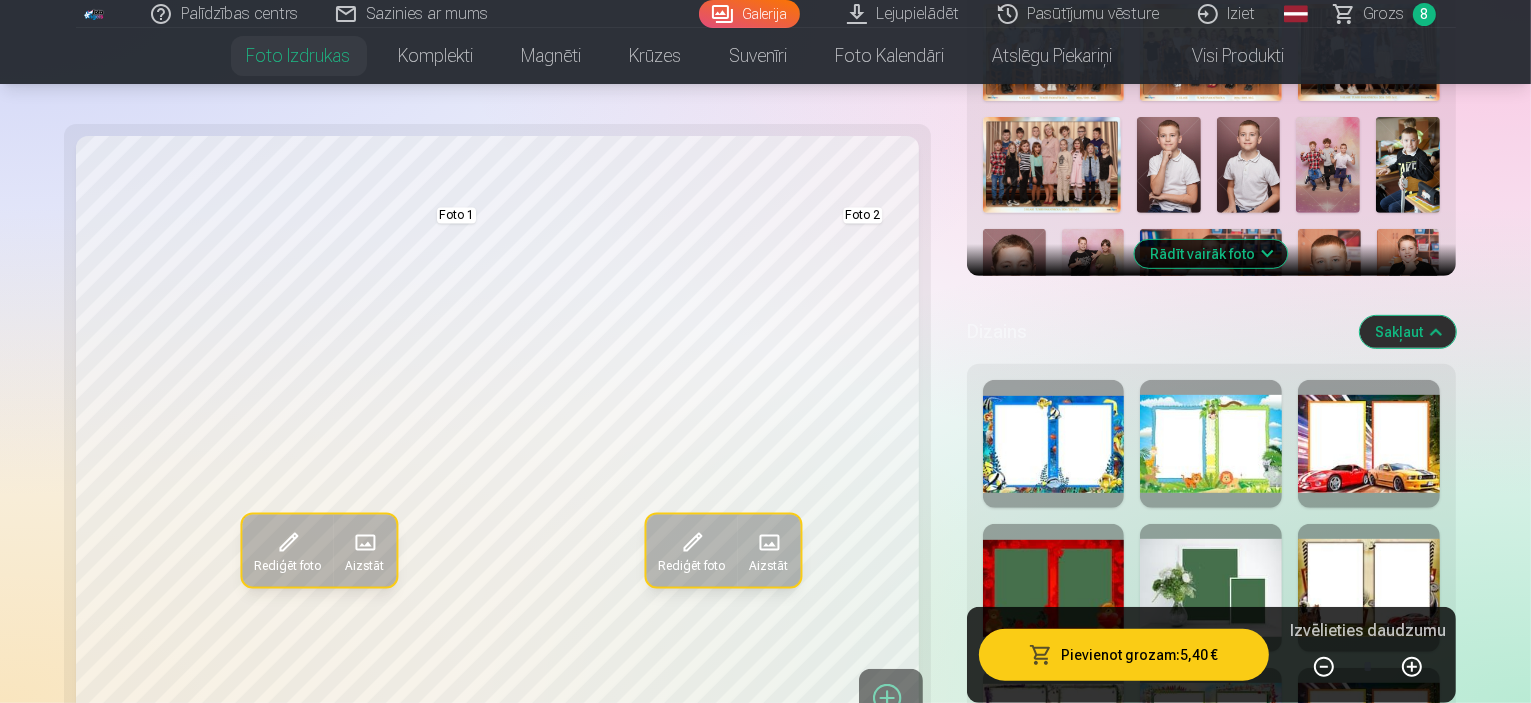 click at bounding box center (1369, 588) 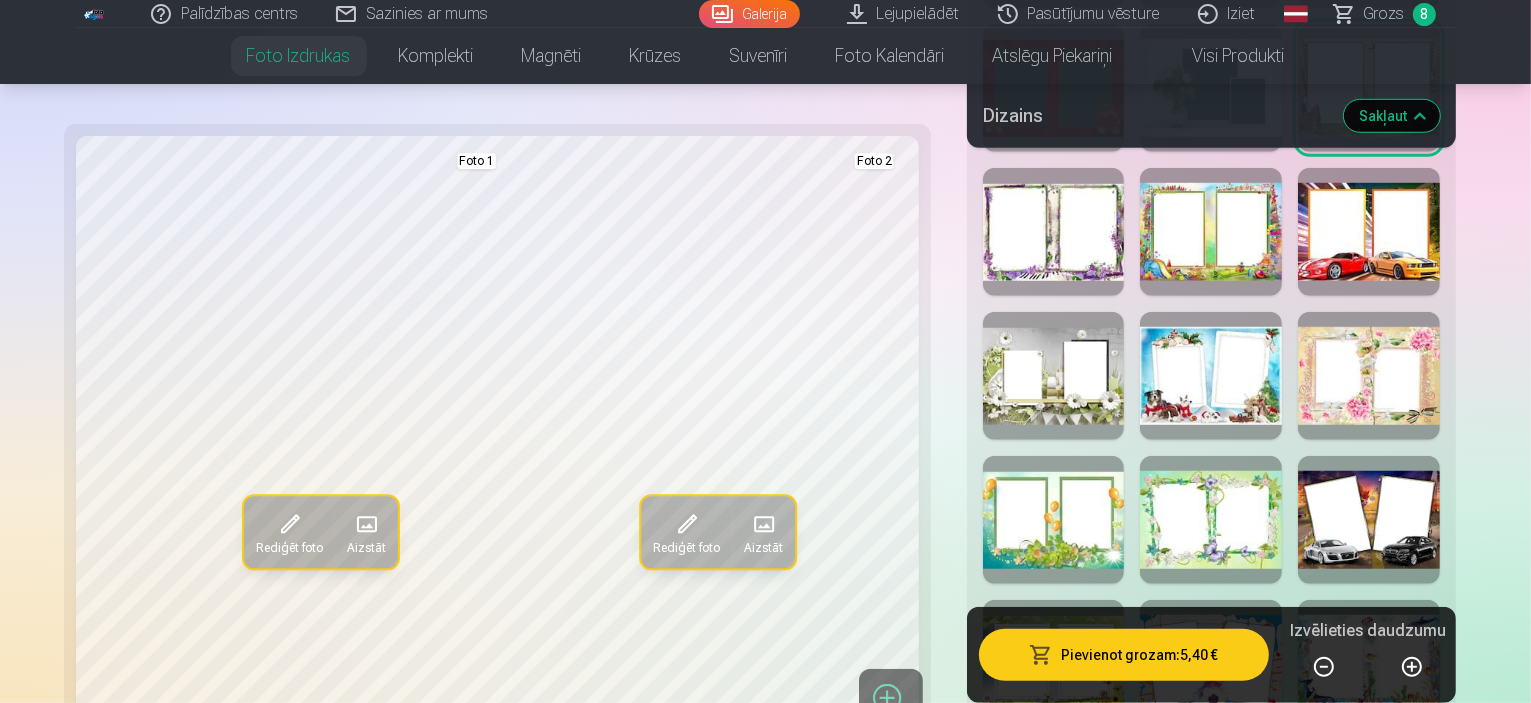 scroll, scrollTop: 1416, scrollLeft: 0, axis: vertical 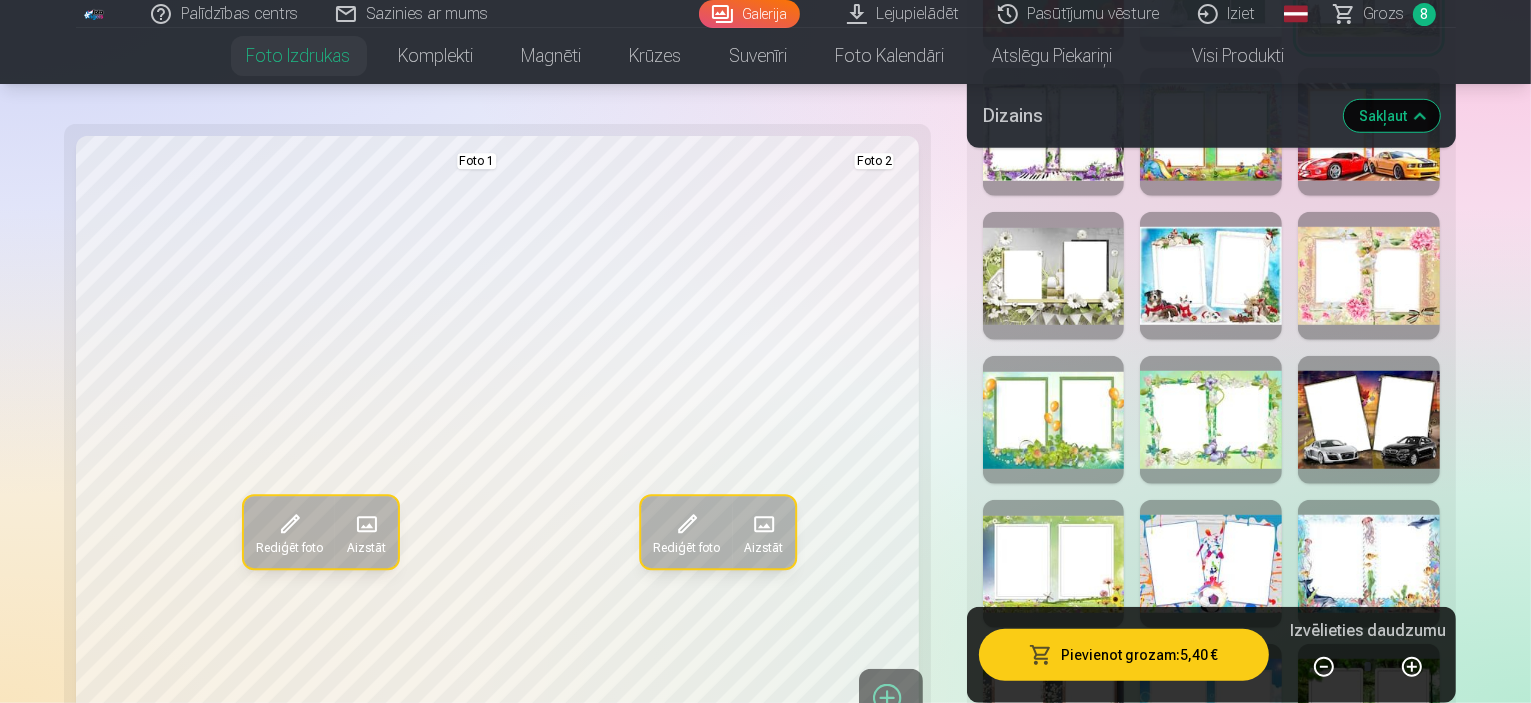 click at bounding box center [1054, 564] 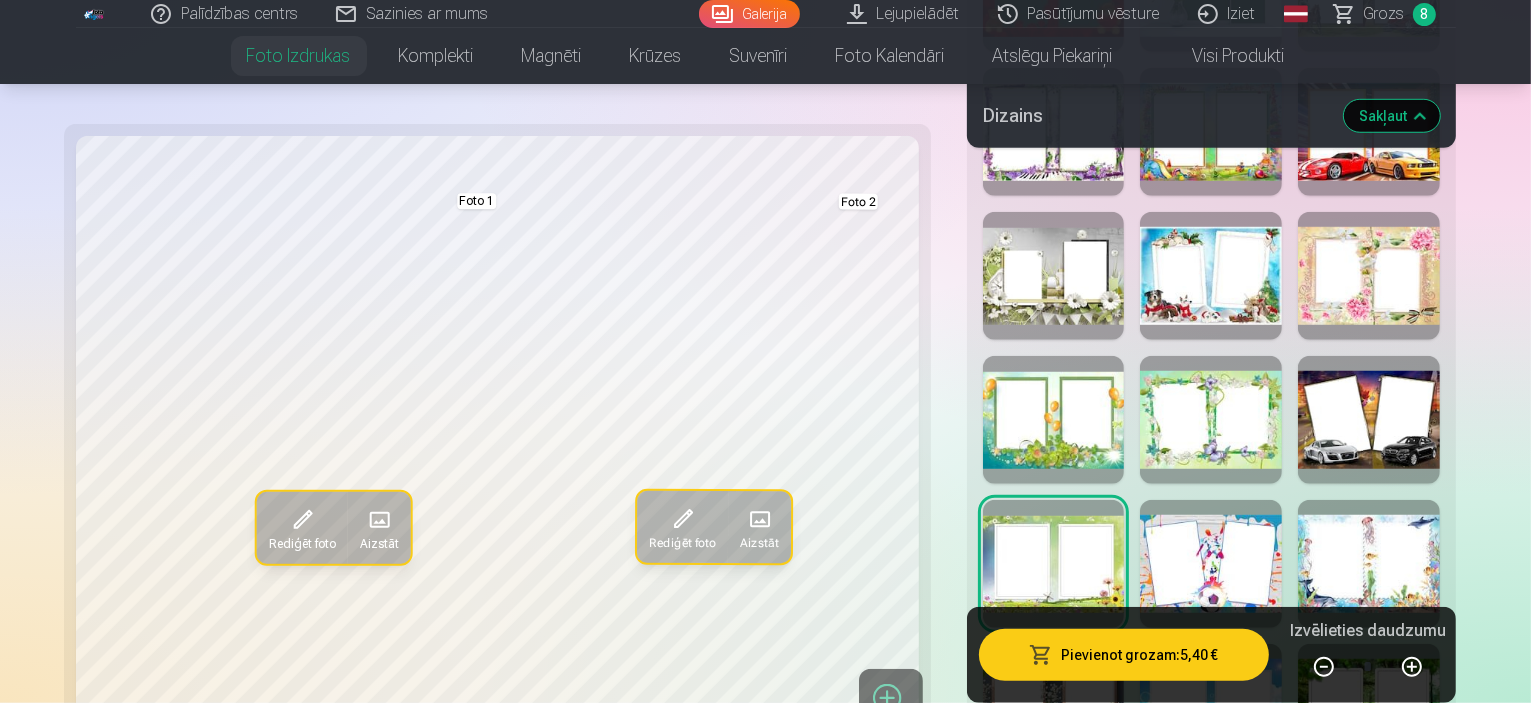 click at bounding box center (1211, 564) 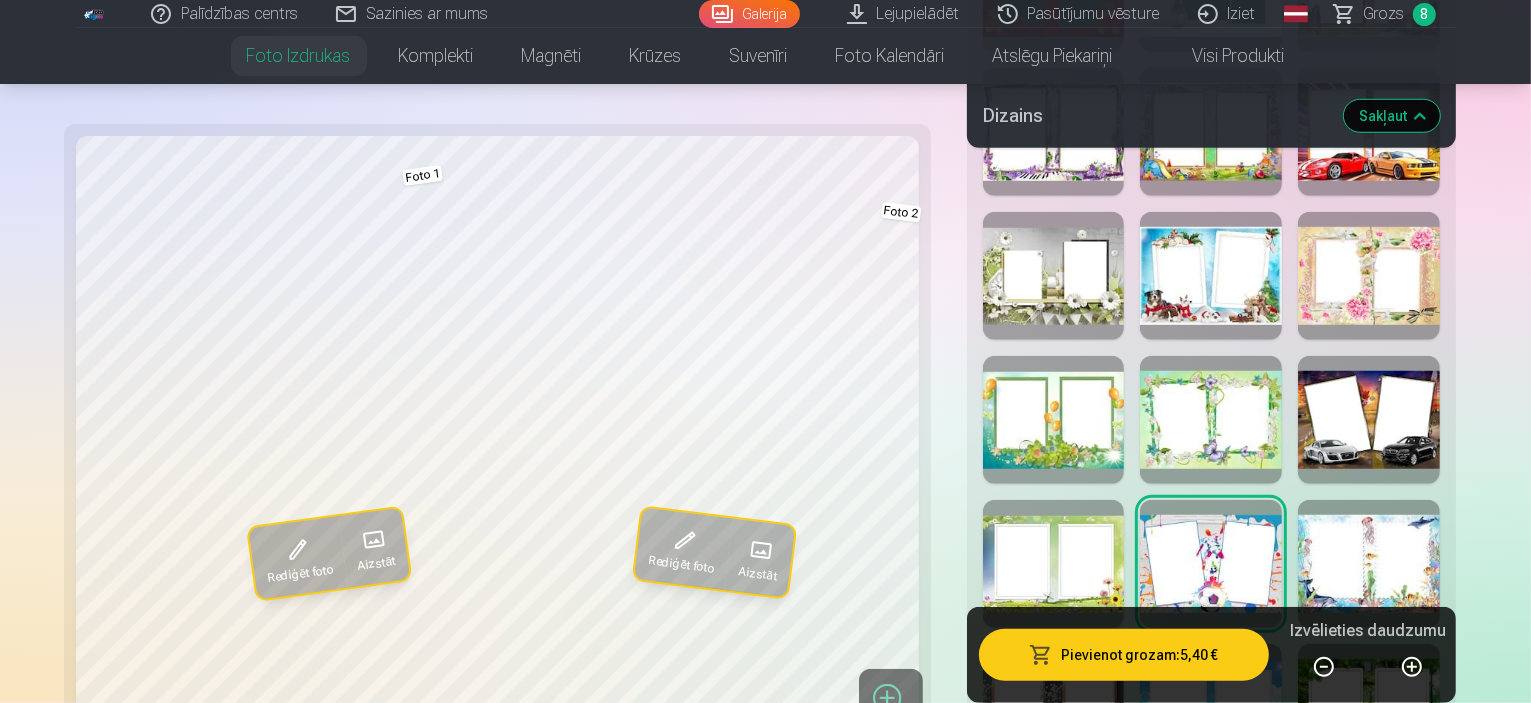 scroll, scrollTop: 1516, scrollLeft: 0, axis: vertical 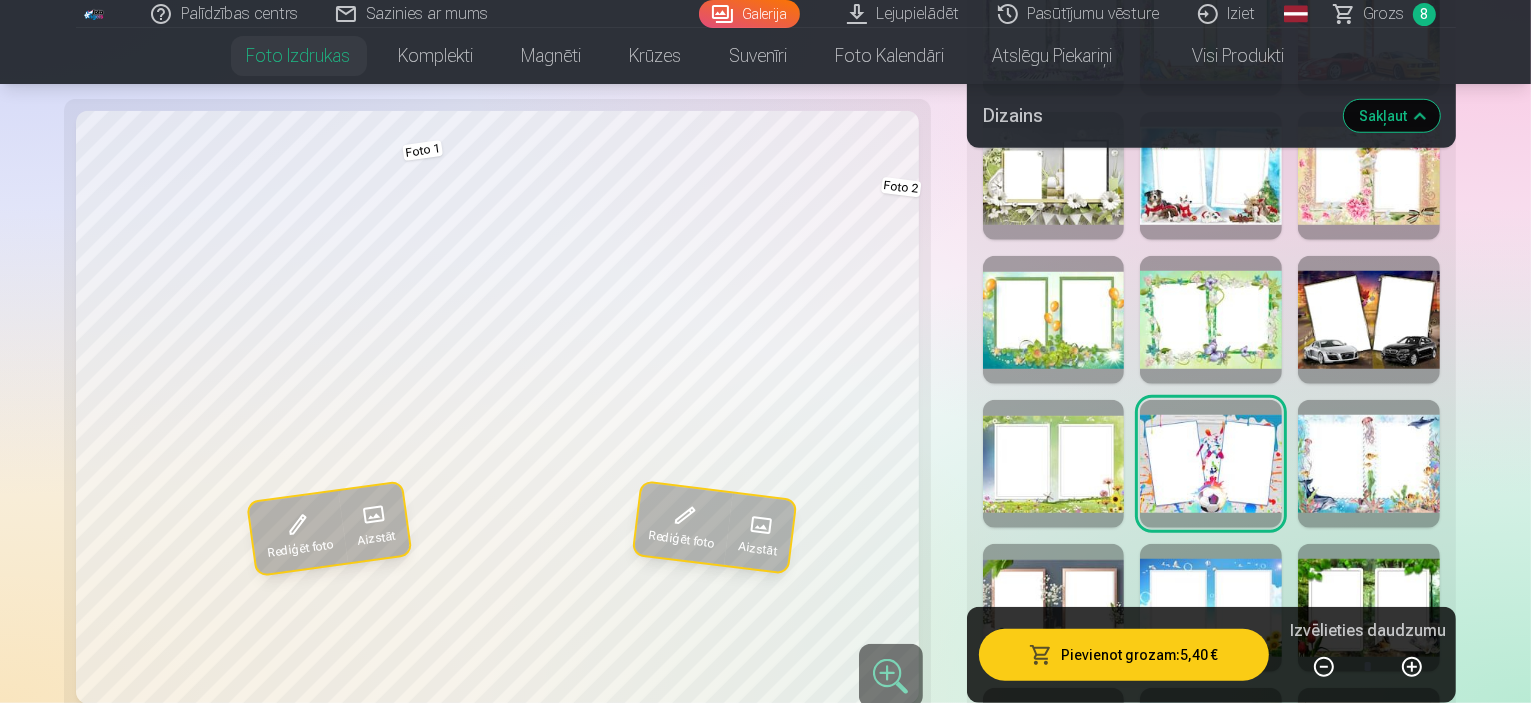 click at bounding box center [1054, 608] 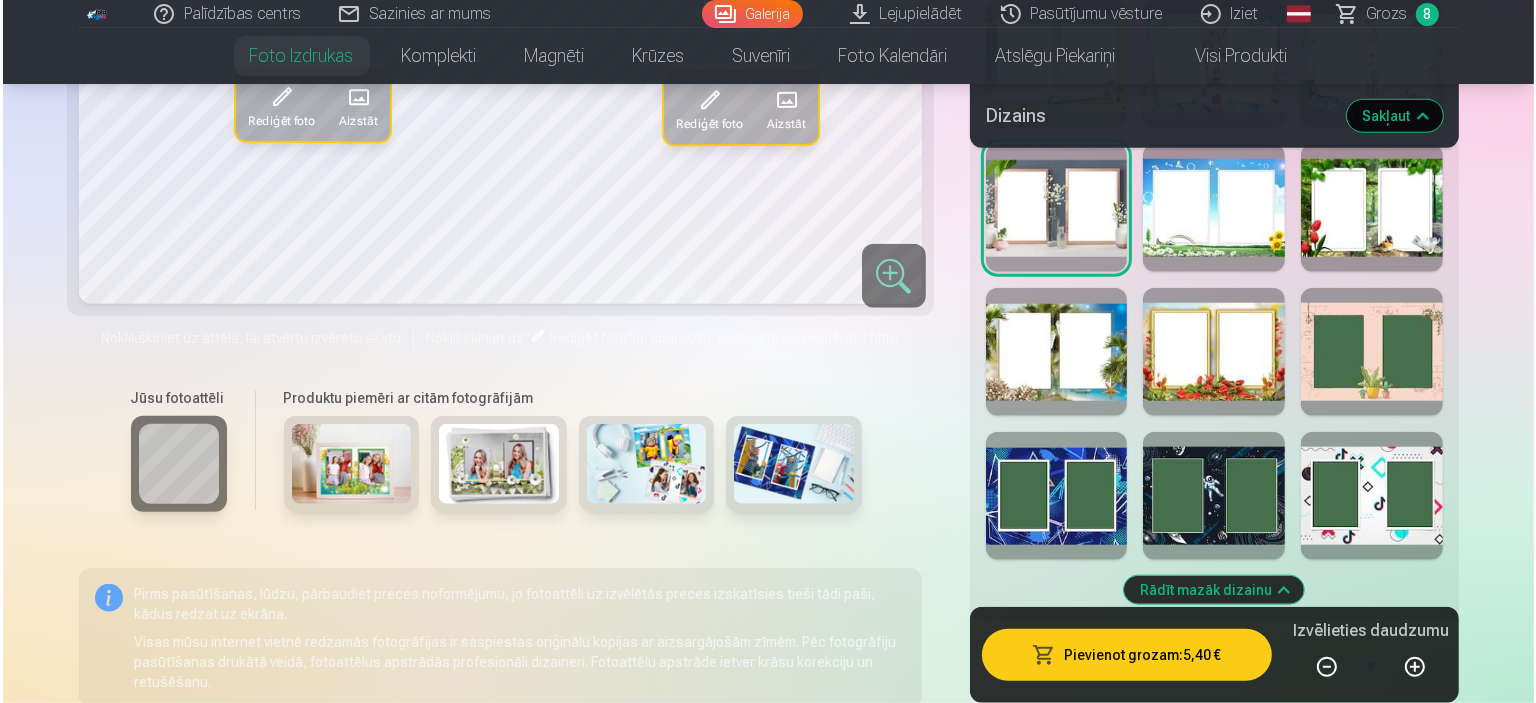 scroll, scrollTop: 2016, scrollLeft: 0, axis: vertical 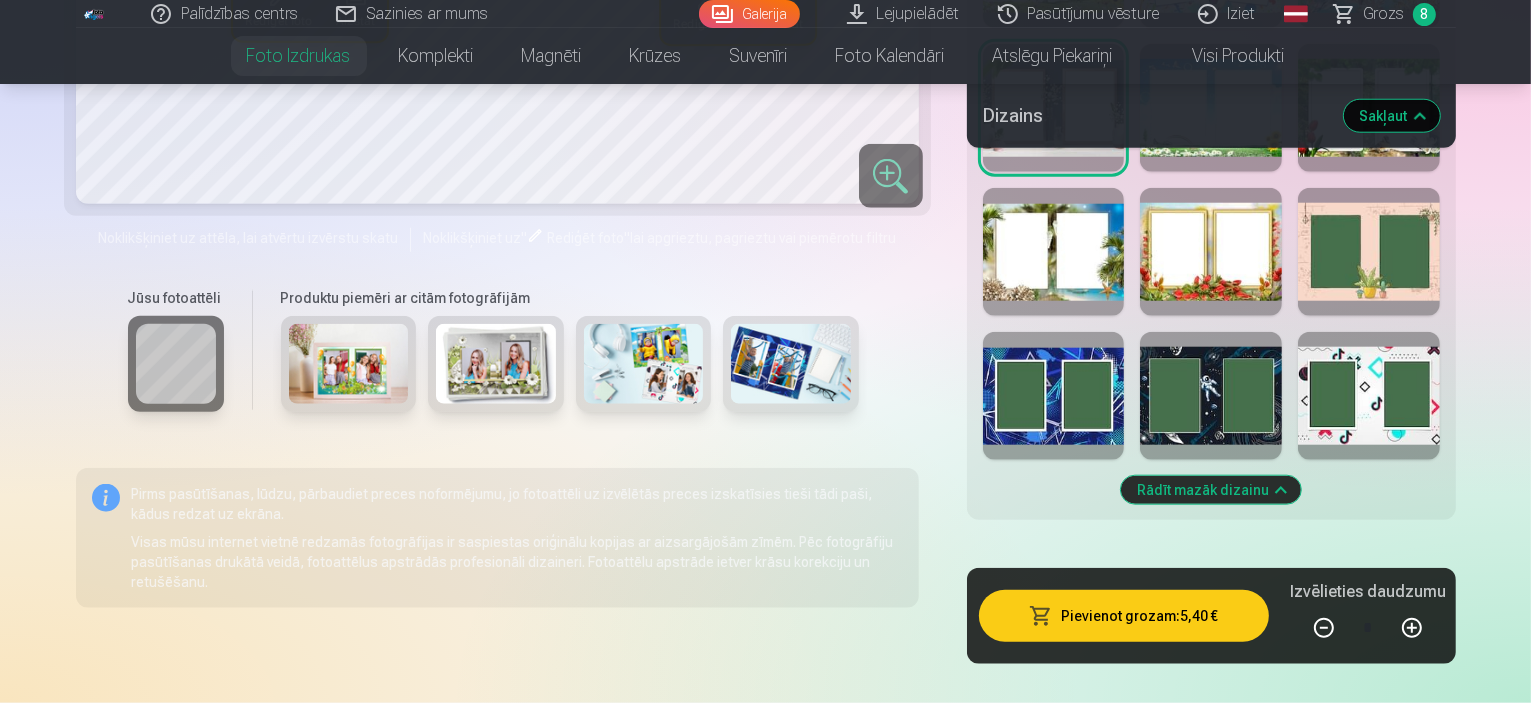 click on "Pievienot grozam :  5,40 €" at bounding box center (1124, 616) 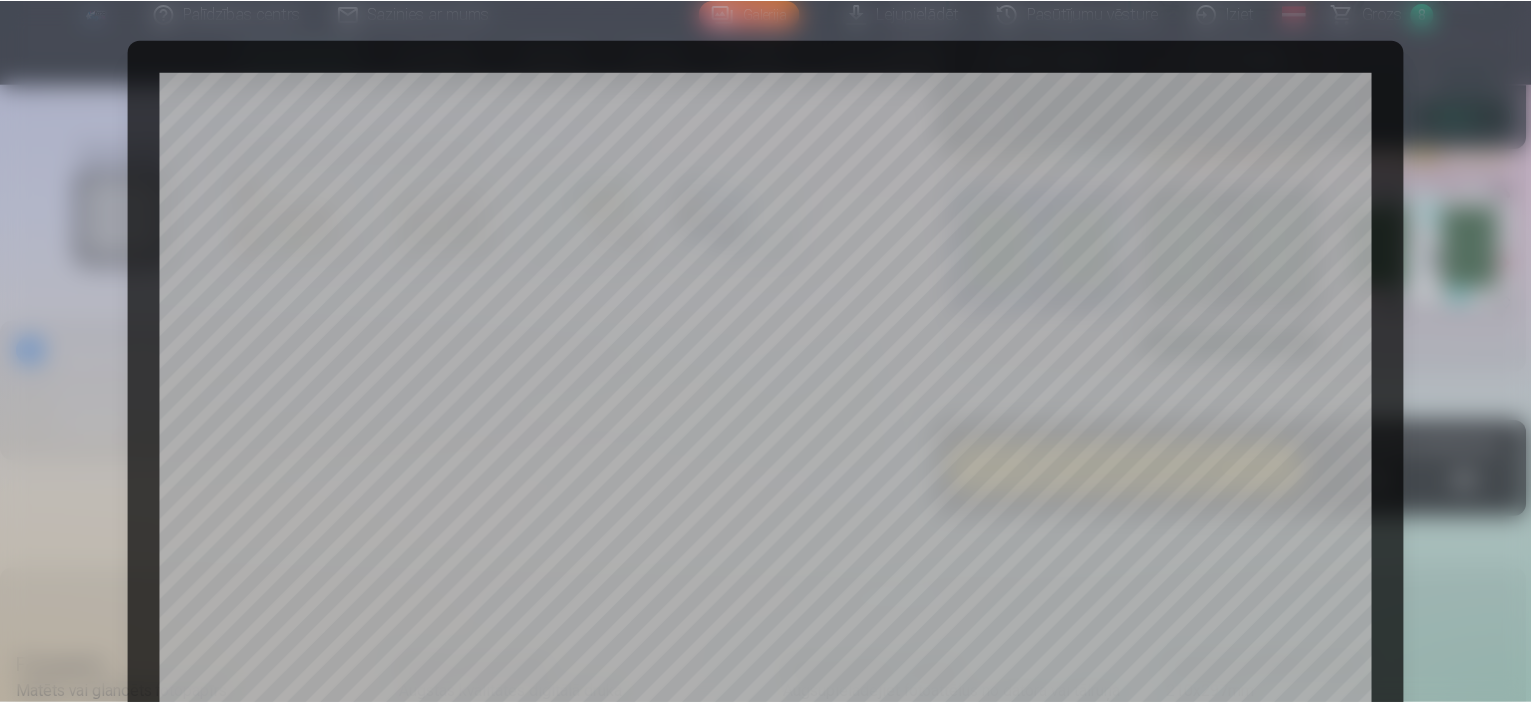 scroll, scrollTop: 736, scrollLeft: 0, axis: vertical 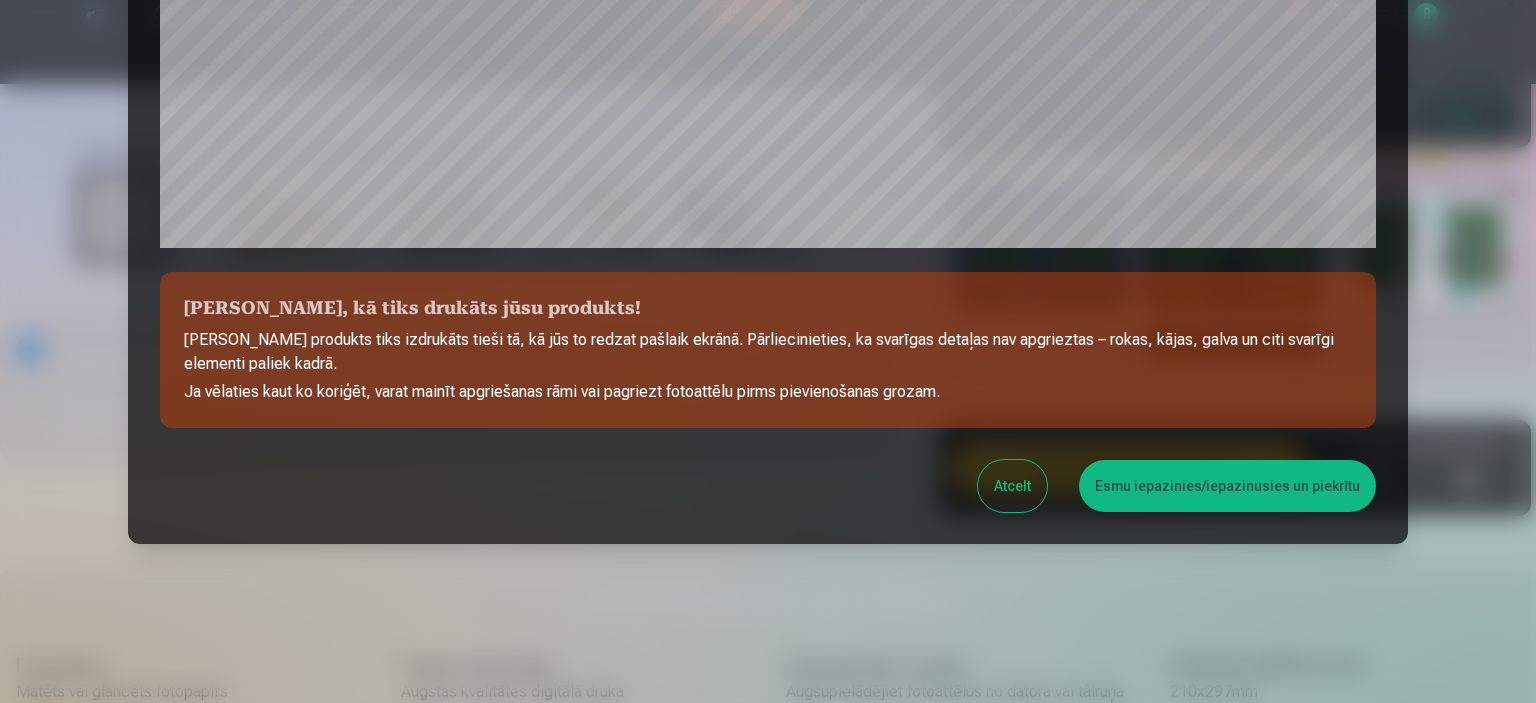 click on "Esmu iepazinies/iepazinusies un piekrītu" at bounding box center [1227, 486] 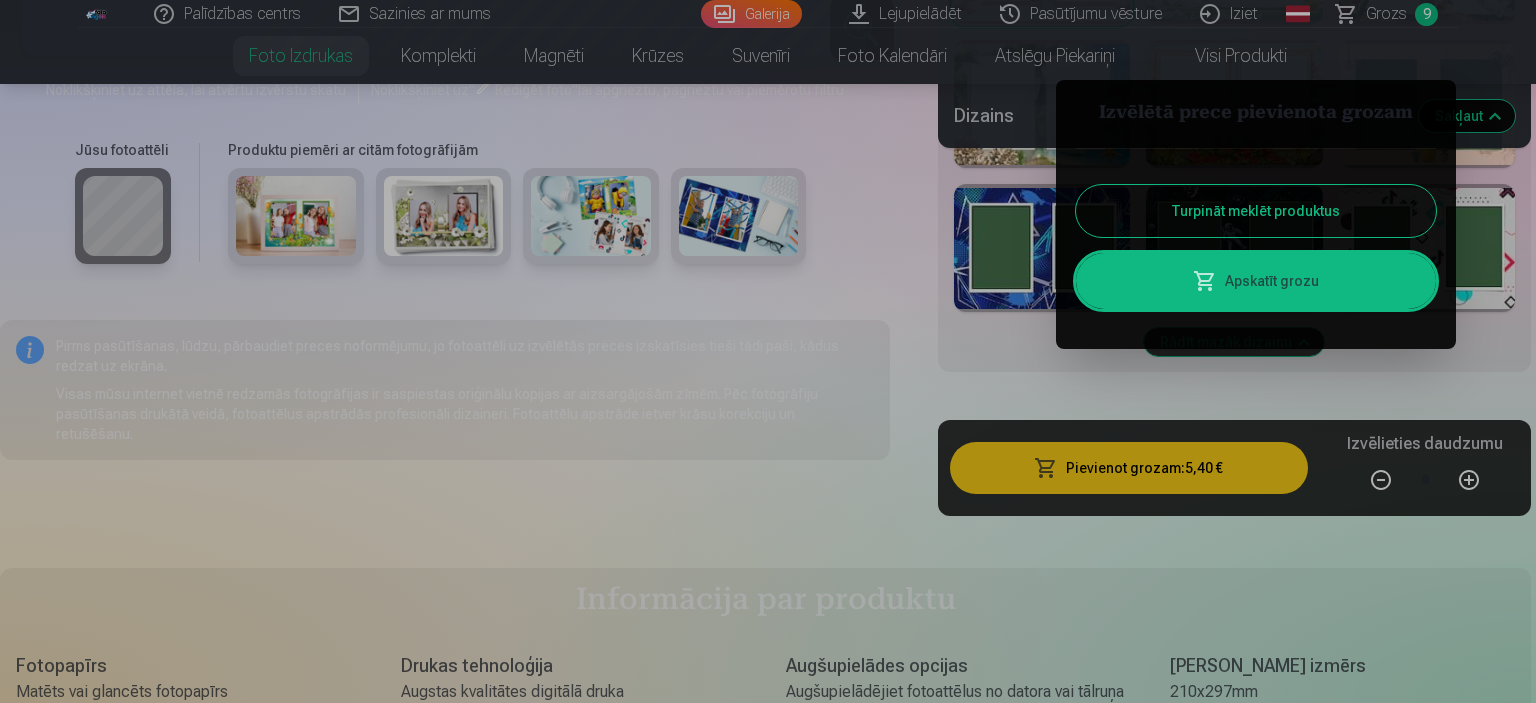 click on "Apskatīt grozu" at bounding box center (1256, 281) 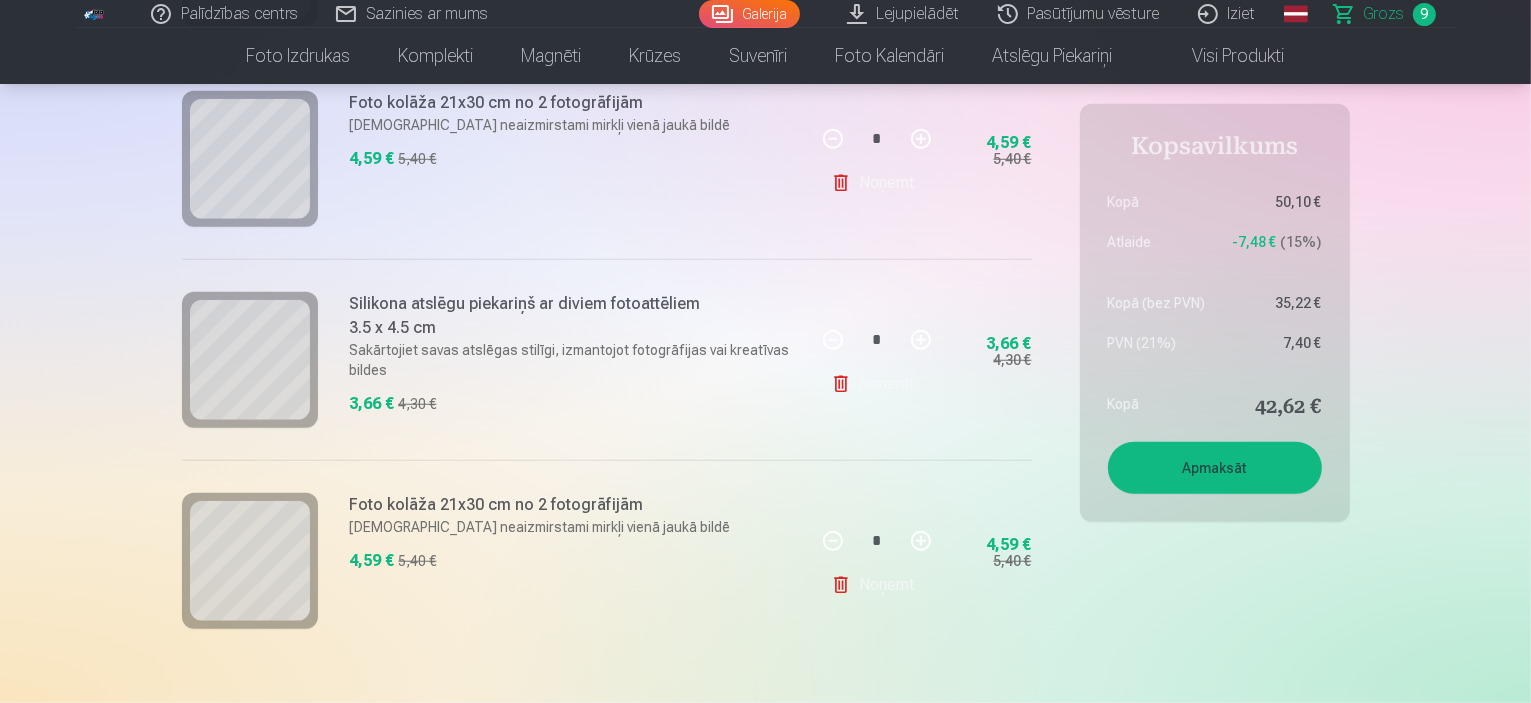 scroll, scrollTop: 1700, scrollLeft: 0, axis: vertical 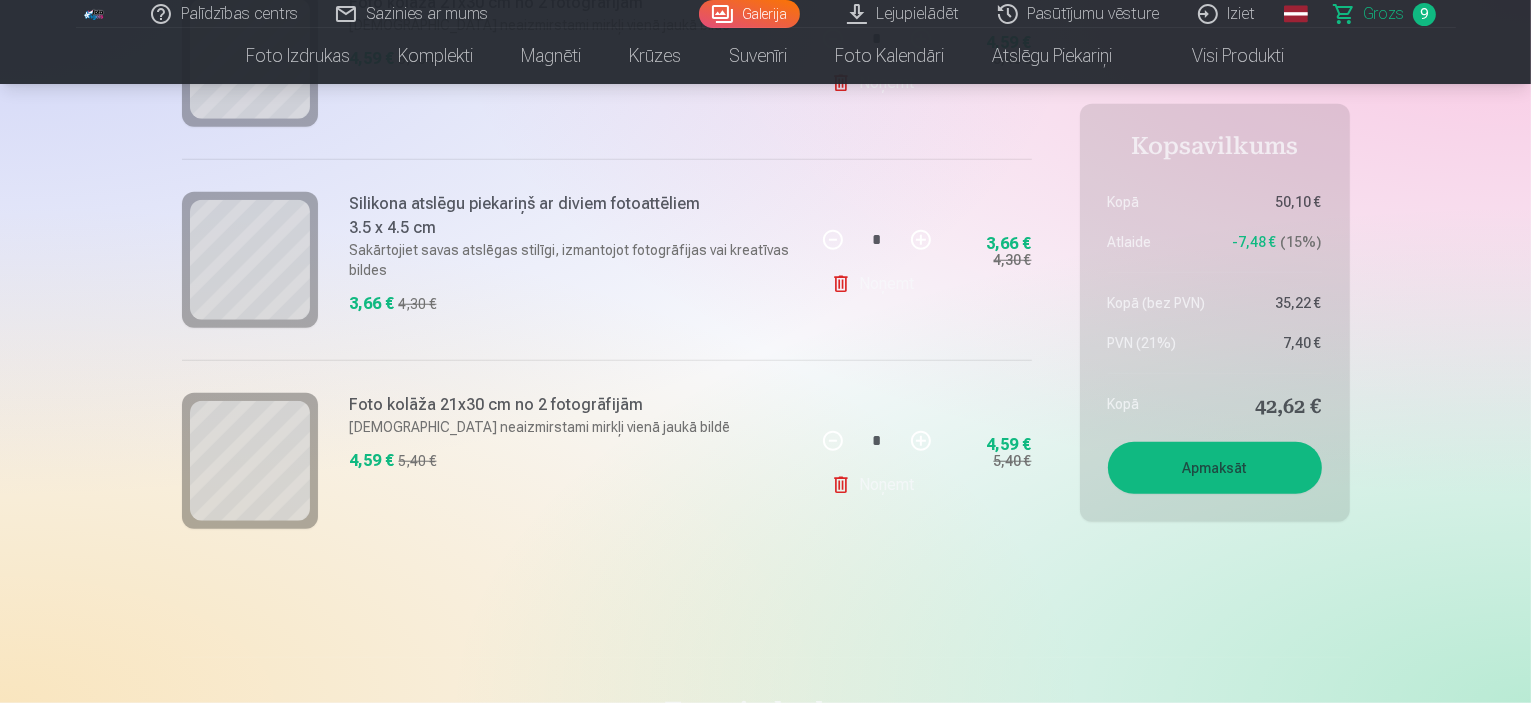 click on "Noņemt" at bounding box center [876, 485] 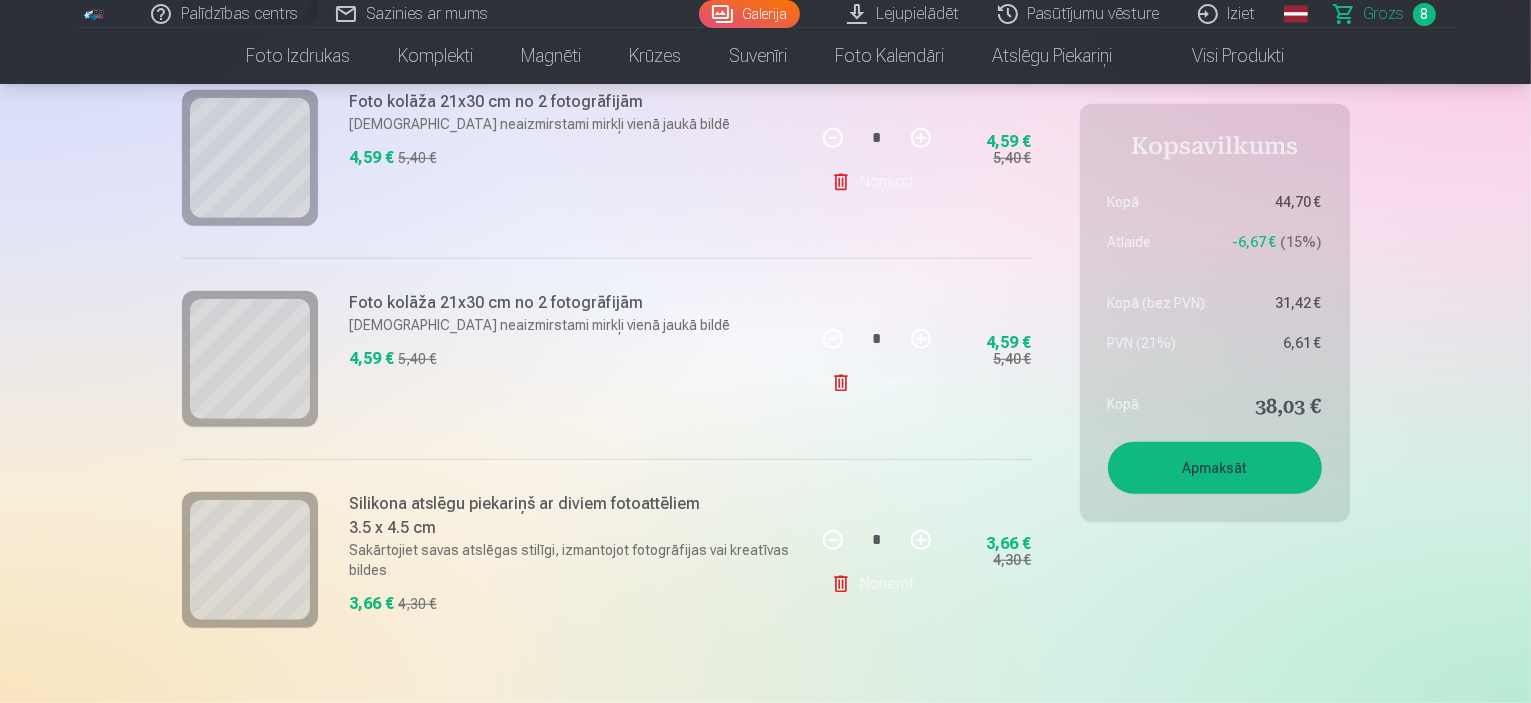 scroll, scrollTop: 1500, scrollLeft: 0, axis: vertical 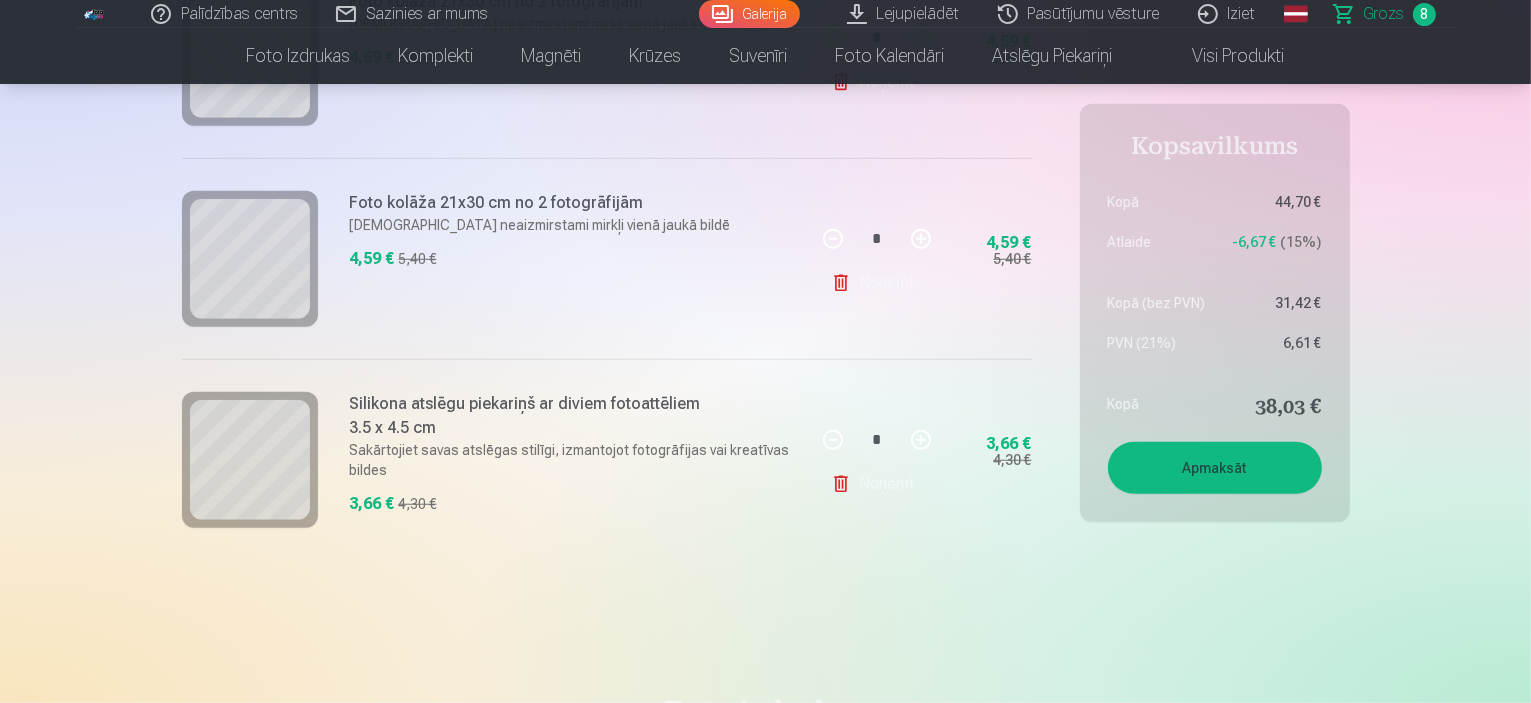 click on "Apmaksāt" at bounding box center [1215, 468] 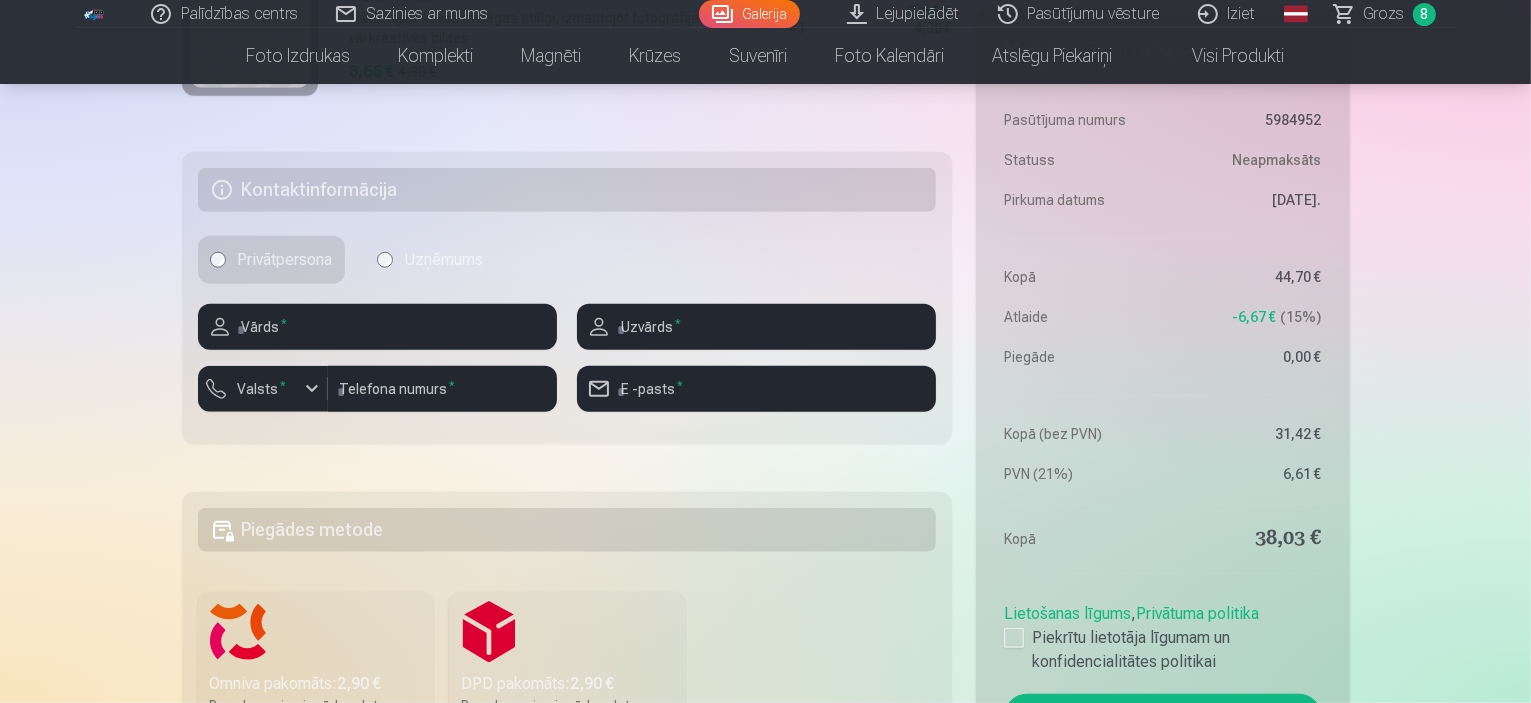 scroll, scrollTop: 1700, scrollLeft: 0, axis: vertical 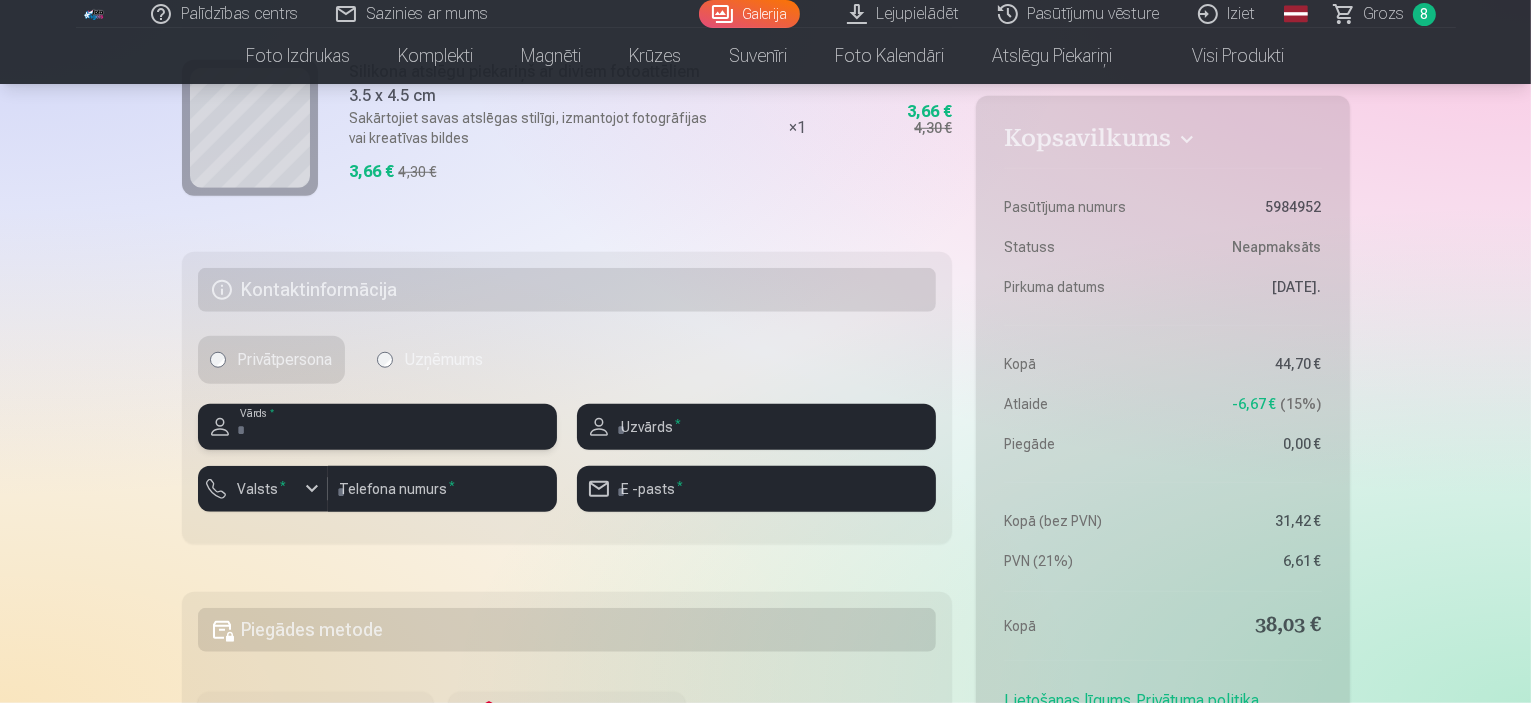 click at bounding box center (377, 427) 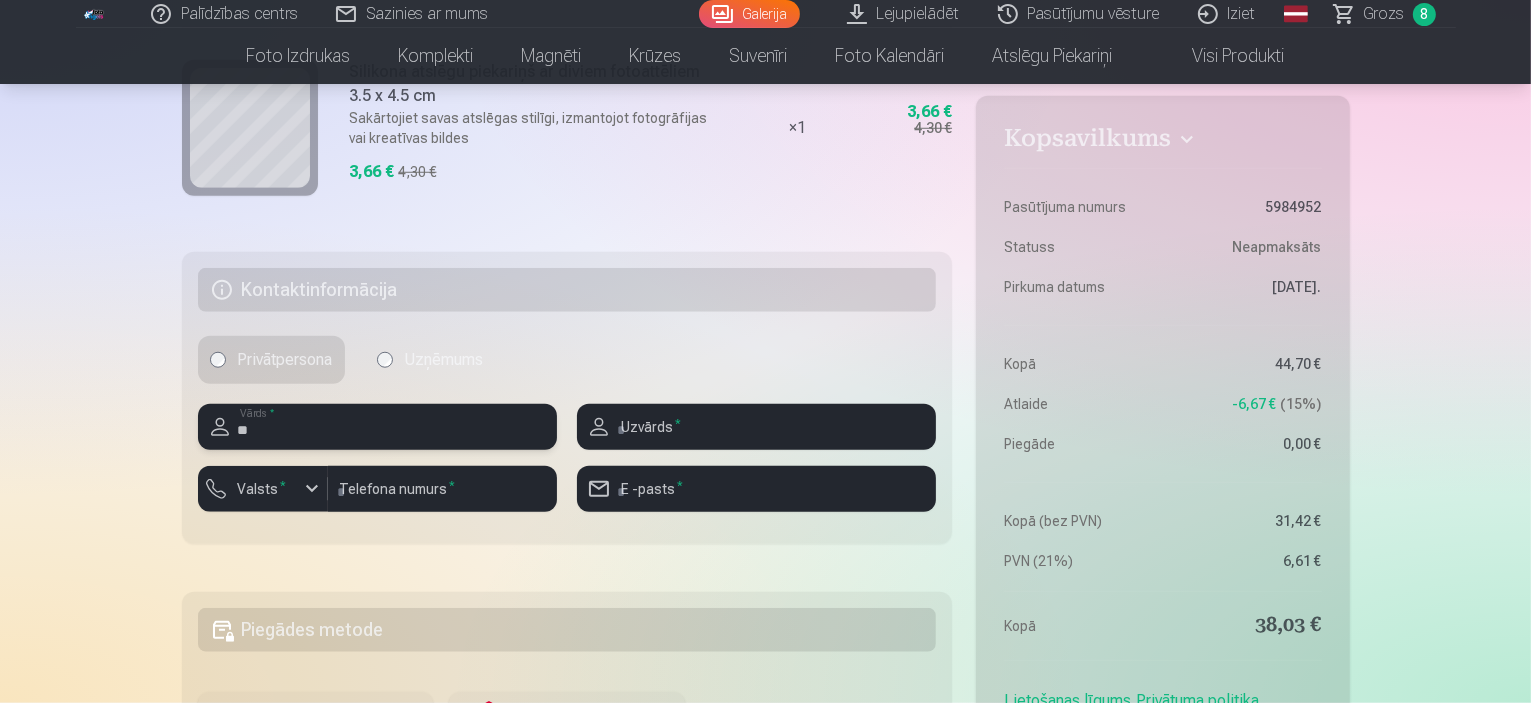 type on "*" 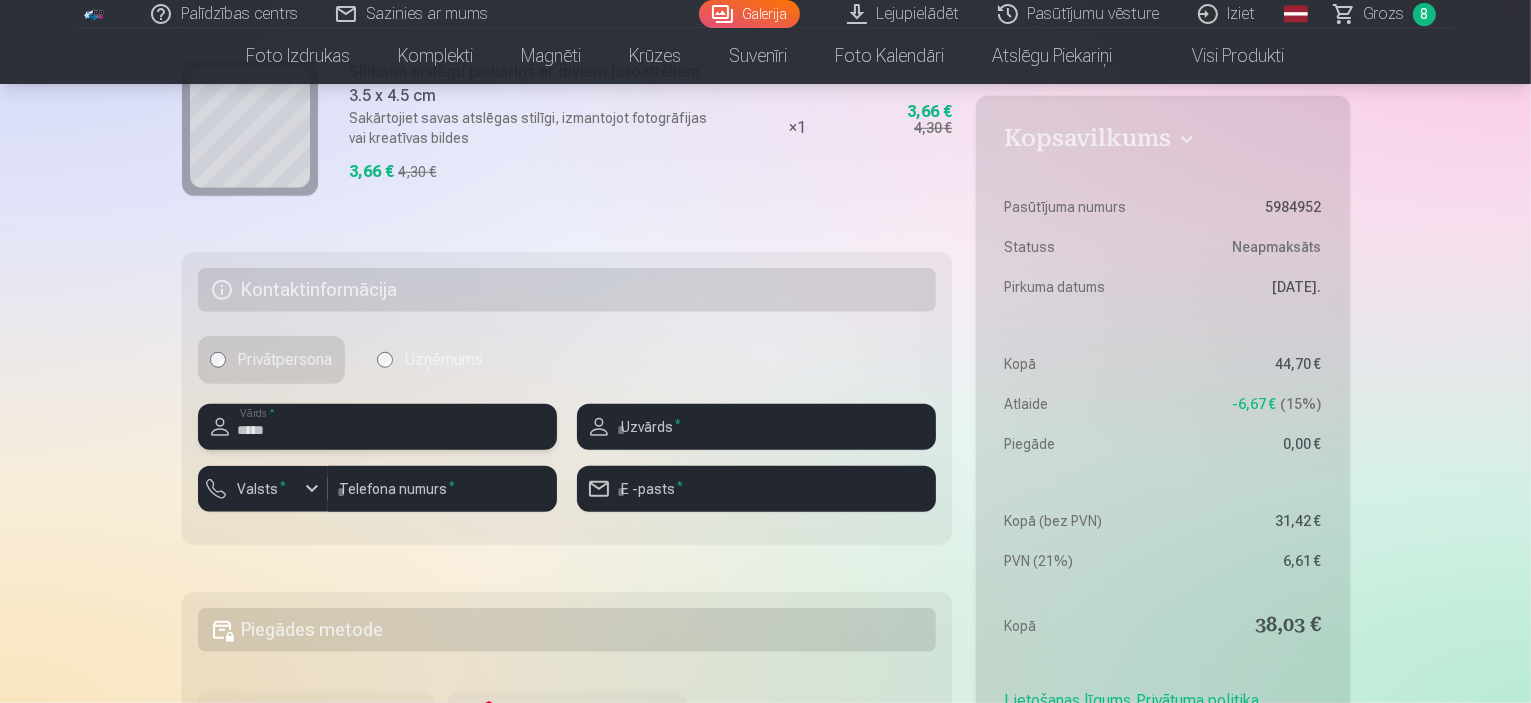 type on "*****" 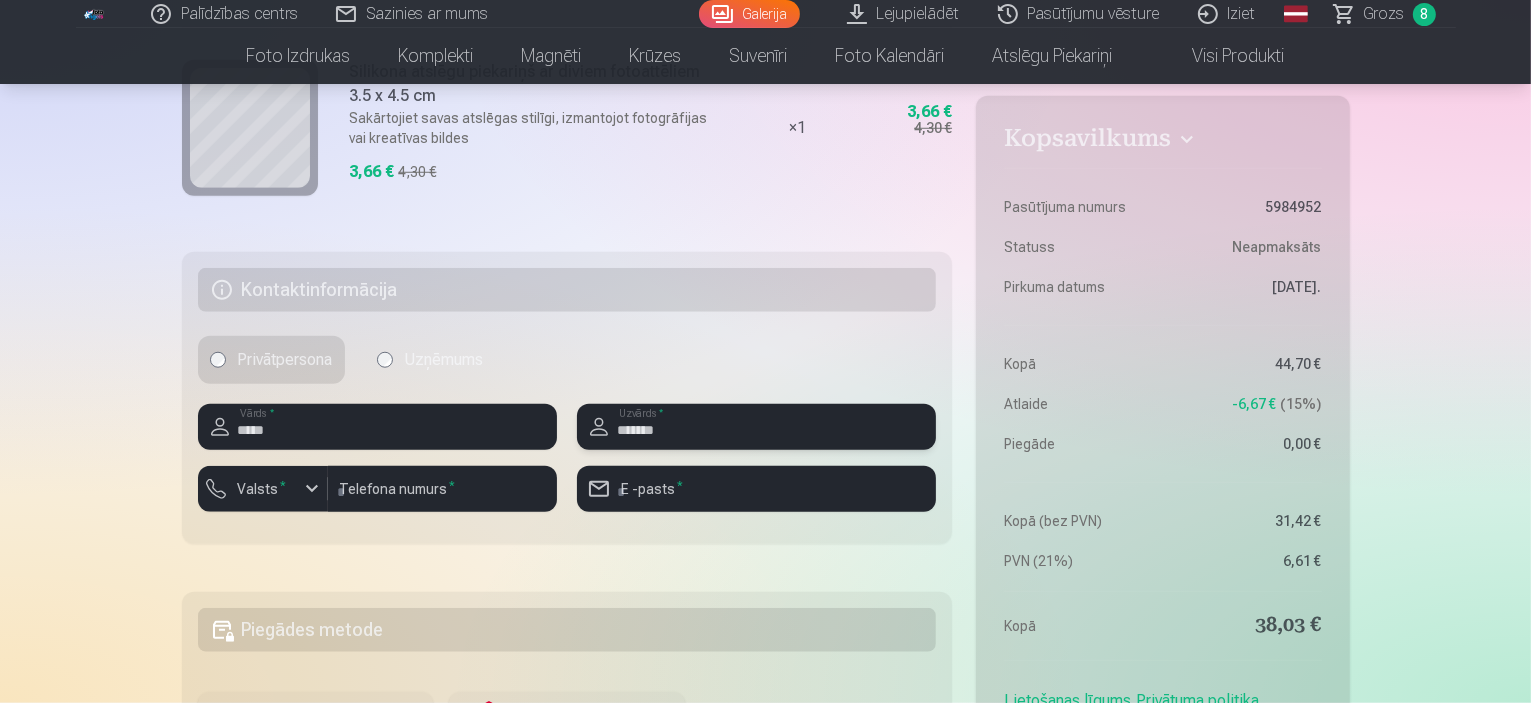 type on "*******" 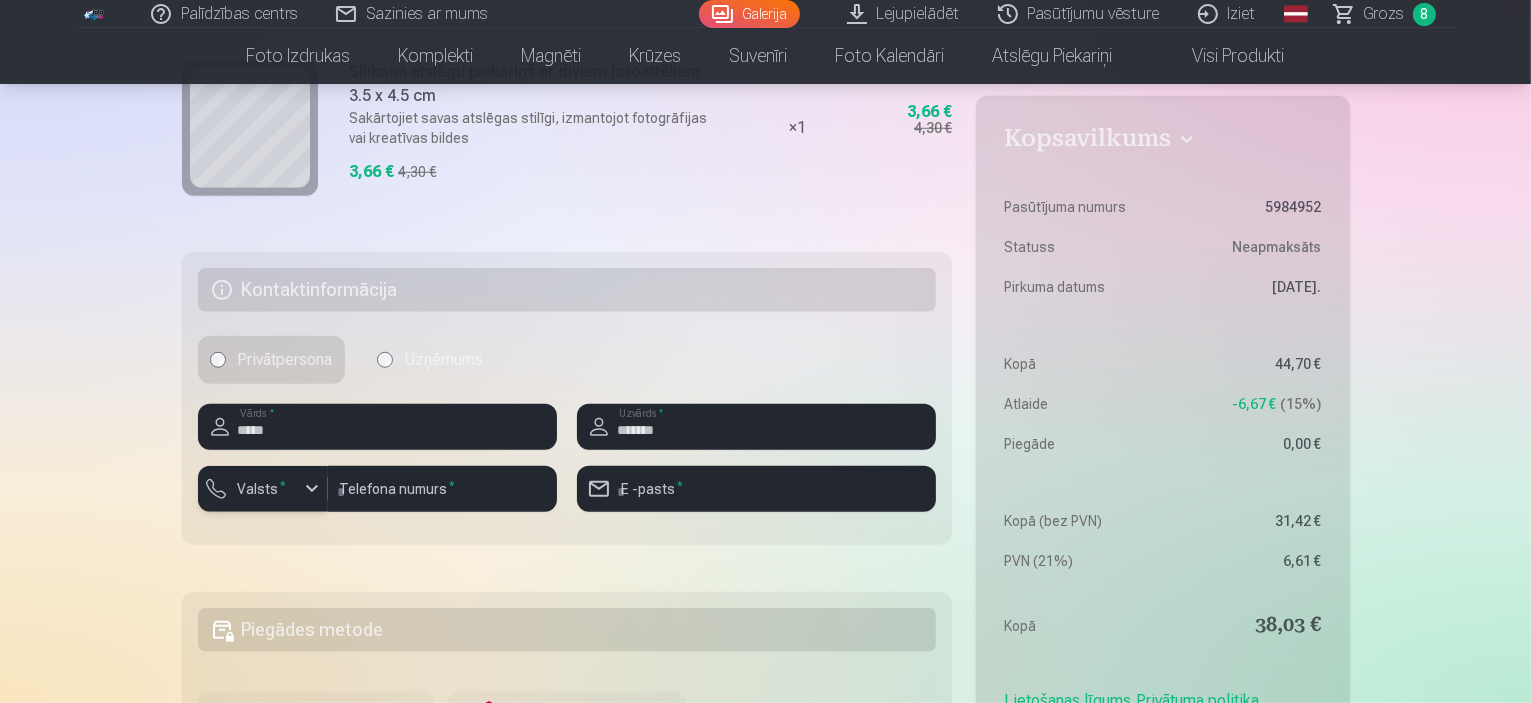 click at bounding box center (312, 489) 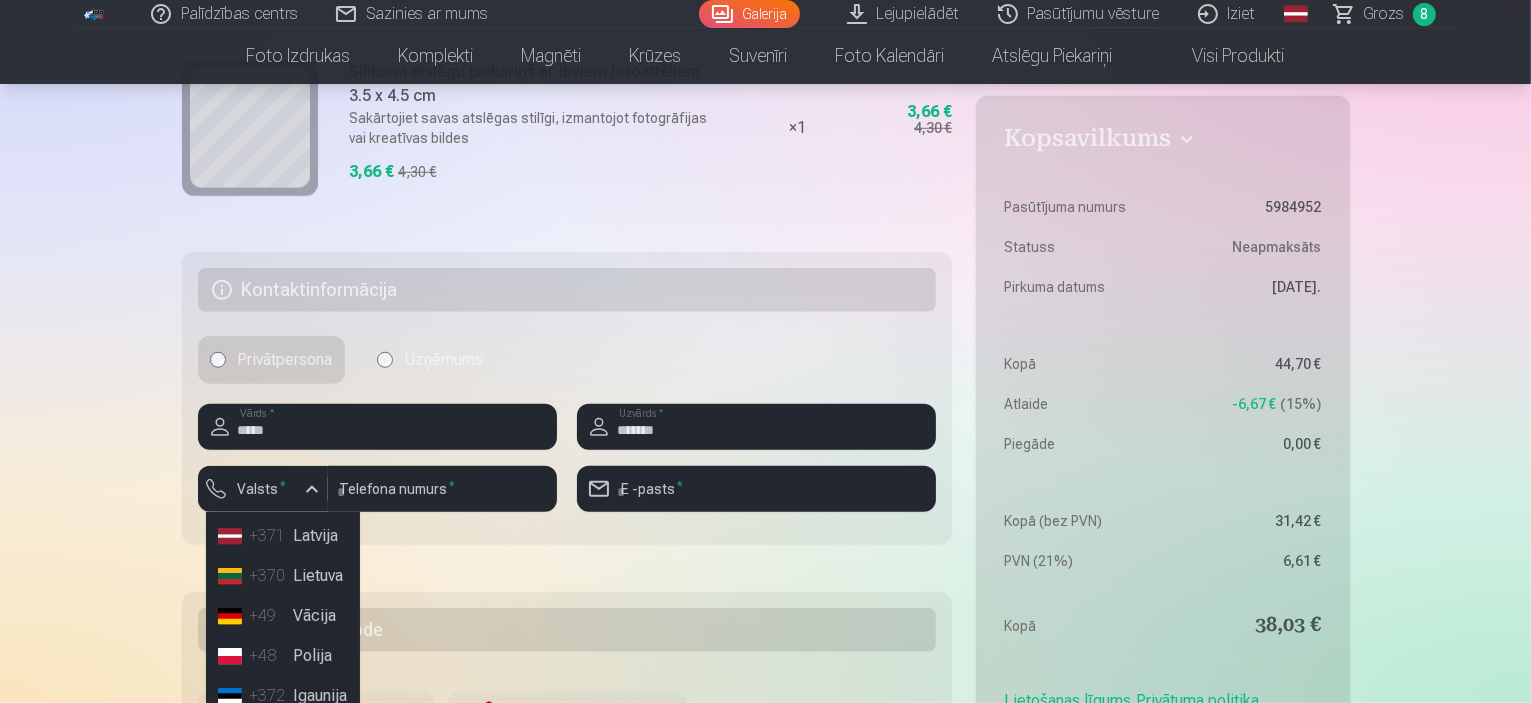 click on "+371 Latvija" at bounding box center (283, 536) 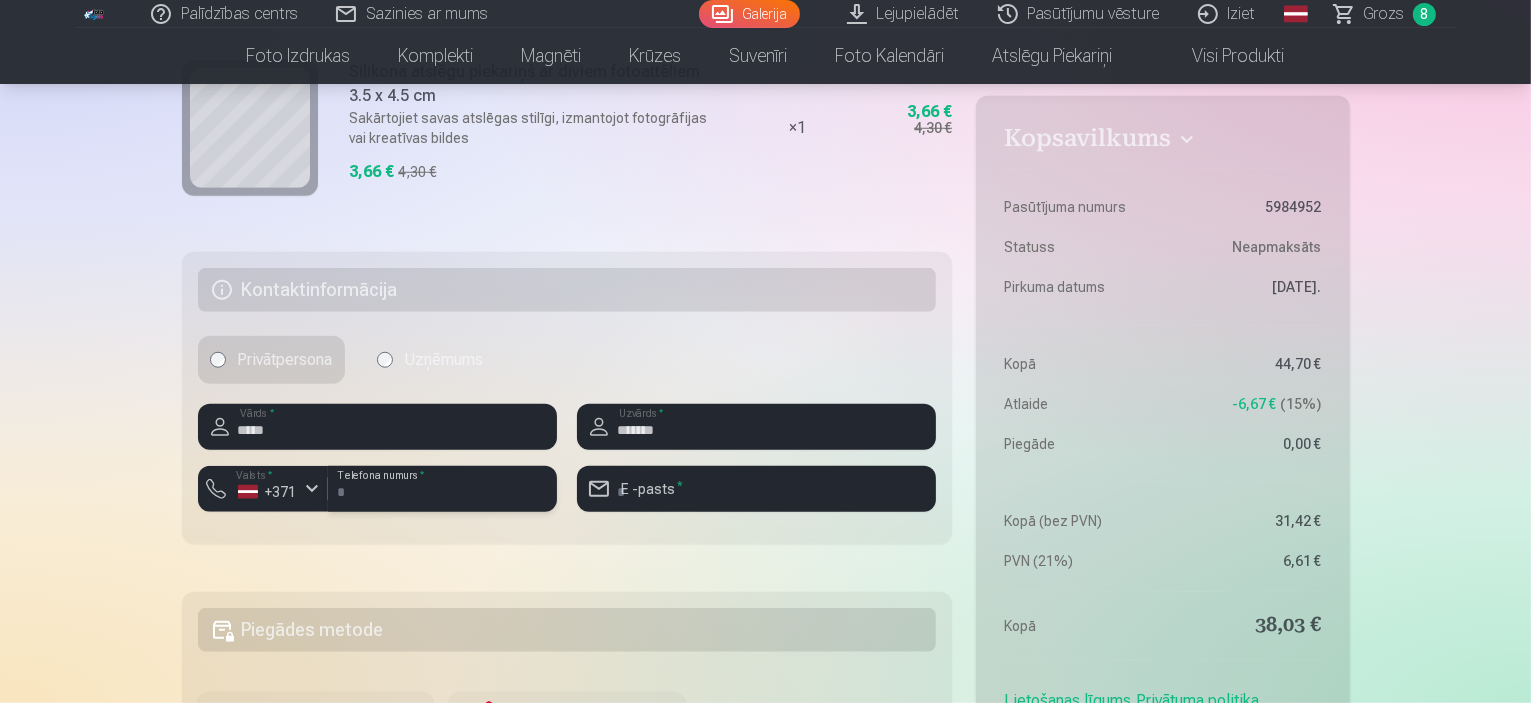 click at bounding box center (442, 489) 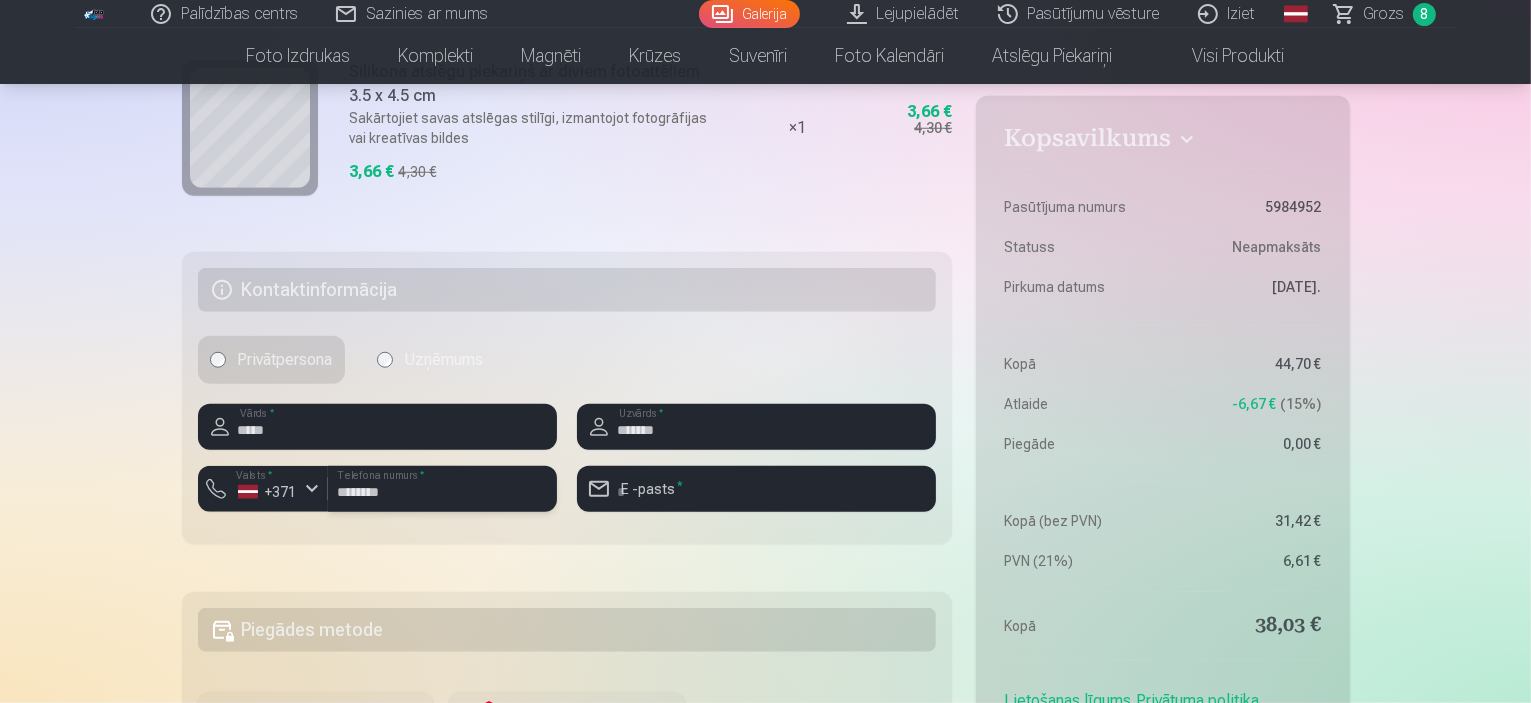 type on "********" 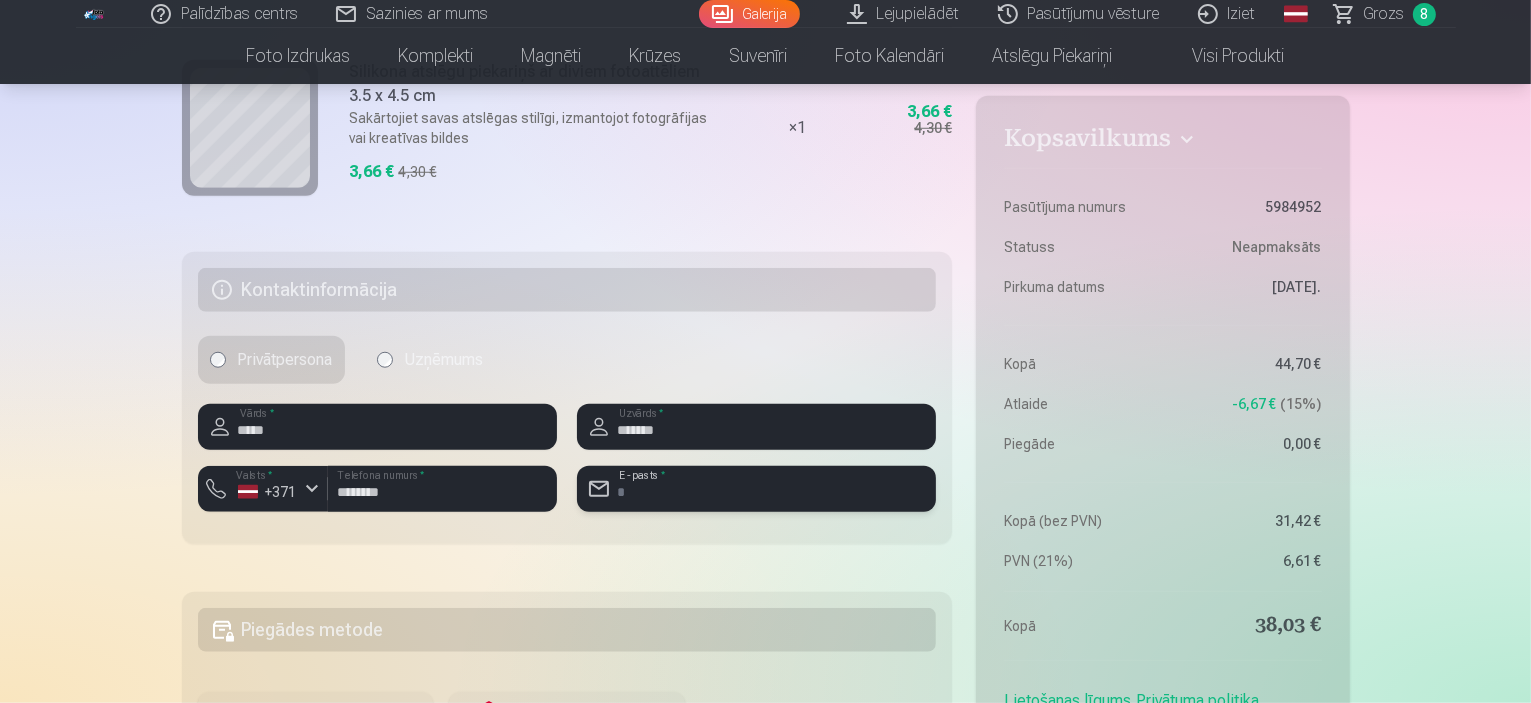 click at bounding box center (756, 489) 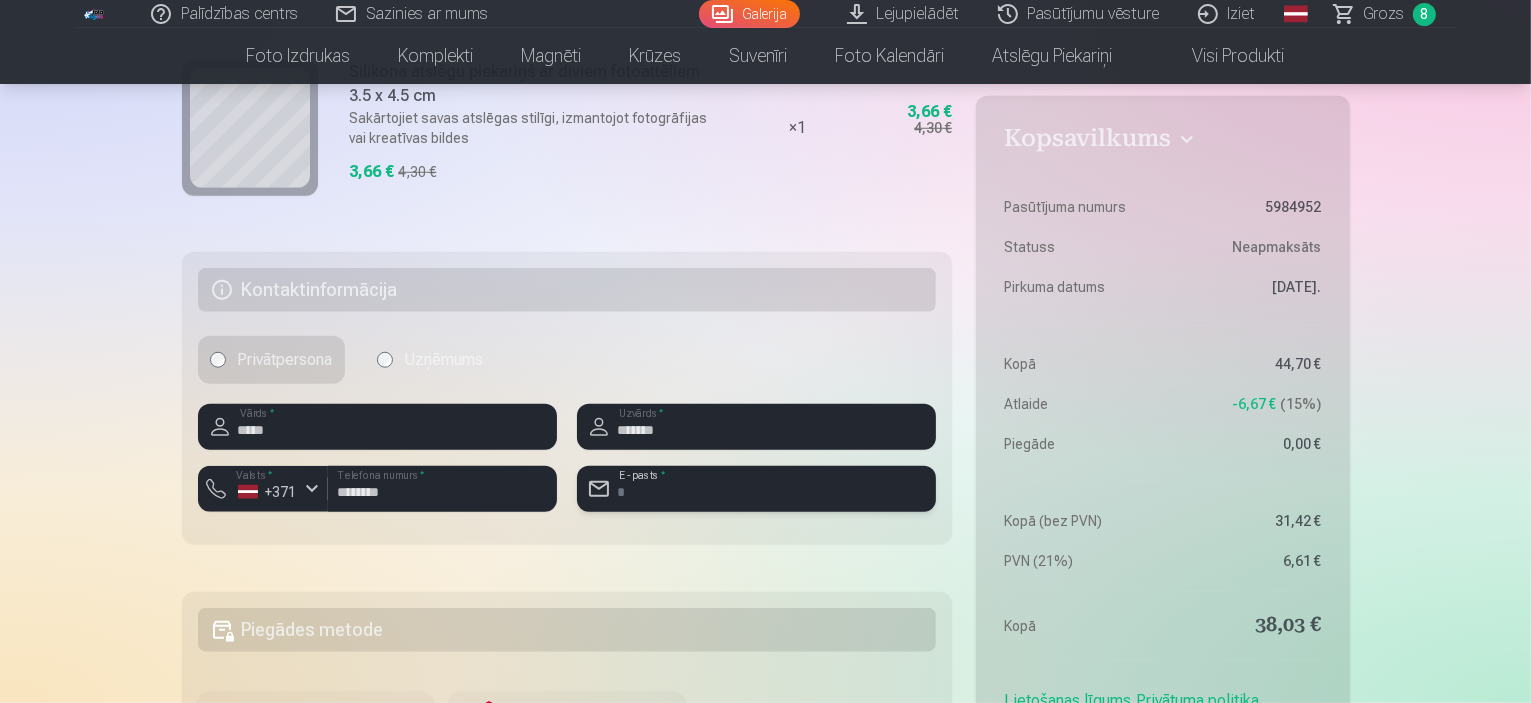 type on "**********" 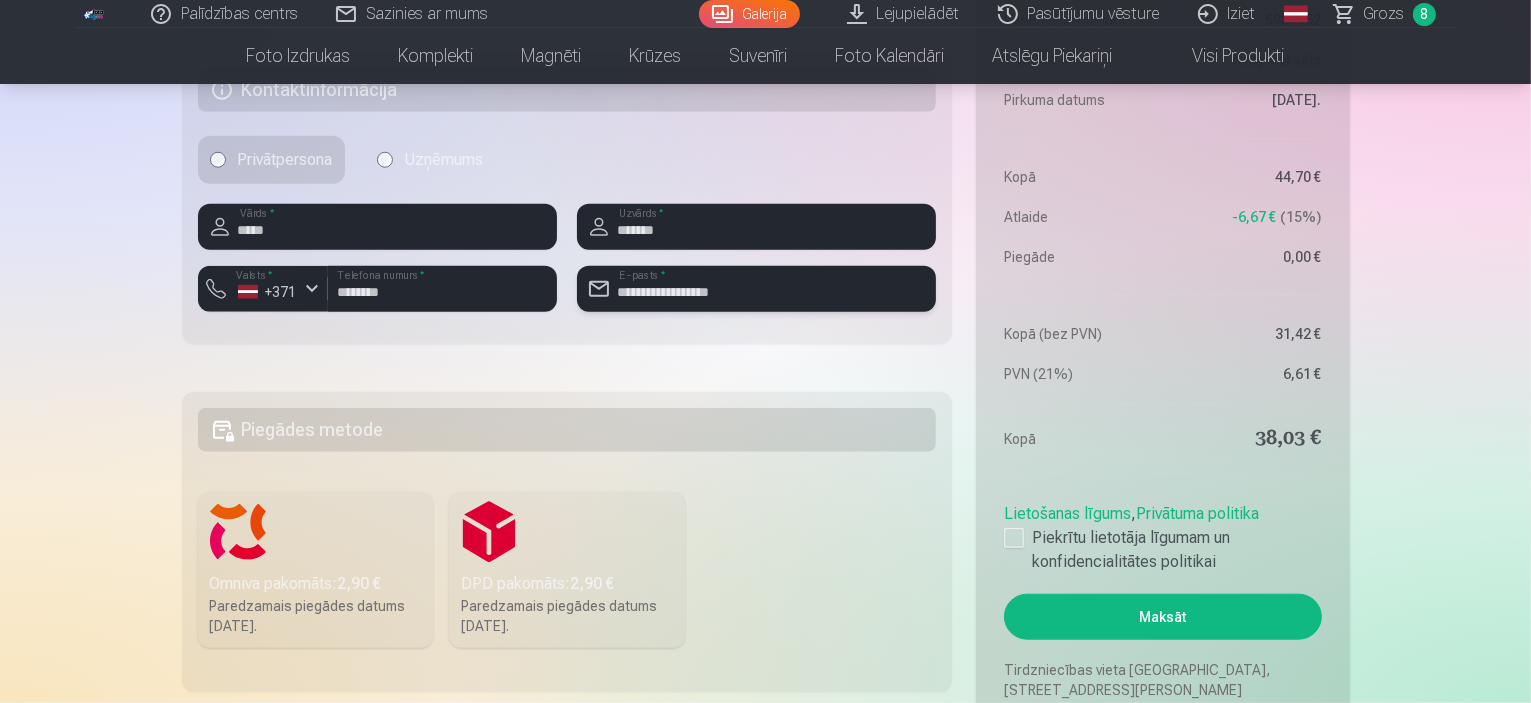 scroll, scrollTop: 2000, scrollLeft: 0, axis: vertical 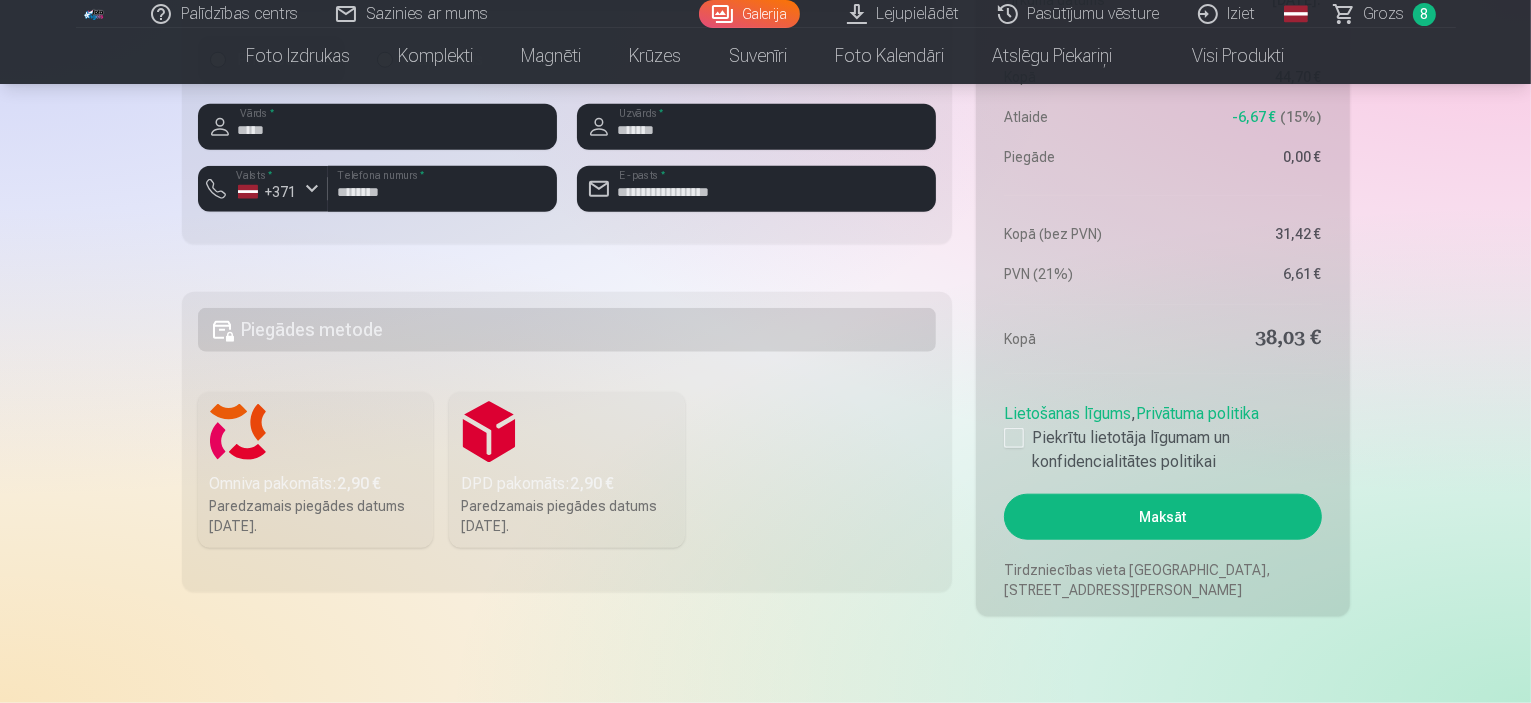 click on "Omniva pakomāts :  2,90 €" at bounding box center (316, 484) 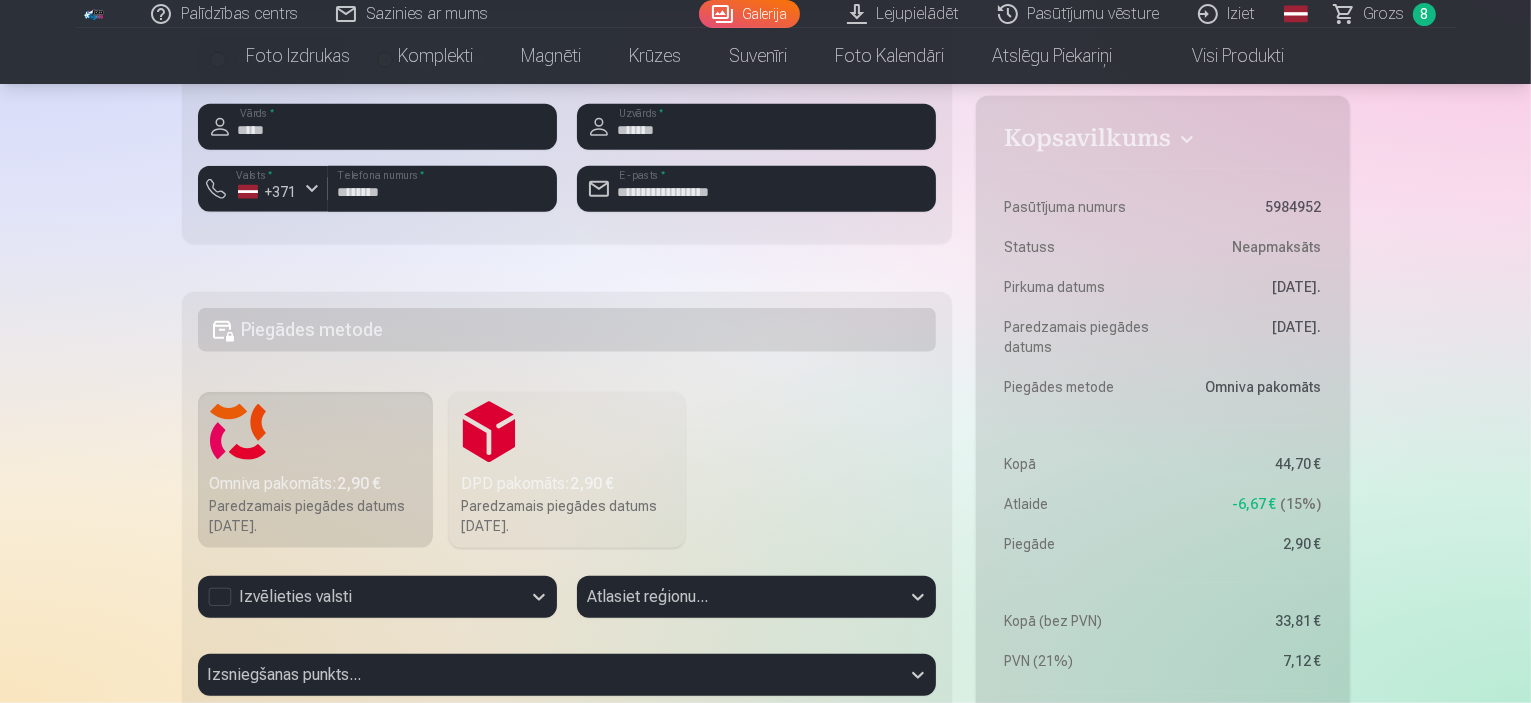click on "Izvēlieties valsti" at bounding box center (377, 597) 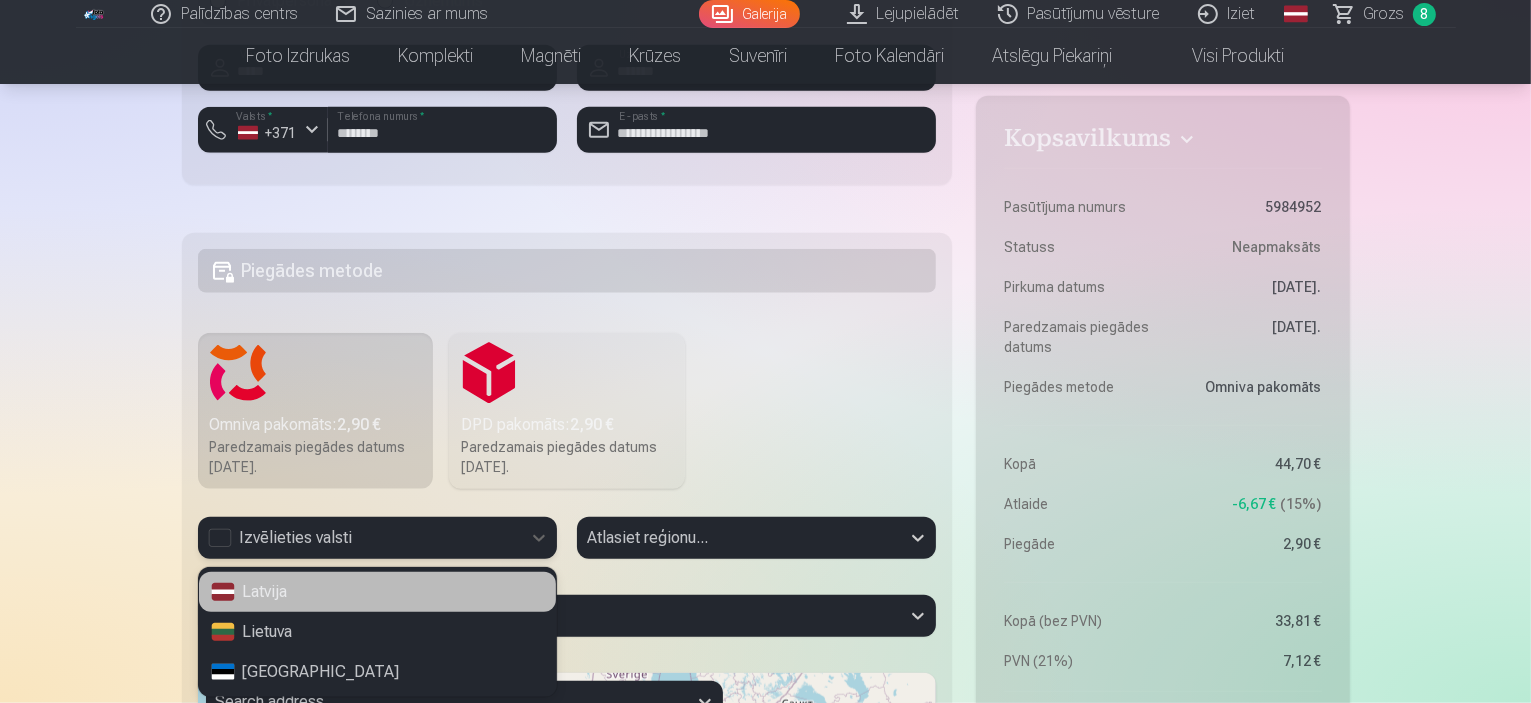 click on "Latvija" at bounding box center (377, 592) 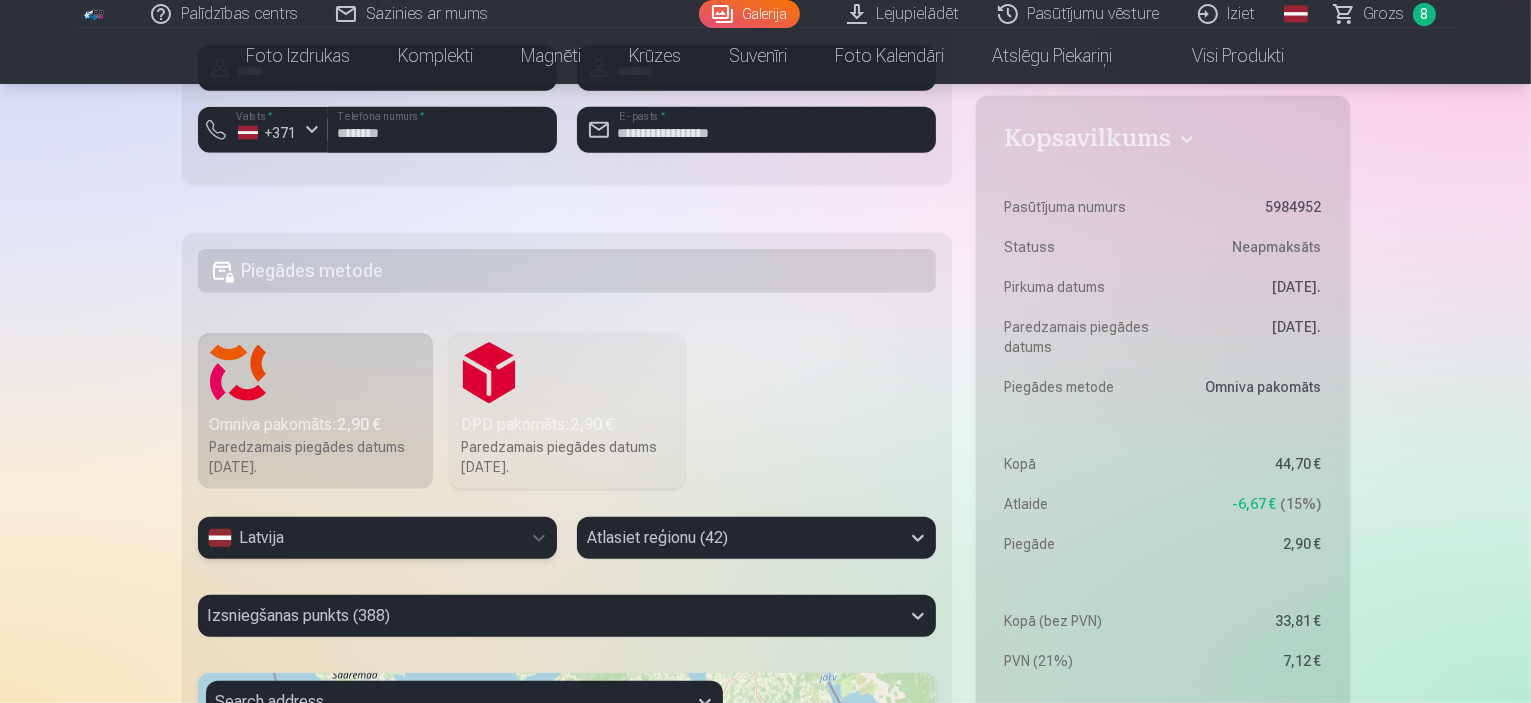 scroll, scrollTop: 2259, scrollLeft: 0, axis: vertical 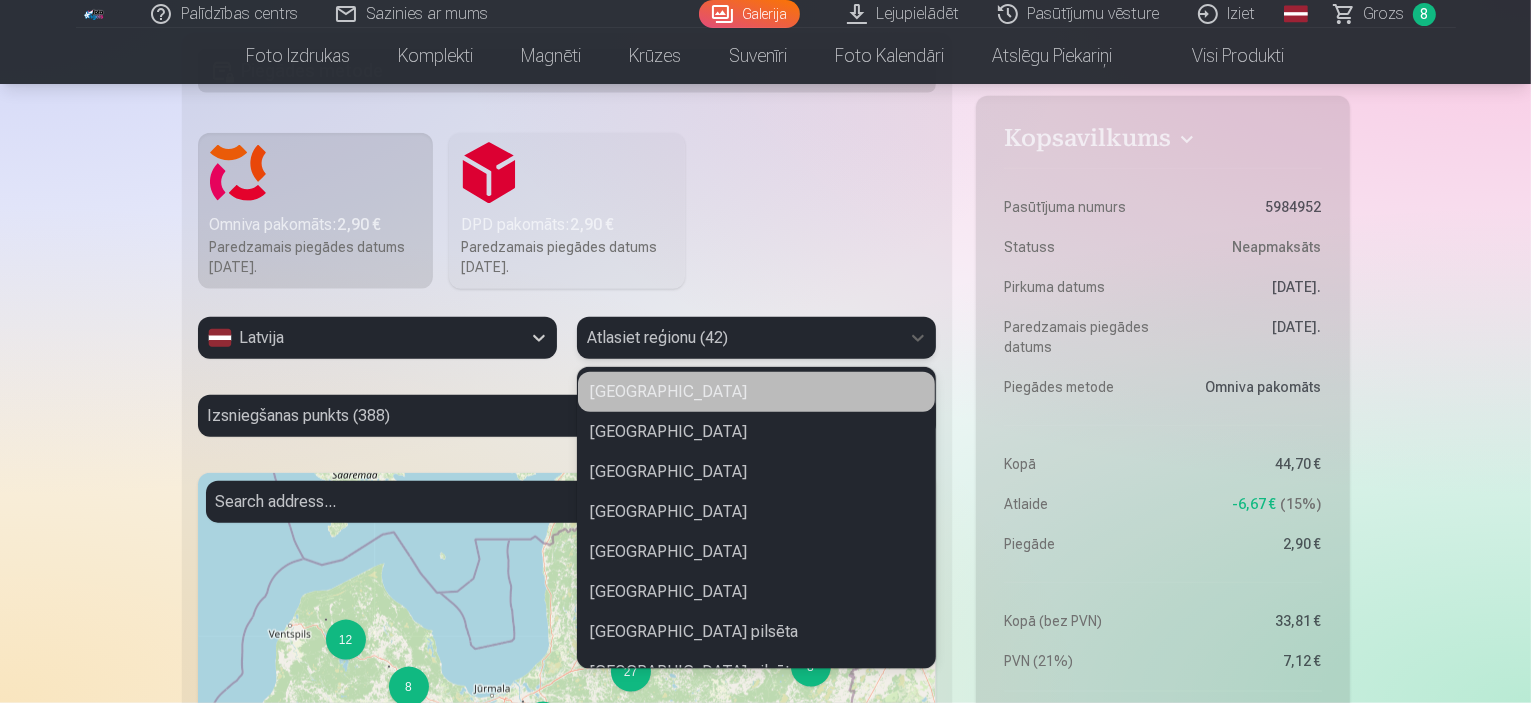 click at bounding box center [738, 338] 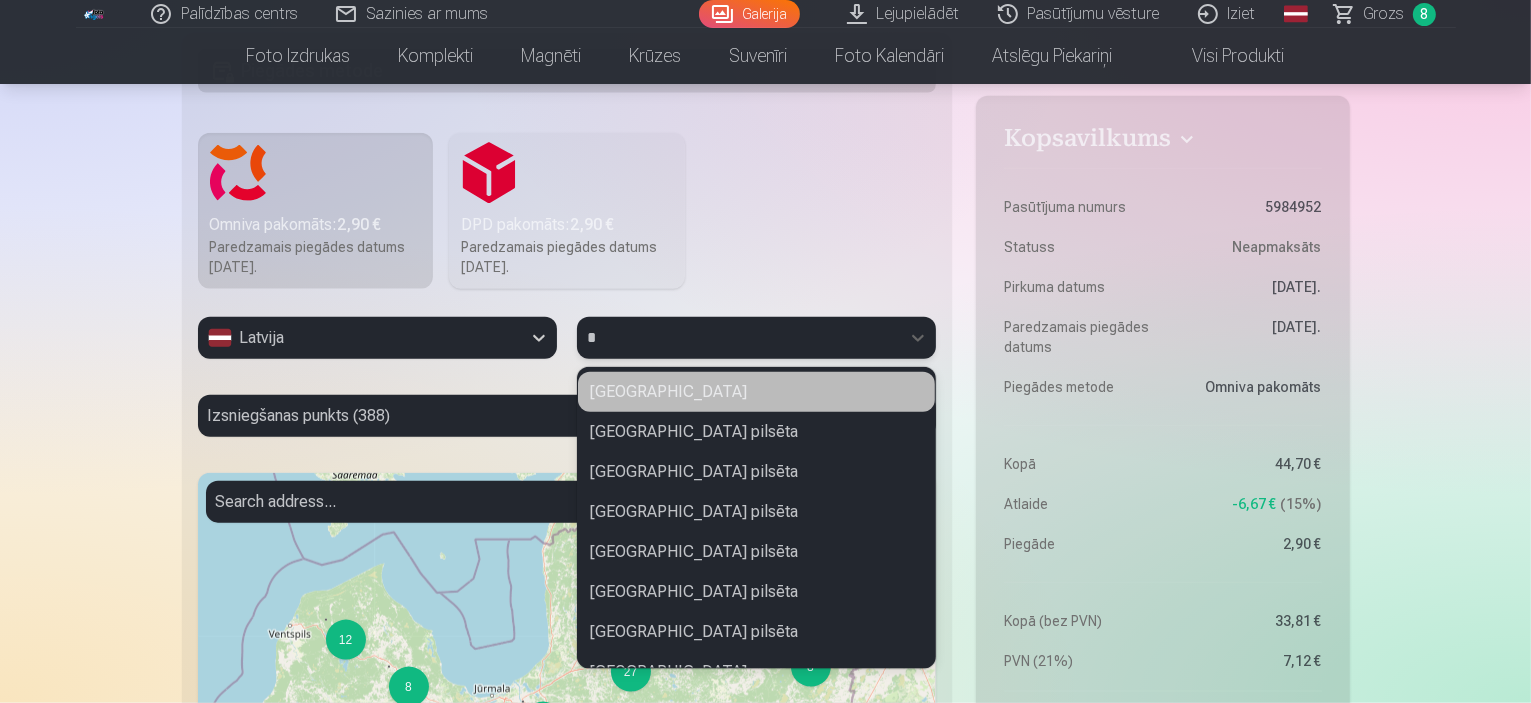 type on "**" 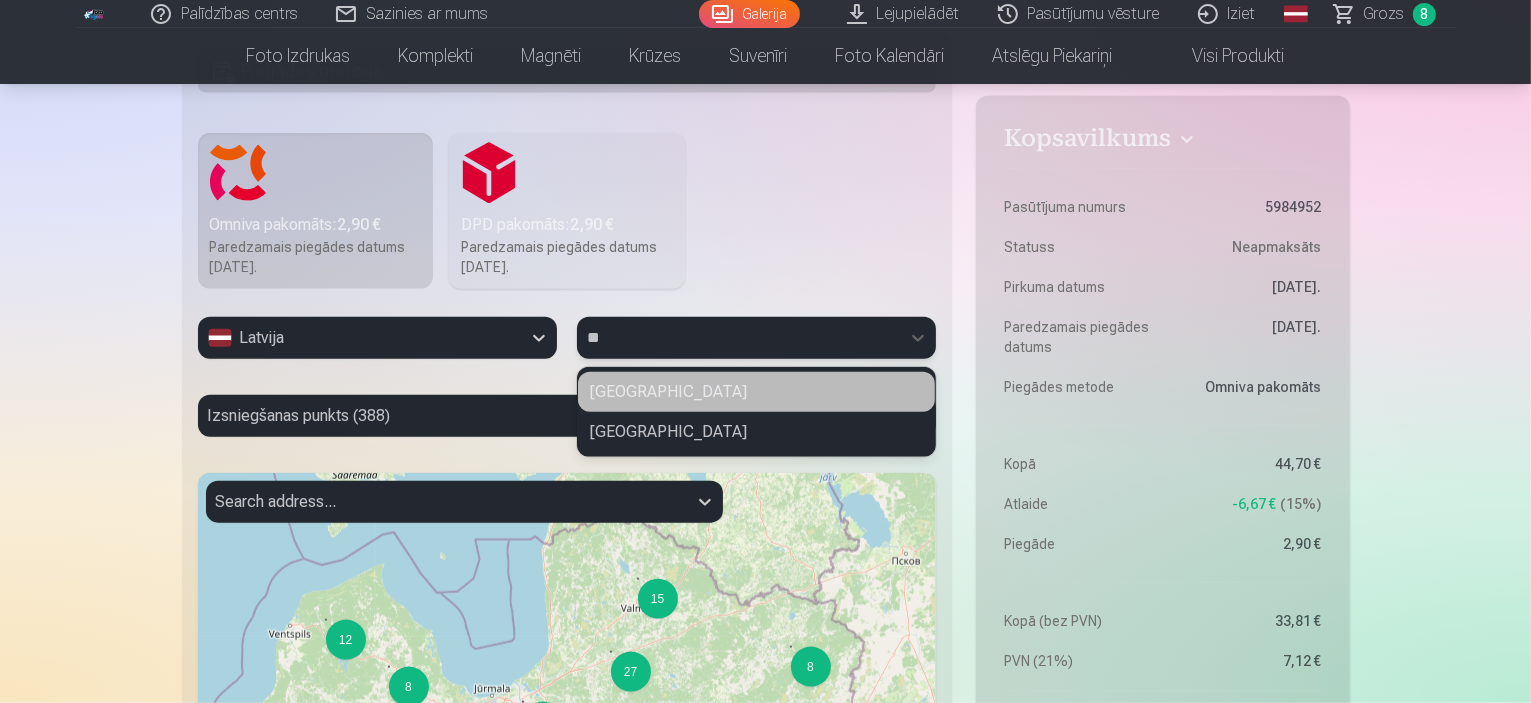 click on "Tukuma novads" at bounding box center [756, 392] 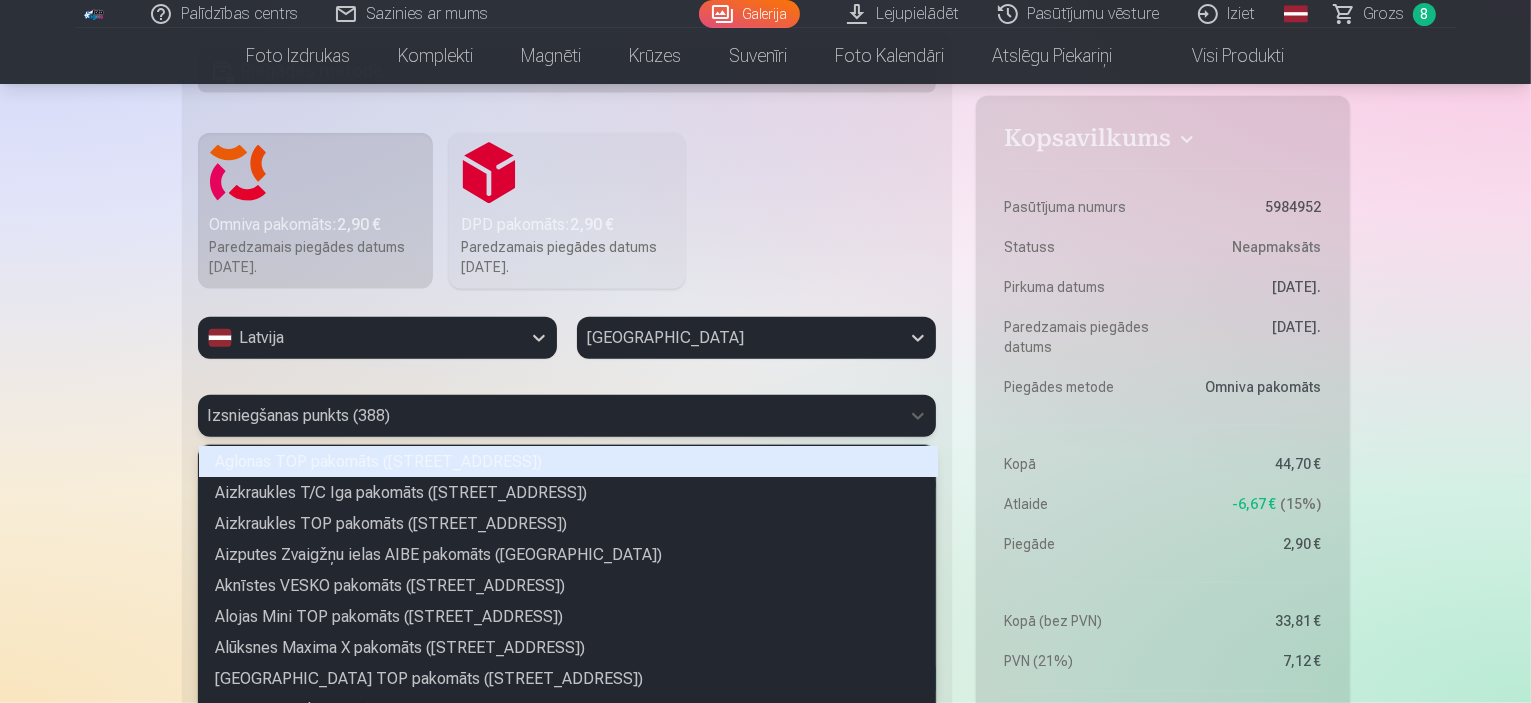 click on "388 results available. Use Up and Down to choose options, press Enter to select the currently focused option, press Escape to exit the menu, press Tab to select the option and exit the menu. Izsniegšanas punkts (388) Aglonas TOP pakomāts (Somersētas iela 33) Aizkraukles T/C Iga pakomāts (Gaismas iela 35) Aizkraukles TOP pakomāts (Lāčplēša iela 7) Aizputes Zvaigžņu ielas AIBE pakomāts (Zvaigžņu iela 2B) Aknīstes VESKO pakomāts (Skolas iela 7) Alojas Mini TOP pakomāts (Rīgas iela 1B) Alūksnes Maxima X pakomāts (Pils iela 9B) Alūksnes Pils ielas TOP pakomāts (Pils iela 38A) Apes TOP pakomāts (Stacijas iela 4) Auces TOP pakomāts (Baznīcas iela 1) Augšlīgatnes ELVI pakomāts (Nītaures iela 5) Babītes ELVI pakomāts (Liepu aleja 15A) Baldones Mego pakomāts (Rīgas iela 79) Baldones TOP pakomāts (Pārupes iela 6) Baložu Mego pakomāts (Rīgas iela 14) Balvu TOP pakomāts (Partizānu iela 8) Balvu Tautas ielas 1 pakomāts (Tautas iela 1) Bauskas Mini RIMI pakomāts (Zaļā iela 3)" at bounding box center [567, 416] 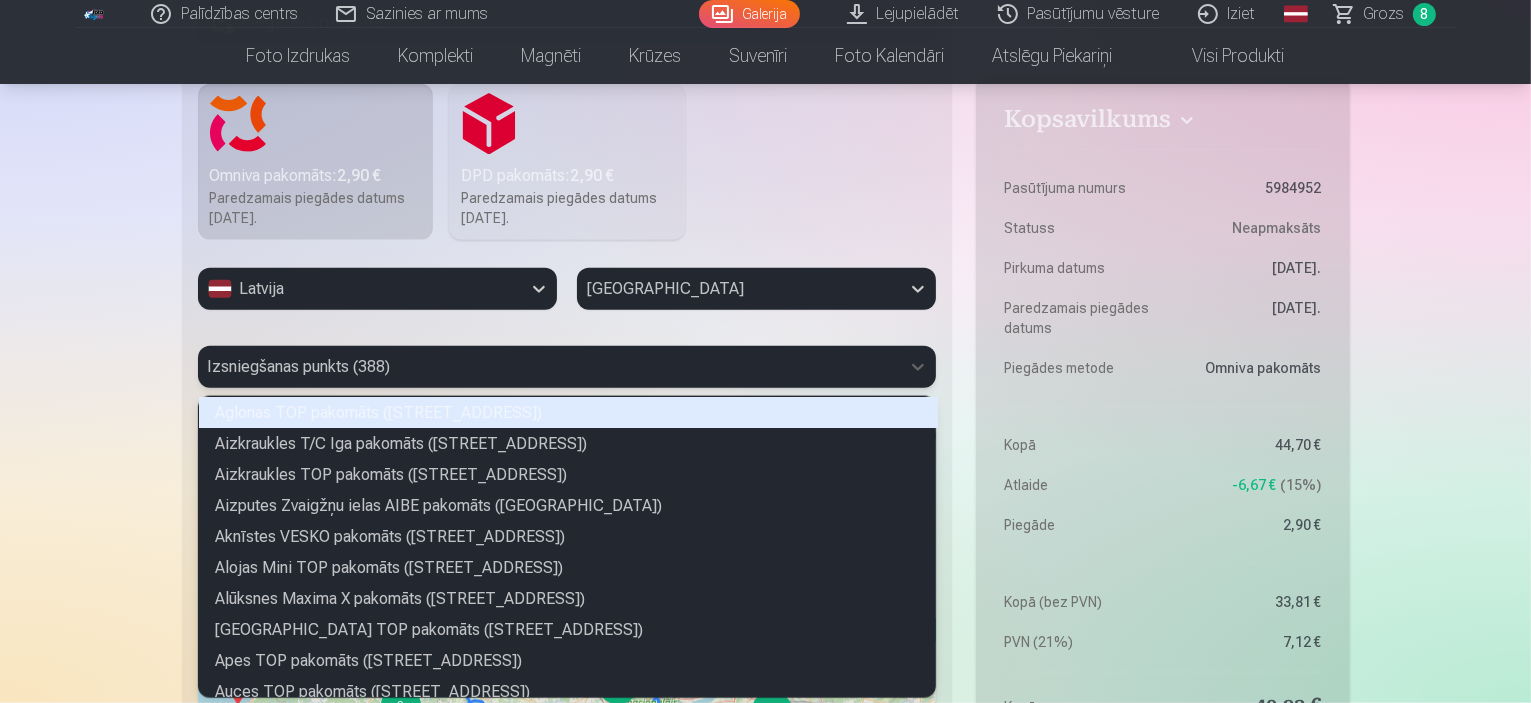 scroll, scrollTop: 5, scrollLeft: 6, axis: both 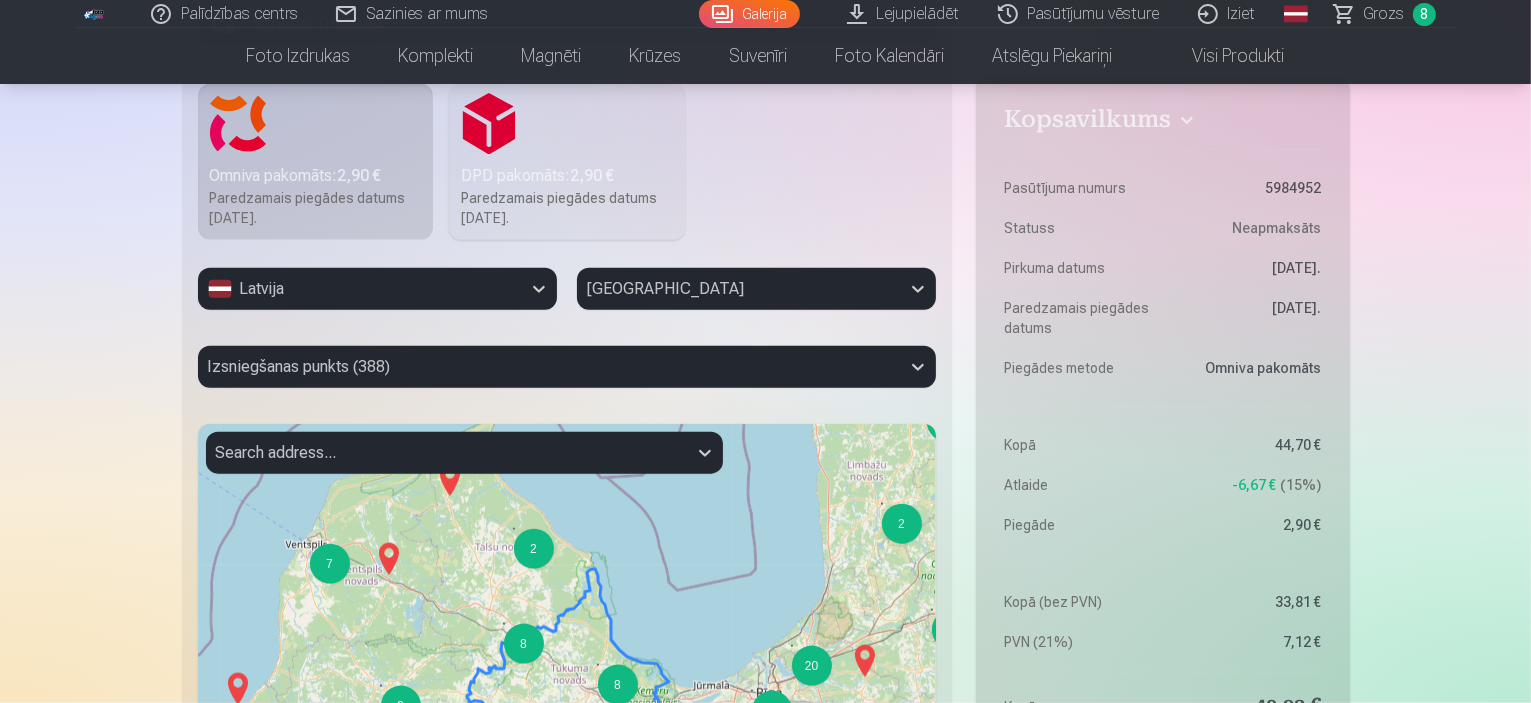 click on "Palīdzības centrs Sazinies ar mums Galerija Lejupielādēt Pasūtījumu vēsture Iziet Global English (en) Latvian (lv) Russian (ru) Lithuanian (lt) Estonian (et) Grozs 8 Foto izdrukas Augstas kvalitātes fotoattēlu izdrukas 210 gsm papīrs, piesātināta krāsa un detalizācija Sākot no  3,60 € Augstas kvalitātes grupu fotoattēlu izdrukas Spilgtas krāsas uz Fuji Film Crystal fotopapīra Sākot no  4,30 € Foto kolāža no divām fotogrāfijām Divi neaizmirstami mirkļi vienā skaistā bildē Sākot no  4,10 € Foto izdrukas dokumentiem Universālas foto izdrukas dokumentiem (6 fotogrāfijas) Sākot no  4,40 € Augstas izšķirtspējas digitālais fotoattēls JPG formātā Iemūžiniet savas atmiņas ērtā digitālā veidā Sākot no  6,00 € See all products Komplekti Pilns Atmiņu Komplekts – Drukātas (15×23cm, 40% ATLAIDE) un 🎁 Digitālas Fotogrāfijas   Klasiskais komplekts Sākot no  19,20 € Populārs komplekts Sākot no  24,00 € Premium komplekts + 🎁  Sākot no  15 %" at bounding box center (765, -339) 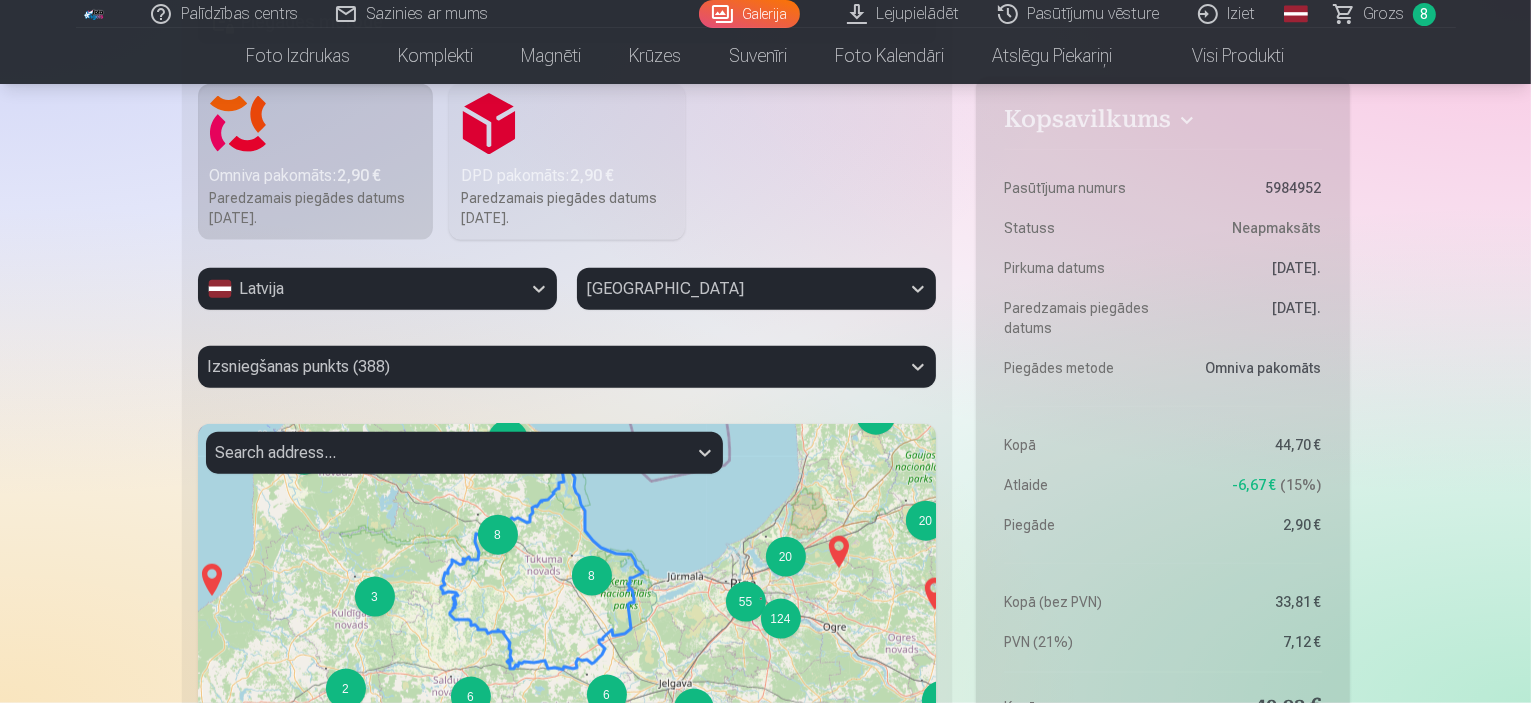 drag, startPoint x: 656, startPoint y: 629, endPoint x: 633, endPoint y: 503, distance: 128.082 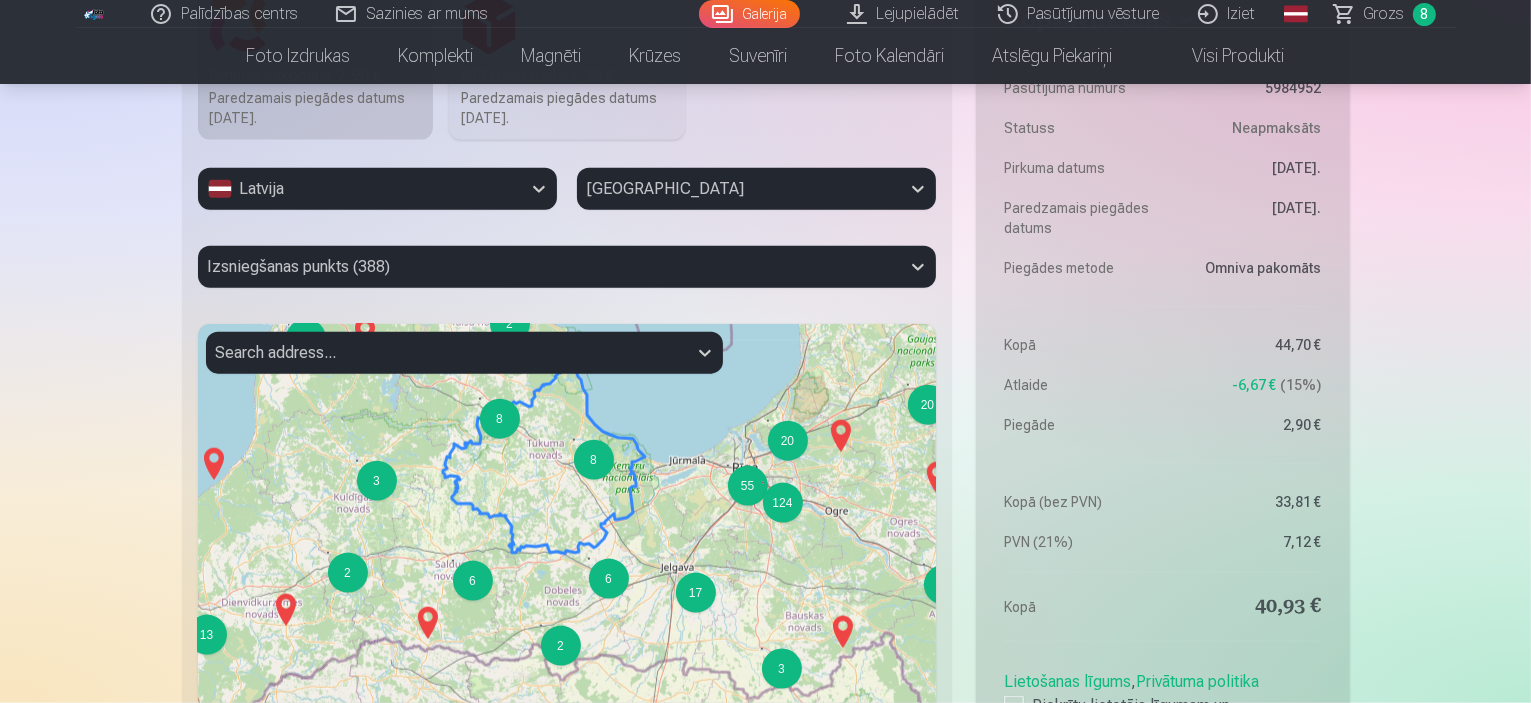 scroll, scrollTop: 2608, scrollLeft: 0, axis: vertical 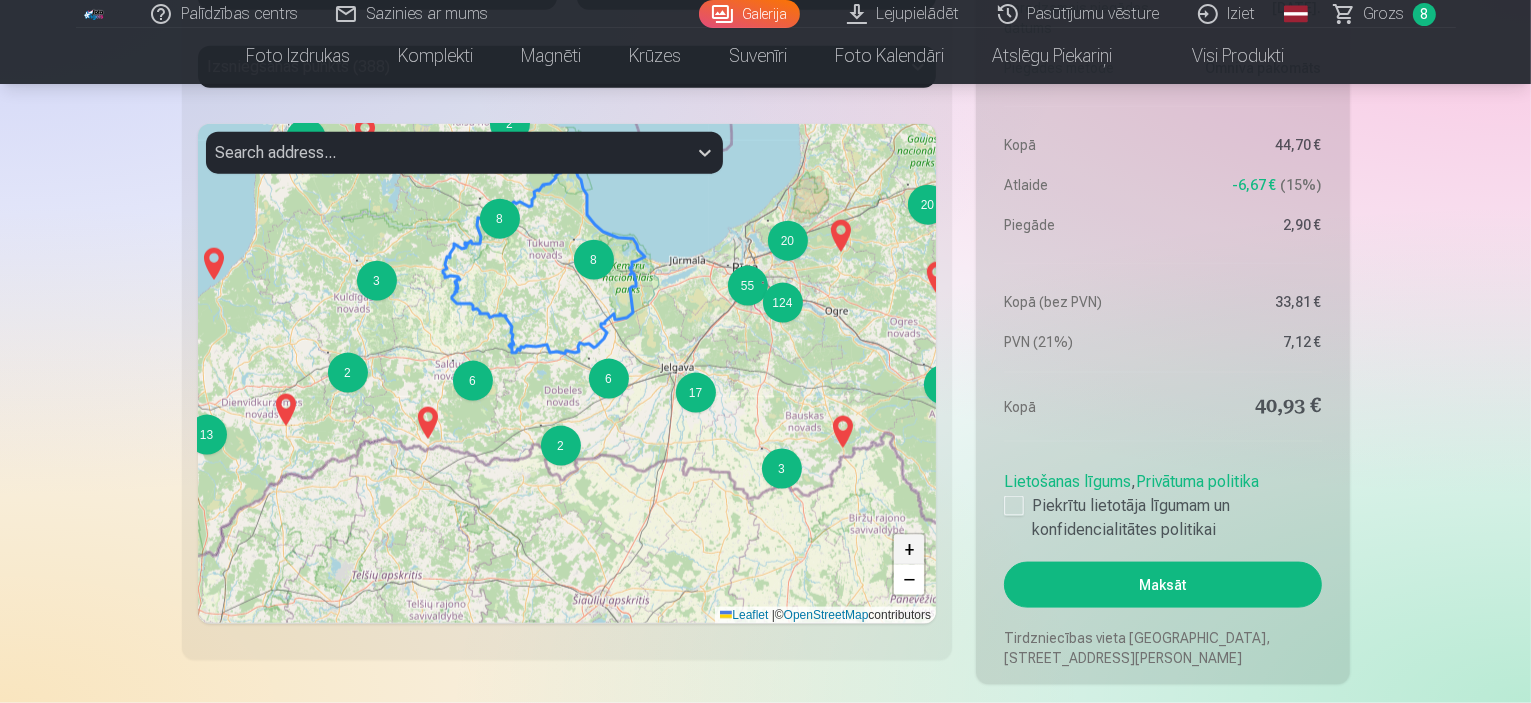 click on "+" at bounding box center (909, 550) 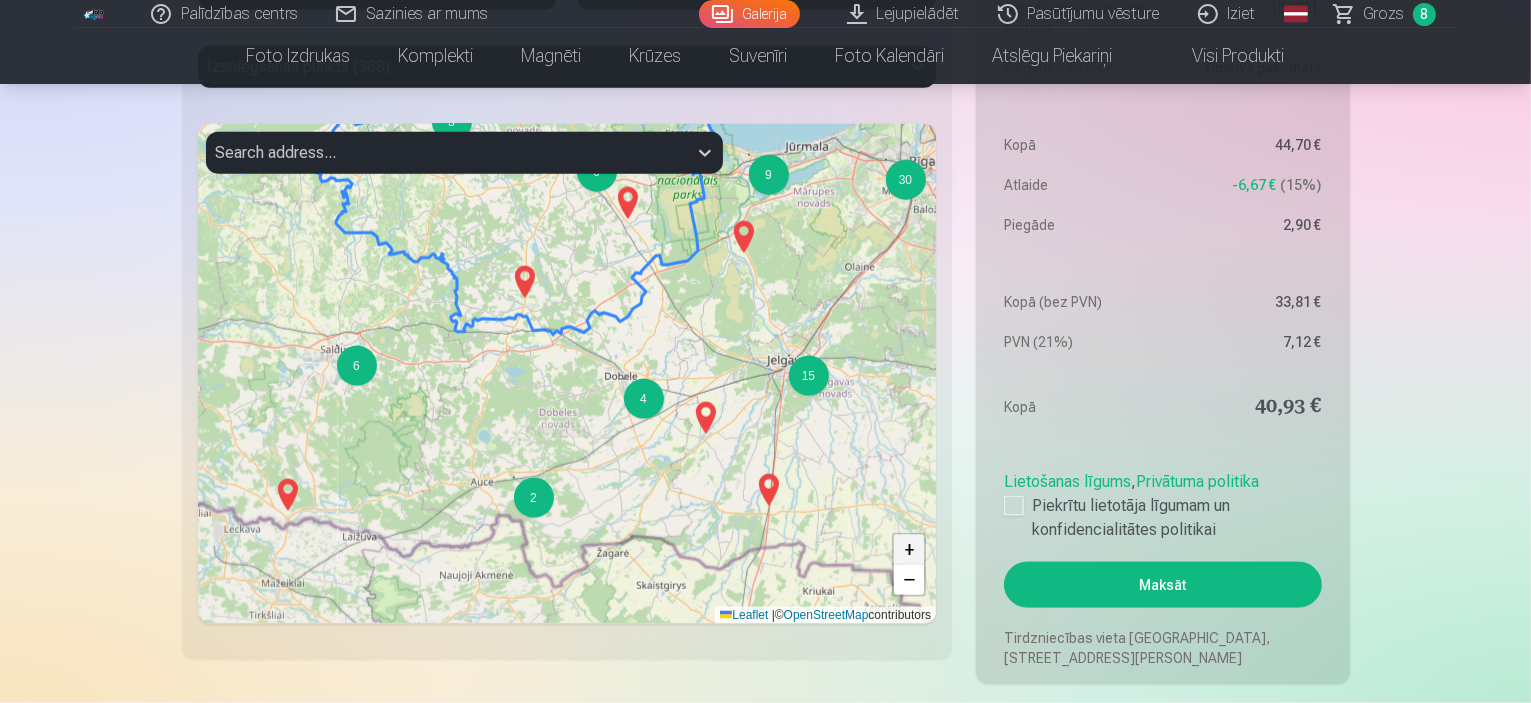 click on "+" at bounding box center [909, 550] 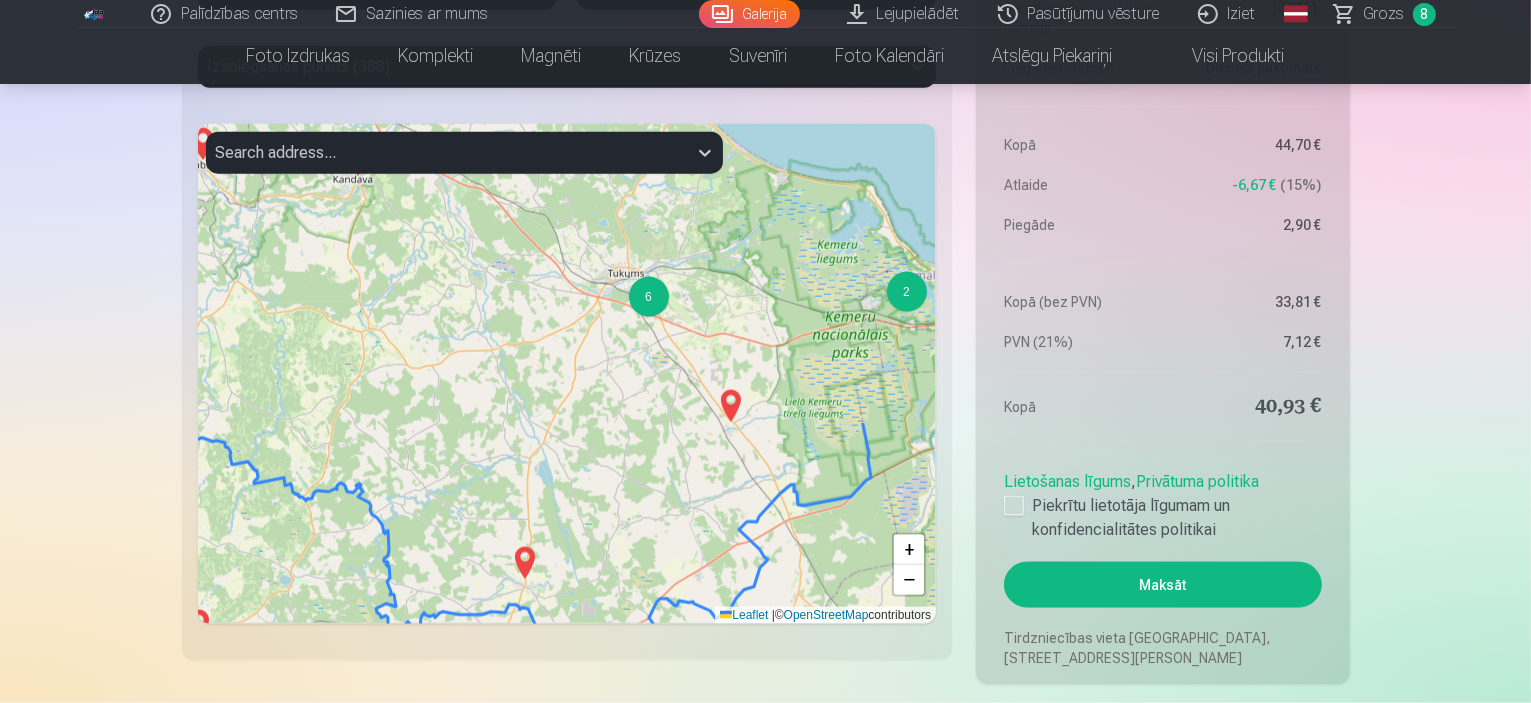 drag, startPoint x: 515, startPoint y: 275, endPoint x: 558, endPoint y: 627, distance: 354.6167 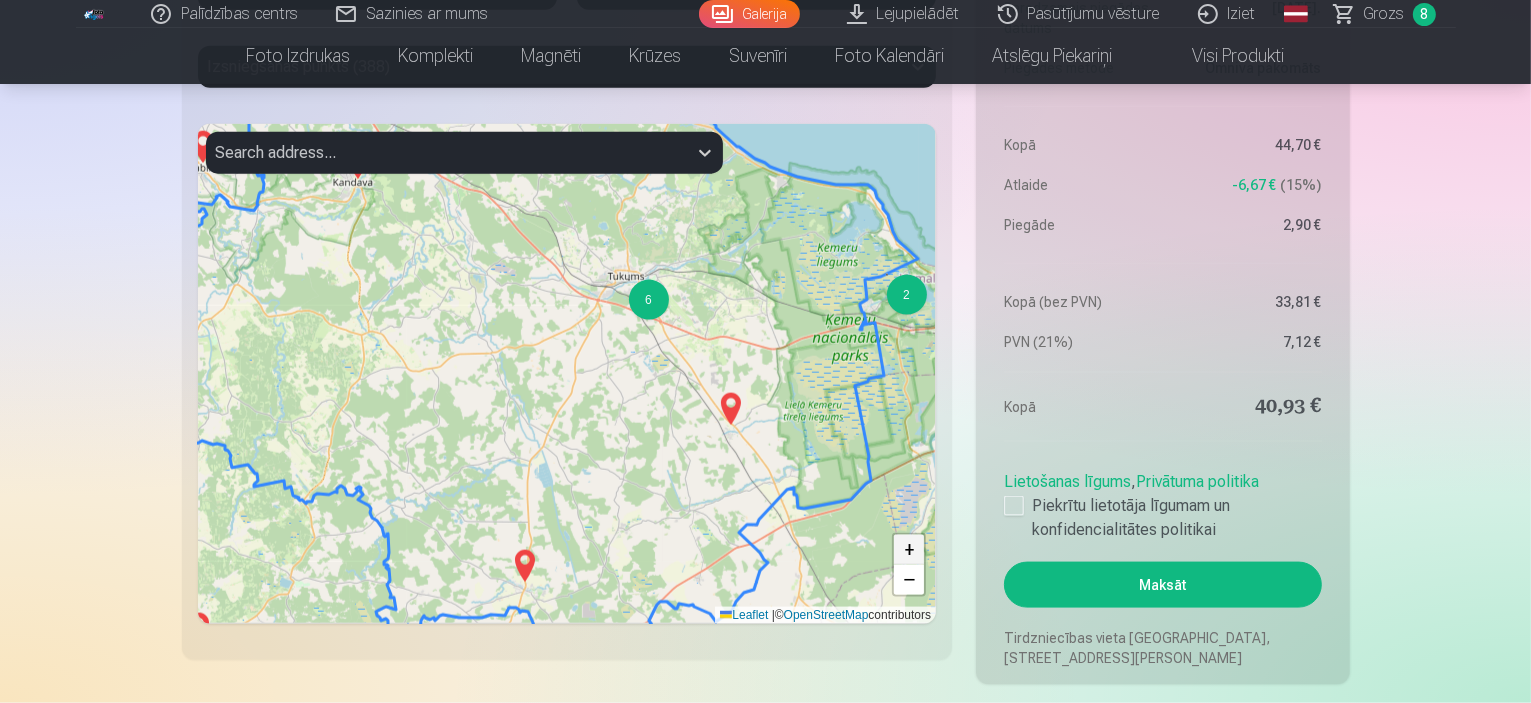 click on "+" at bounding box center [909, 550] 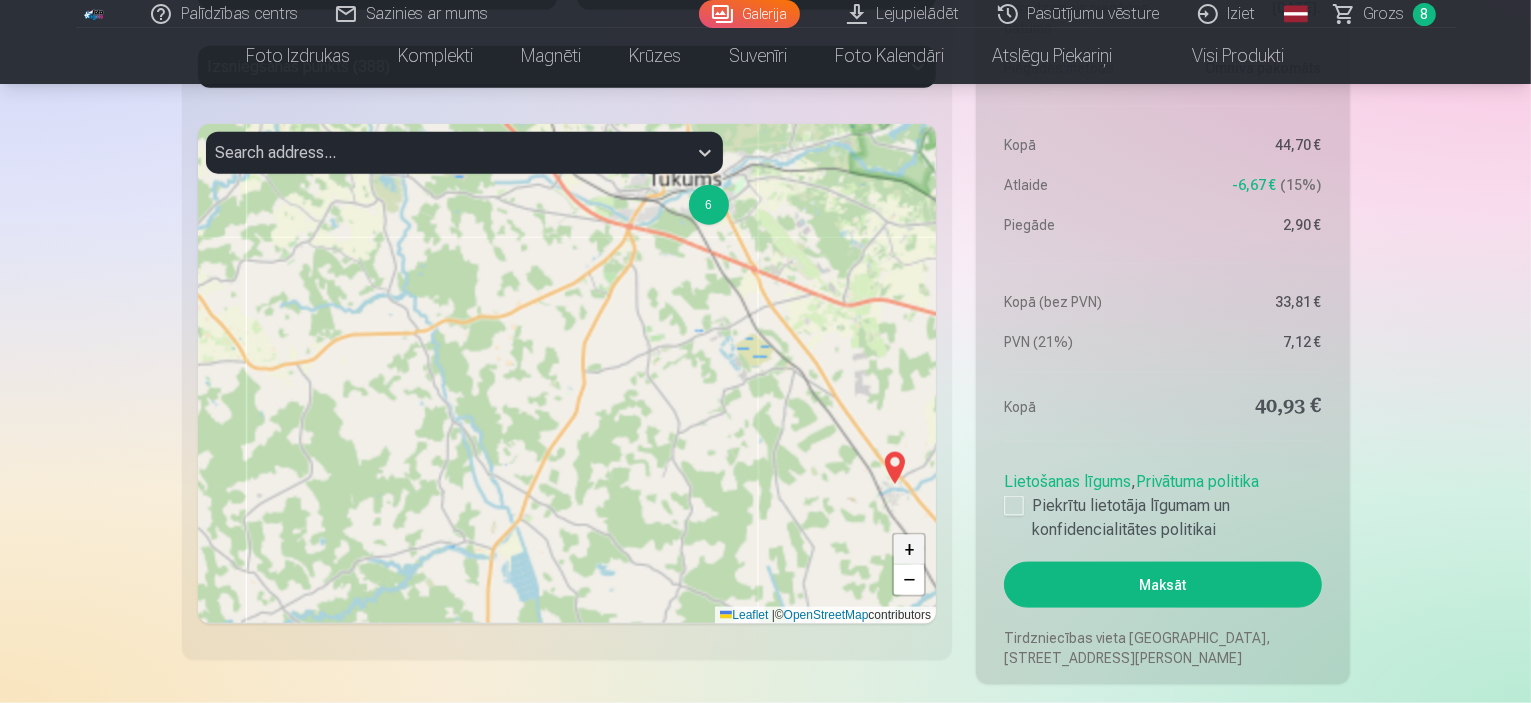 click on "+" at bounding box center [909, 550] 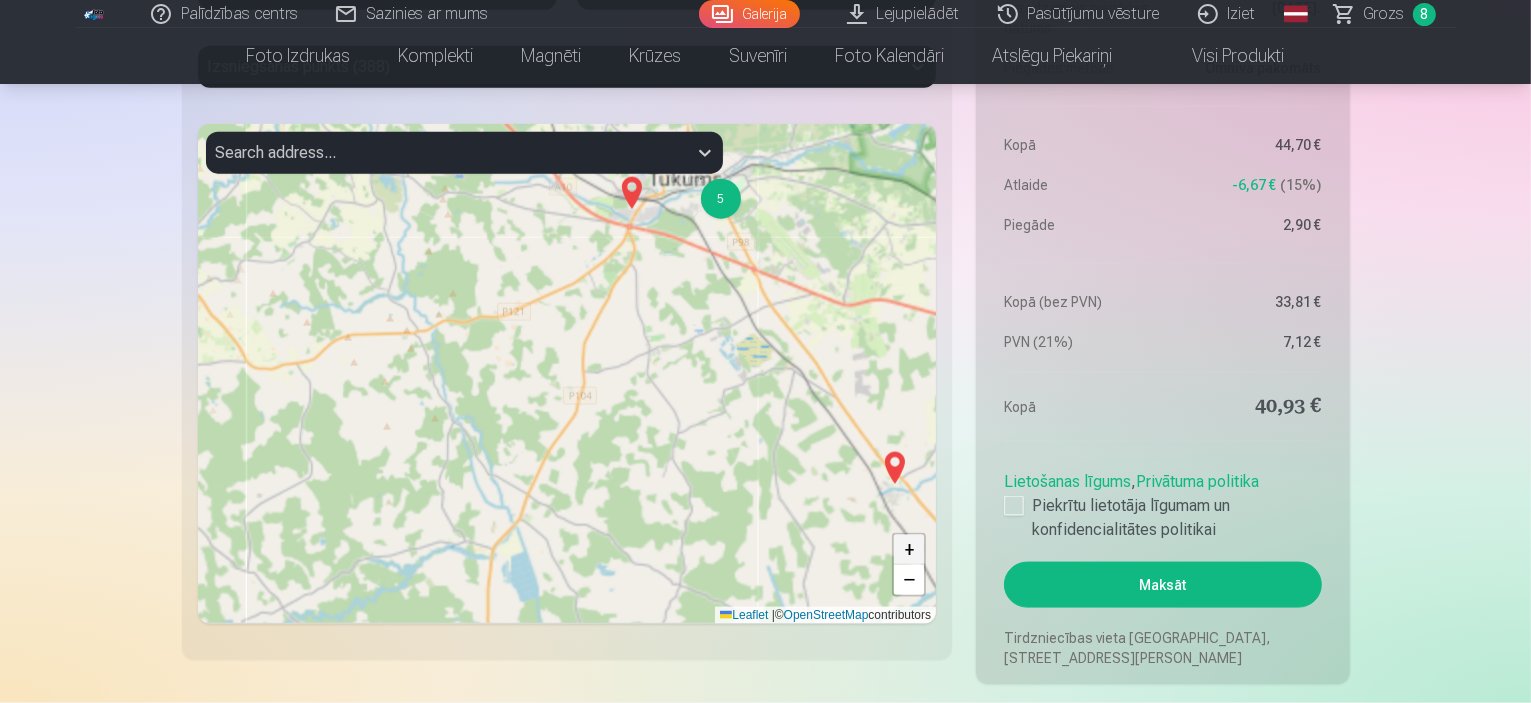 click on "+" at bounding box center (909, 550) 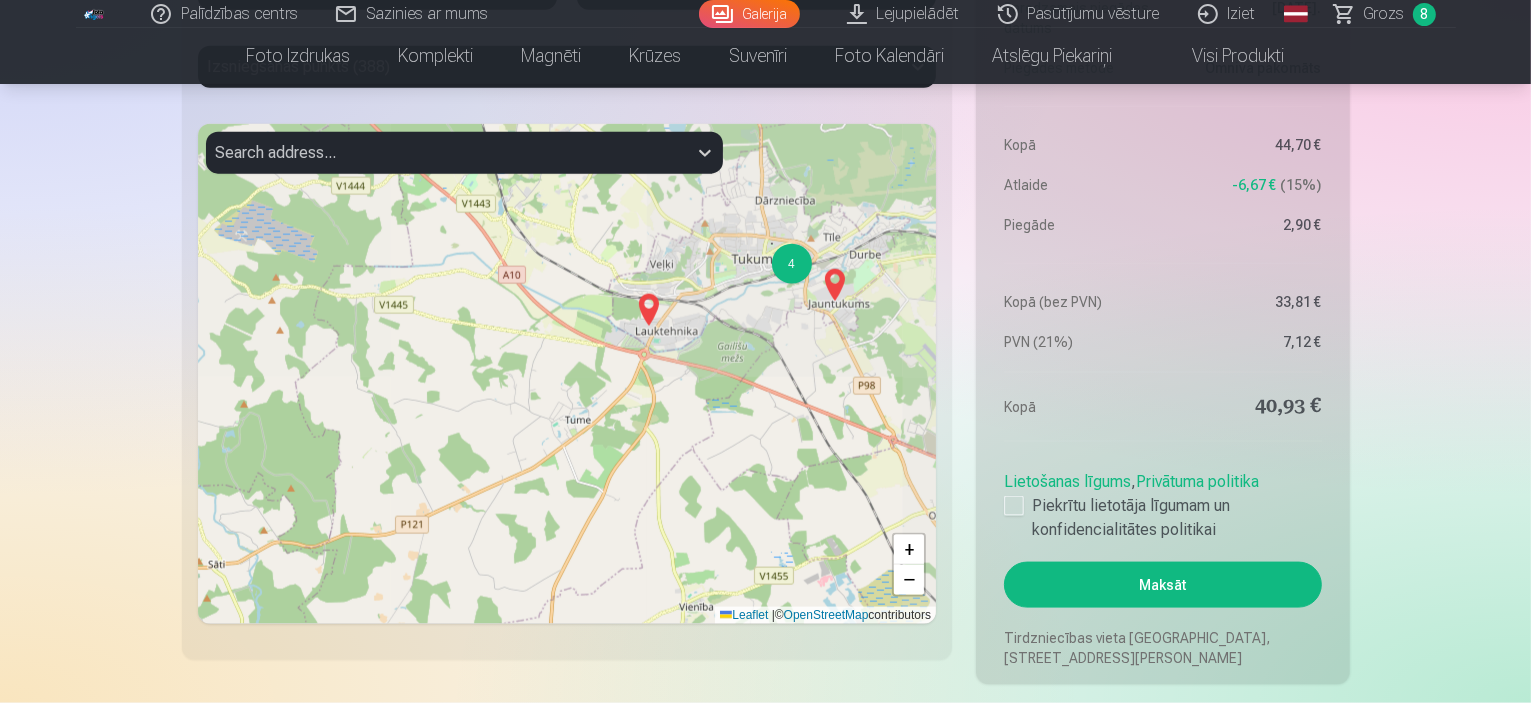 drag, startPoint x: 676, startPoint y: 282, endPoint x: 627, endPoint y: 557, distance: 279.33133 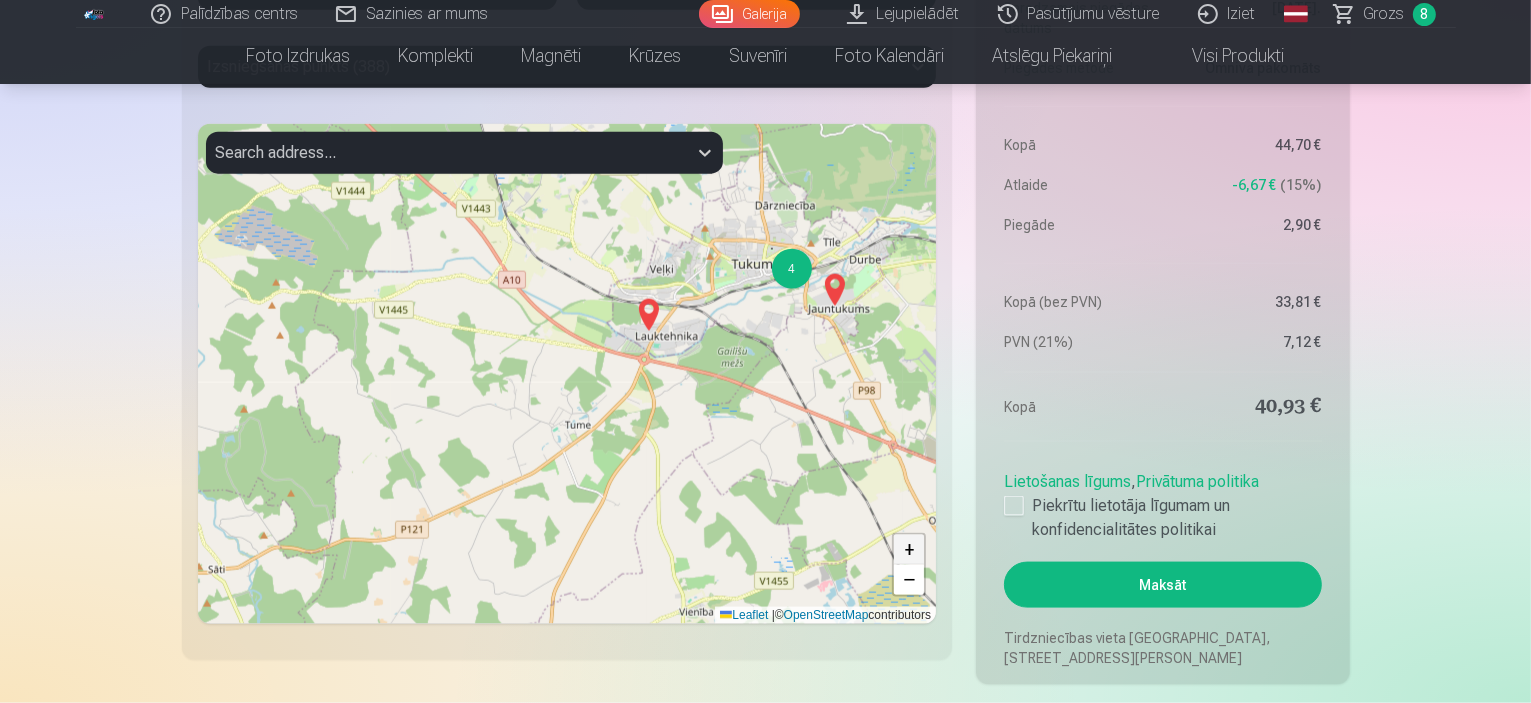 click on "+" at bounding box center [909, 550] 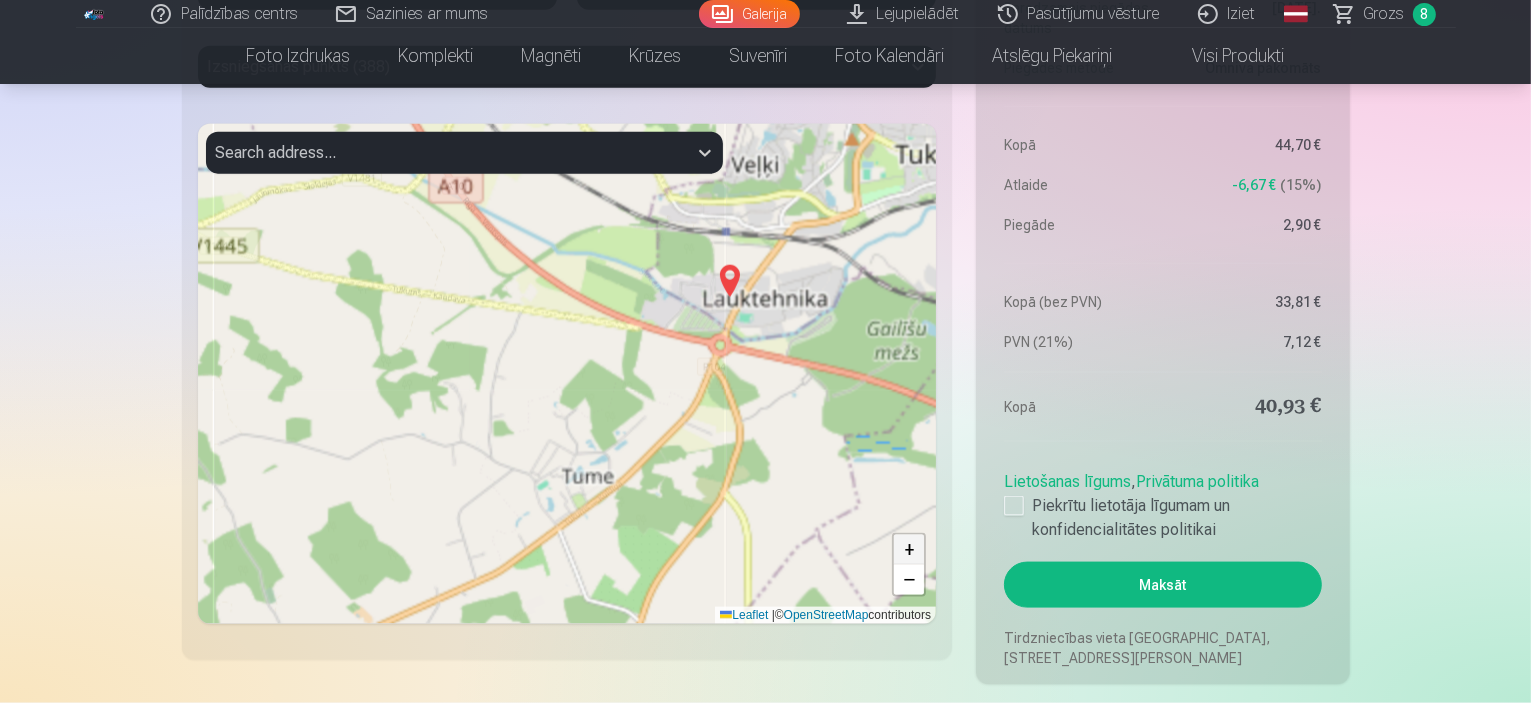 click on "+" at bounding box center (909, 550) 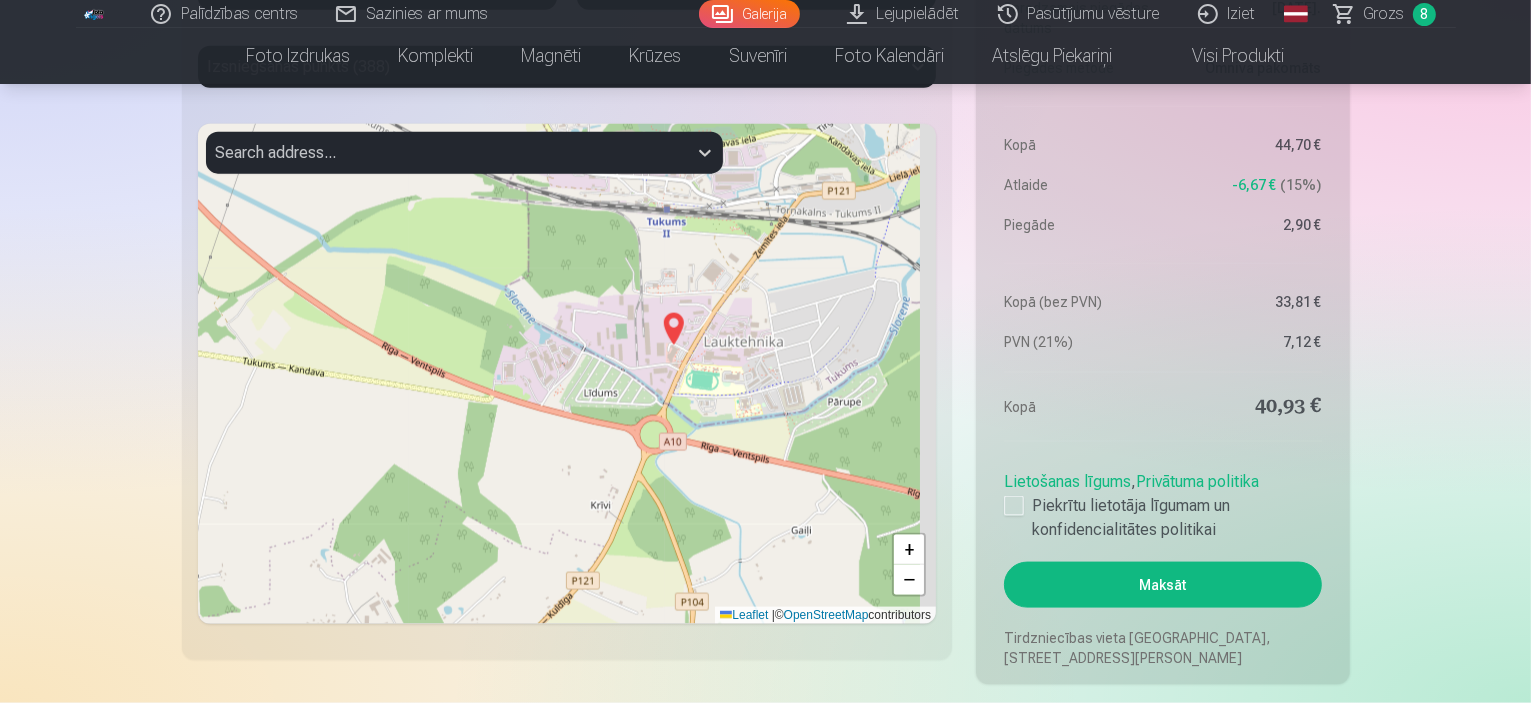 drag, startPoint x: 759, startPoint y: 352, endPoint x: 514, endPoint y: 471, distance: 272.37106 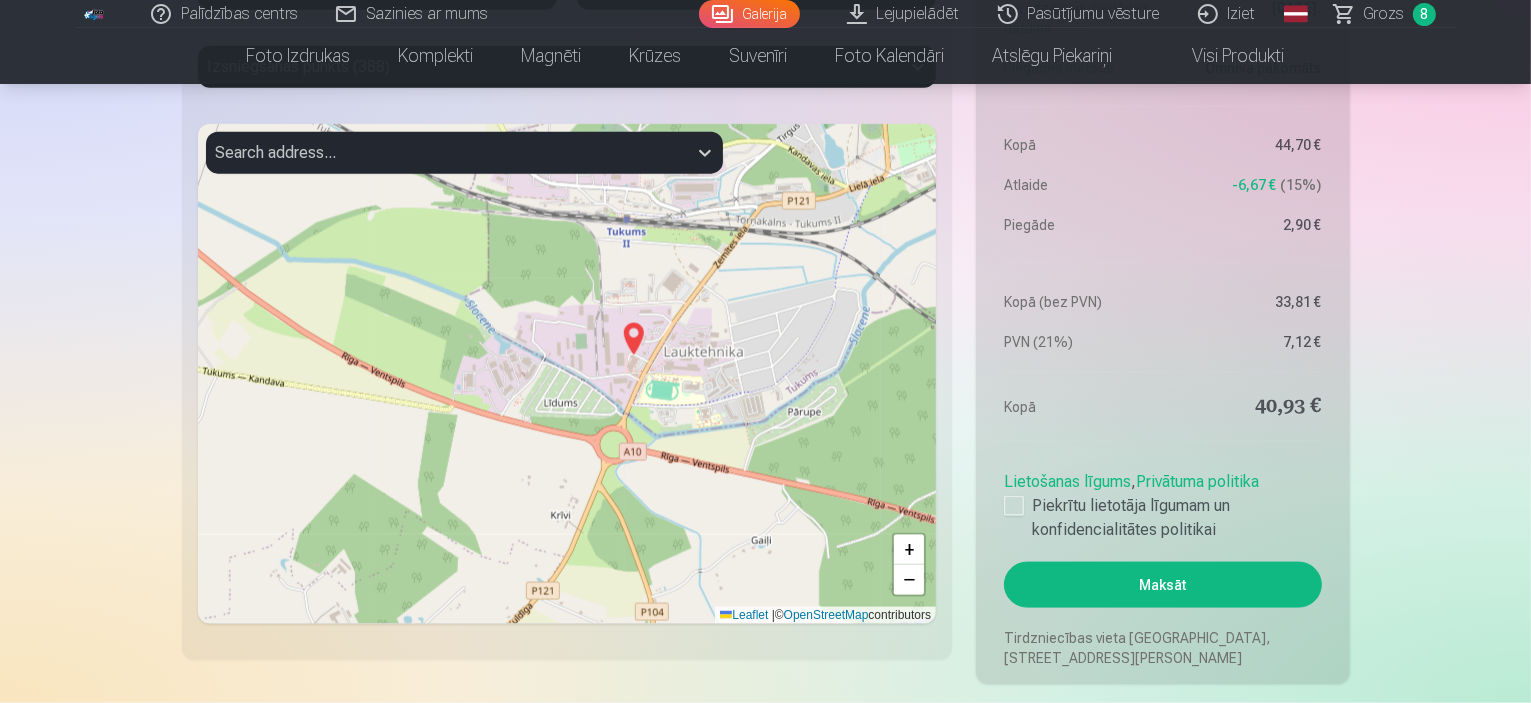 click at bounding box center [633, 339] 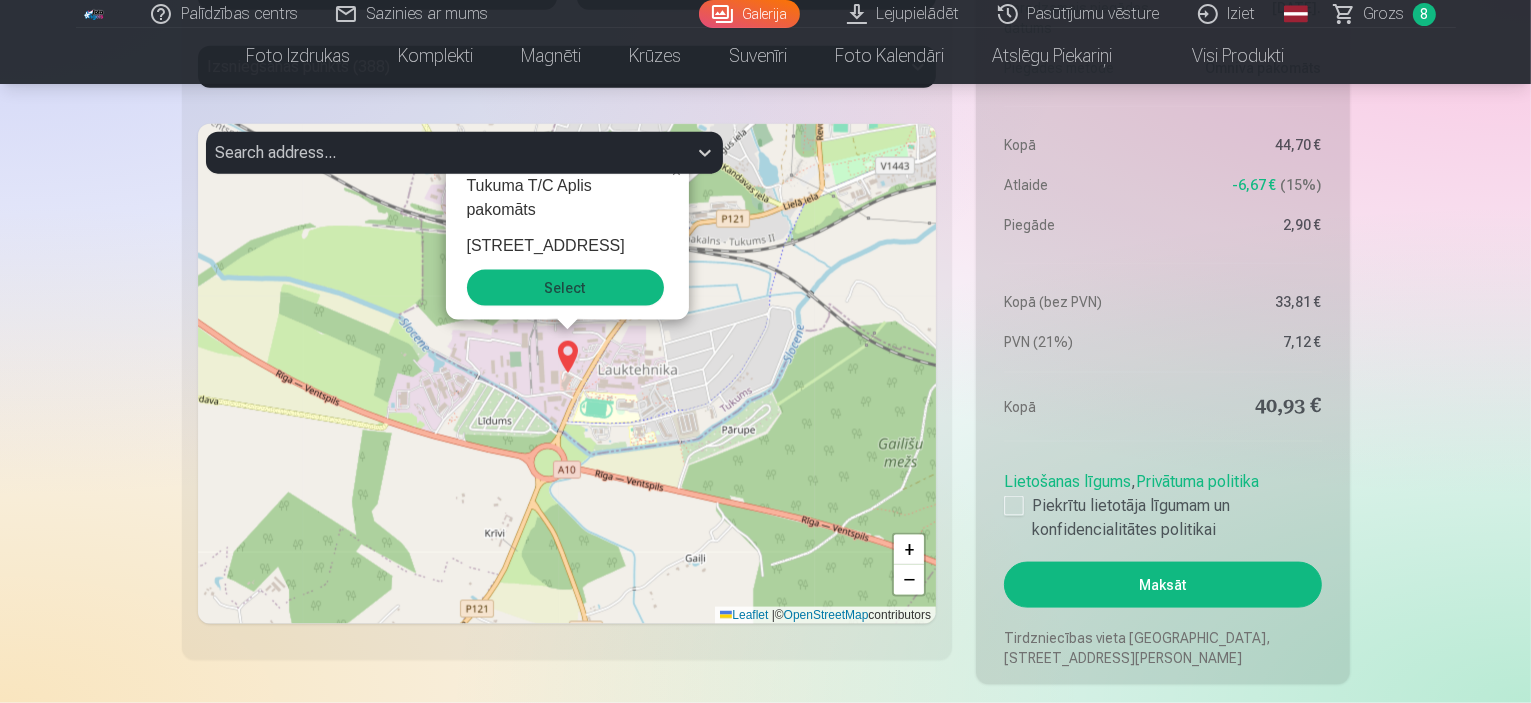 click on "Select" at bounding box center (565, 288) 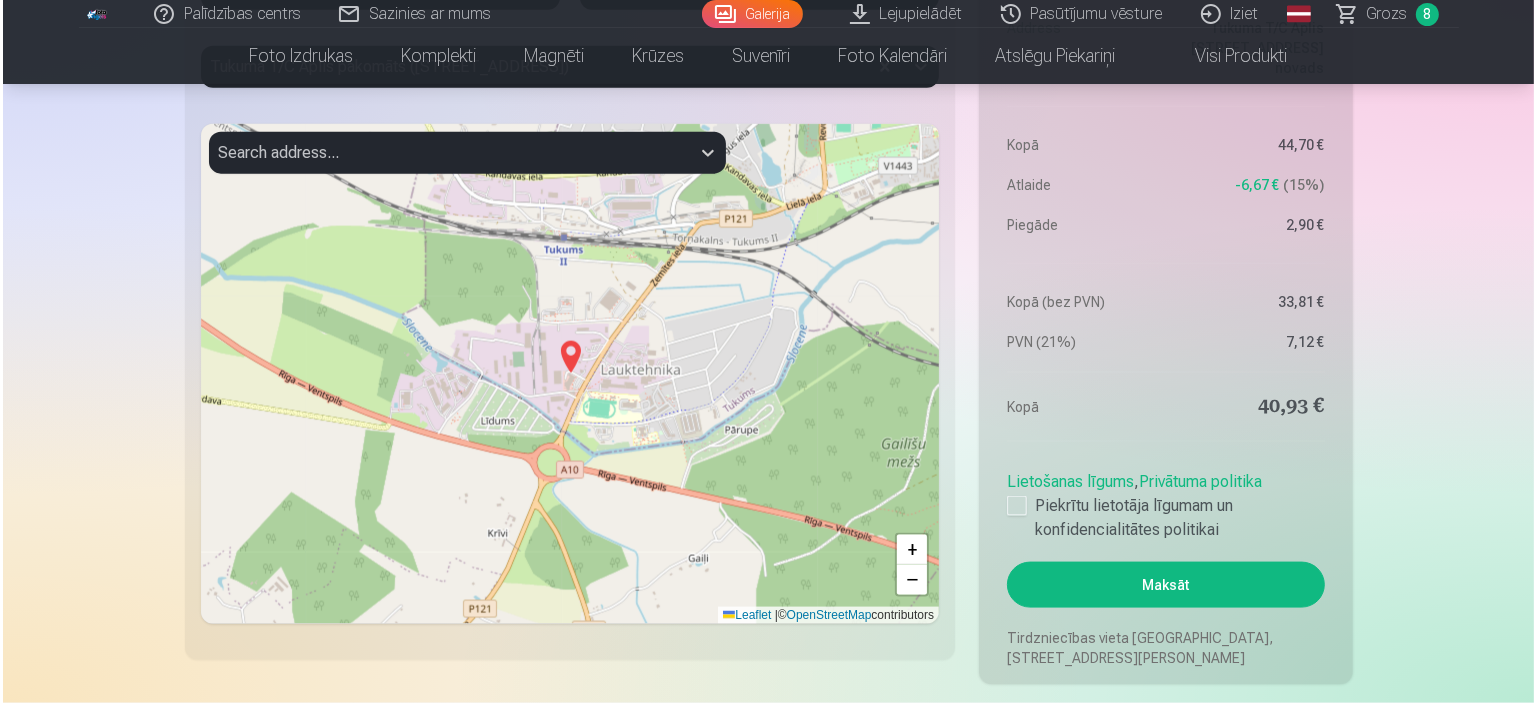 scroll, scrollTop: 2708, scrollLeft: 0, axis: vertical 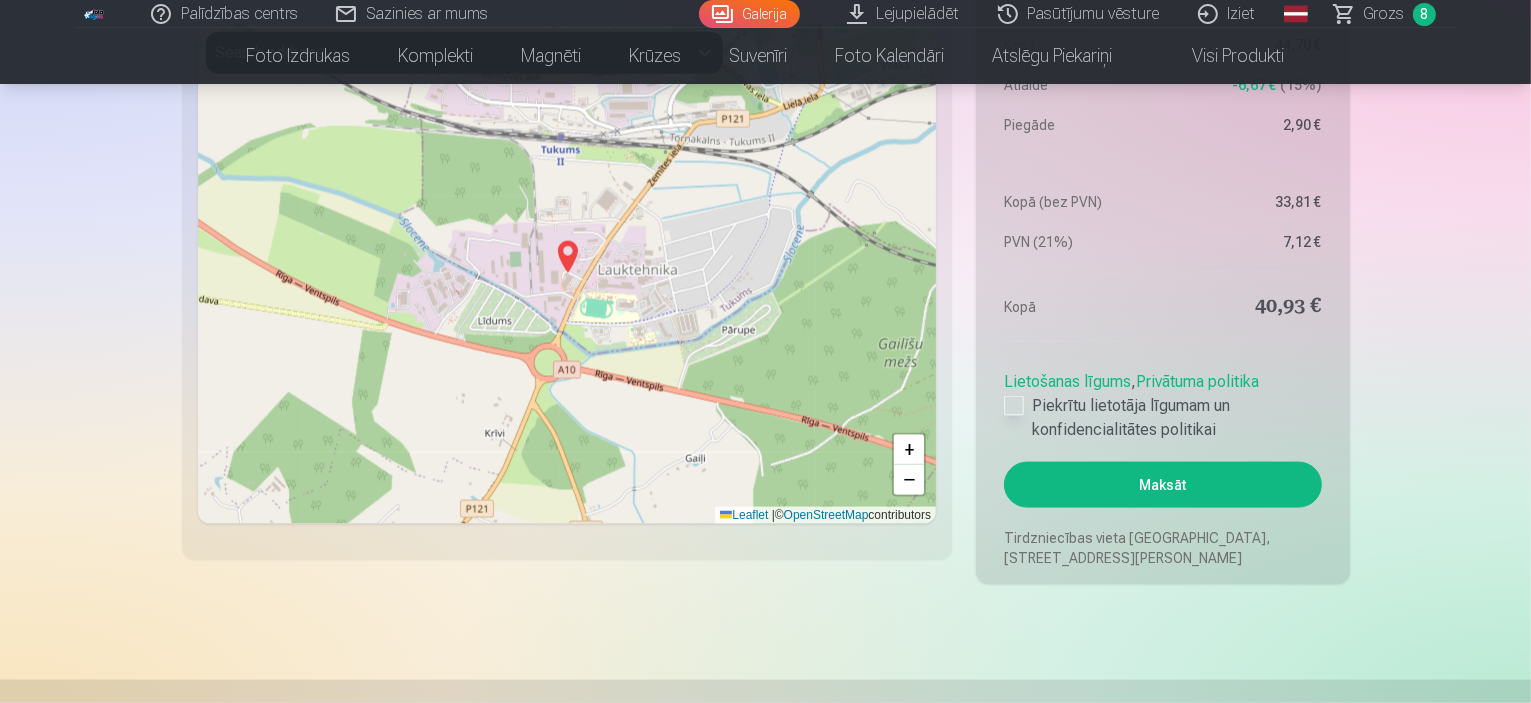 click at bounding box center [1014, 406] 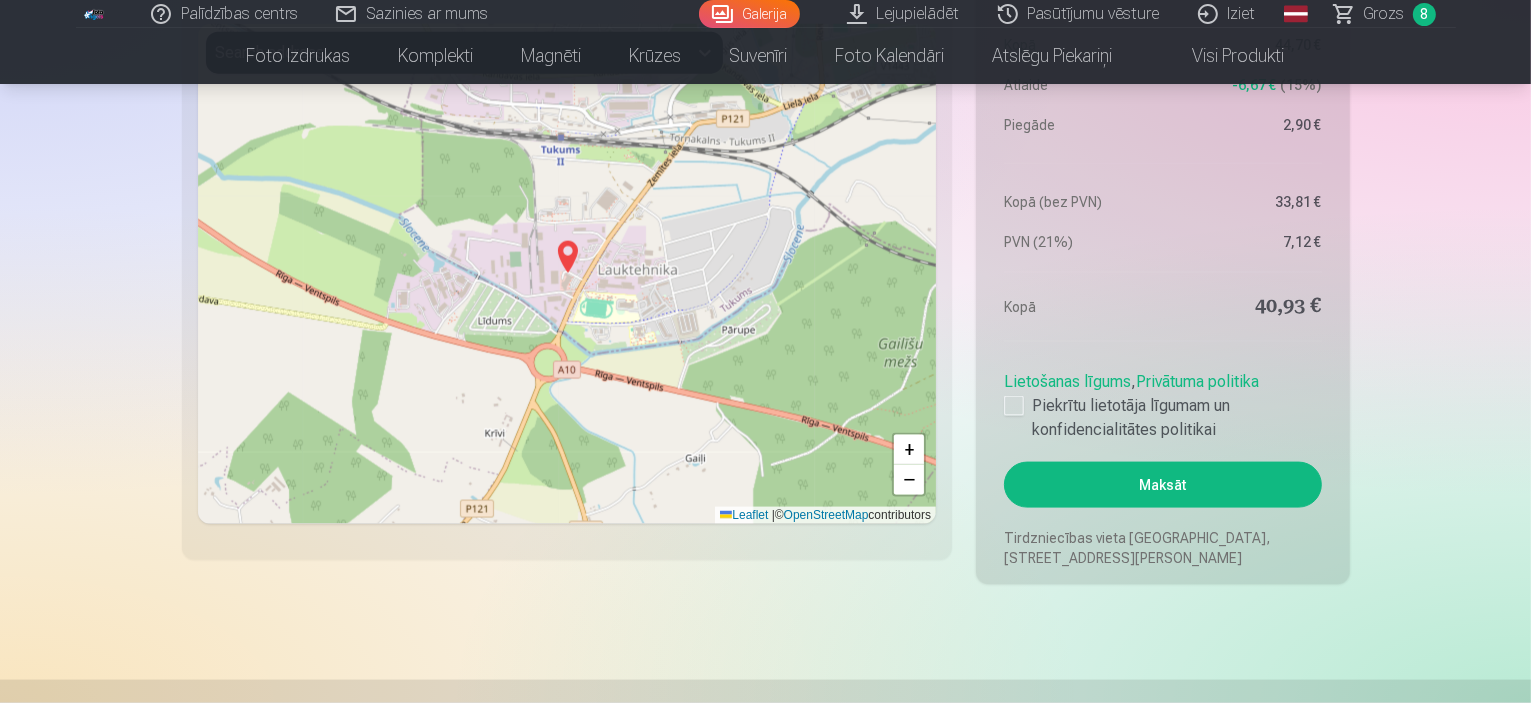 click on "Maksāt" at bounding box center (1162, 485) 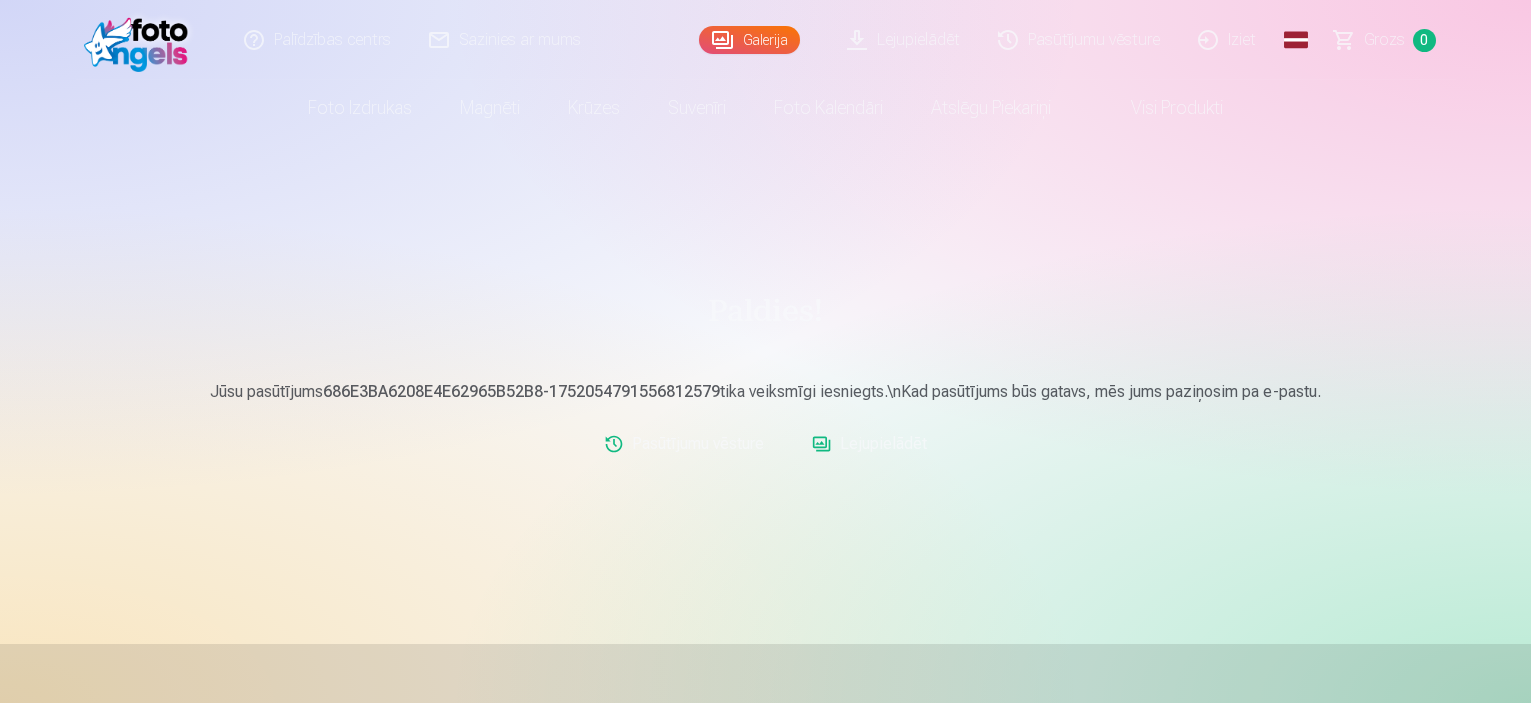 scroll, scrollTop: 0, scrollLeft: 0, axis: both 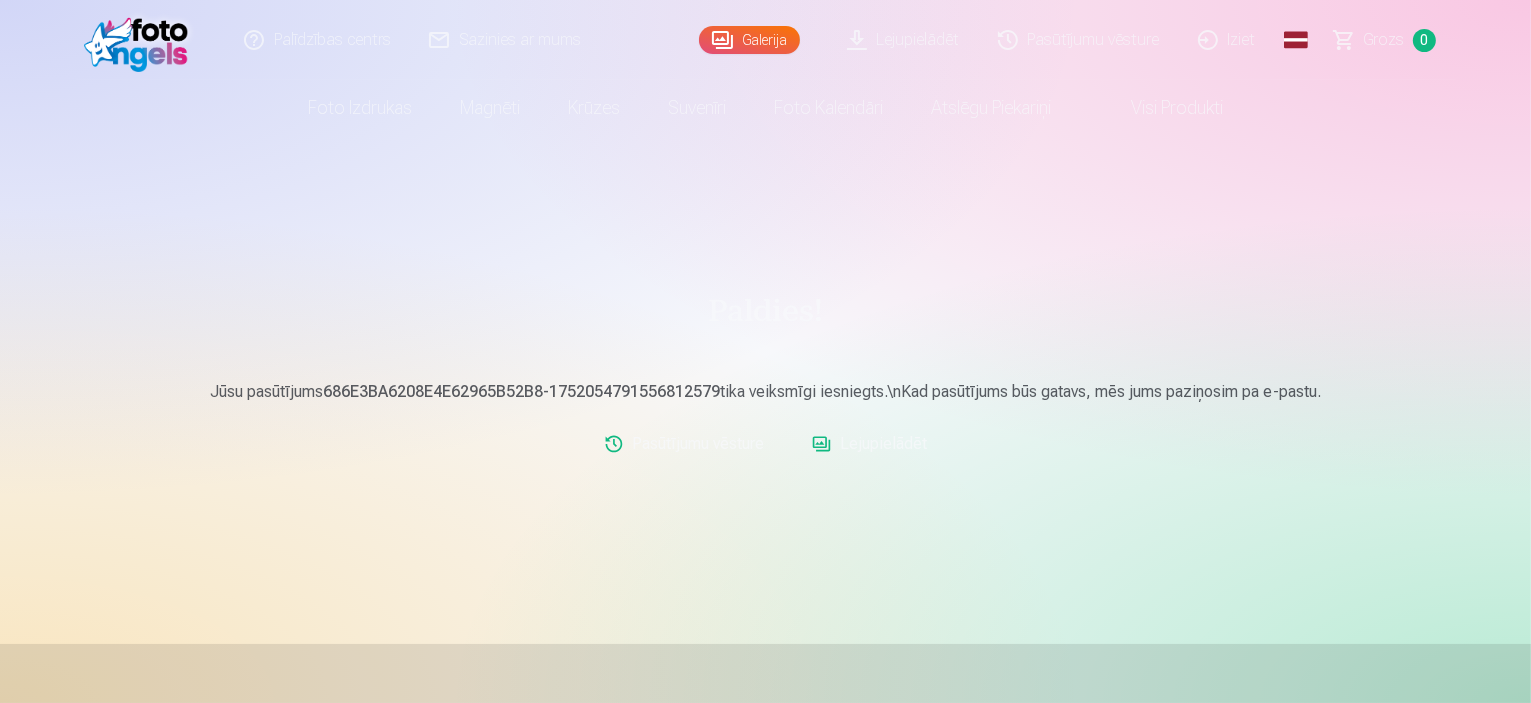 click on "Lejupielādēt" at bounding box center (869, 444) 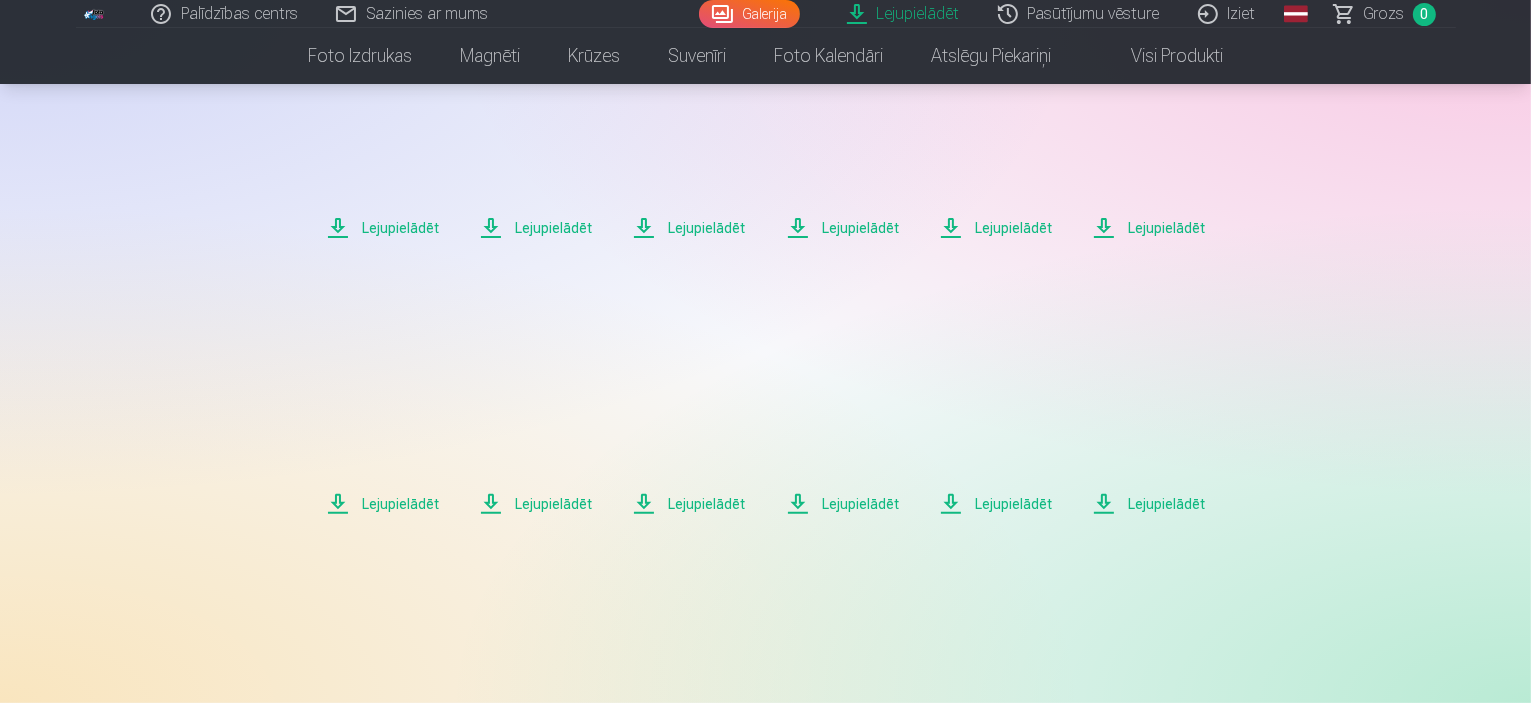 scroll, scrollTop: 300, scrollLeft: 0, axis: vertical 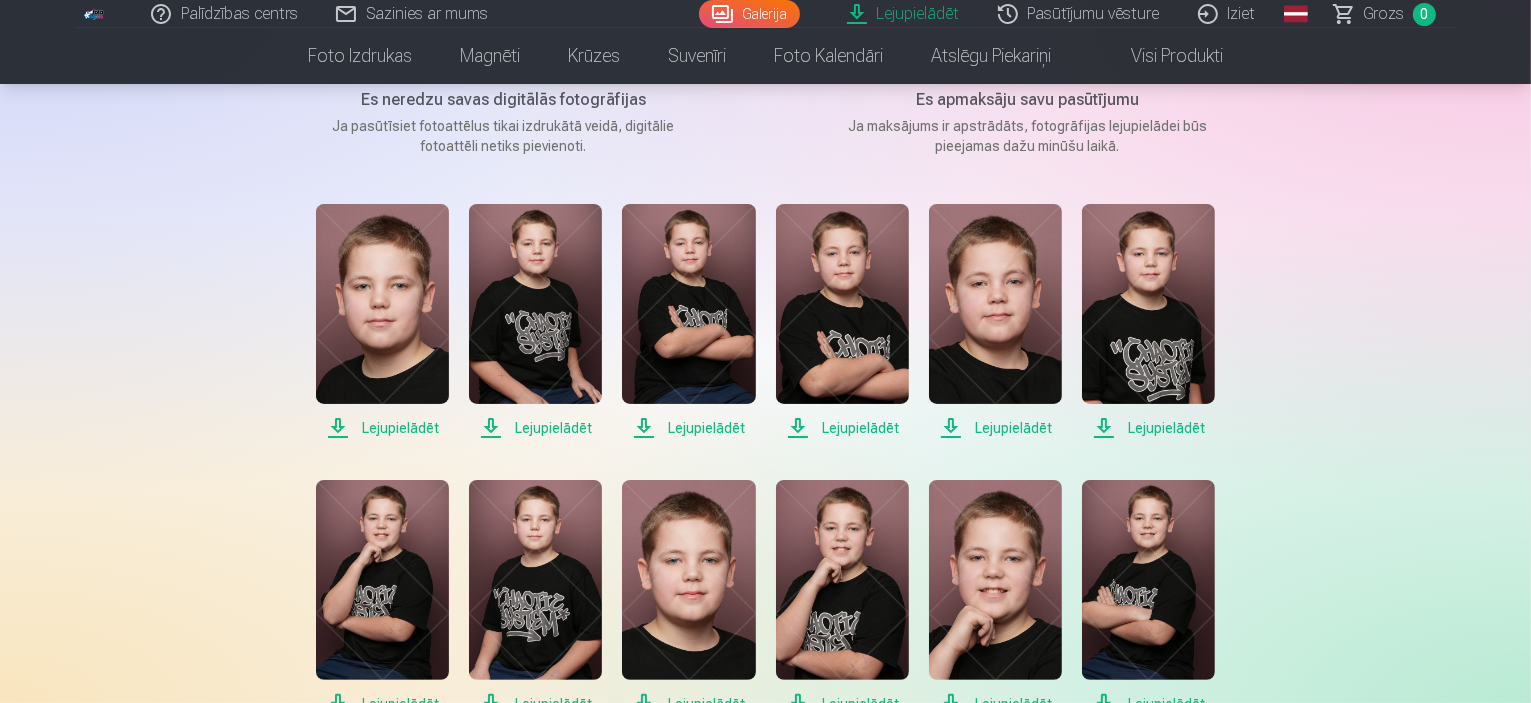 click on "Lejupielādēt" at bounding box center [382, 428] 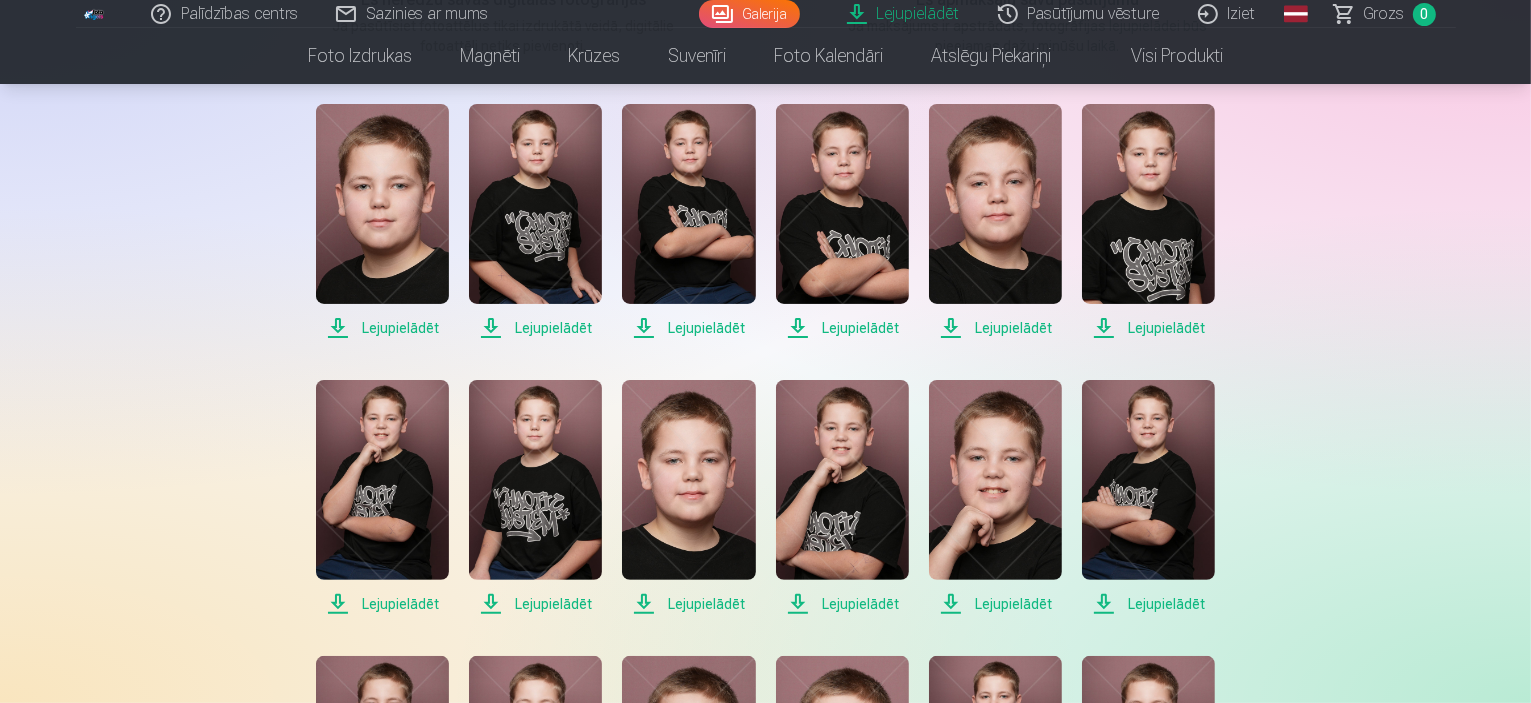 click on "Lejupielādēt" at bounding box center (382, 604) 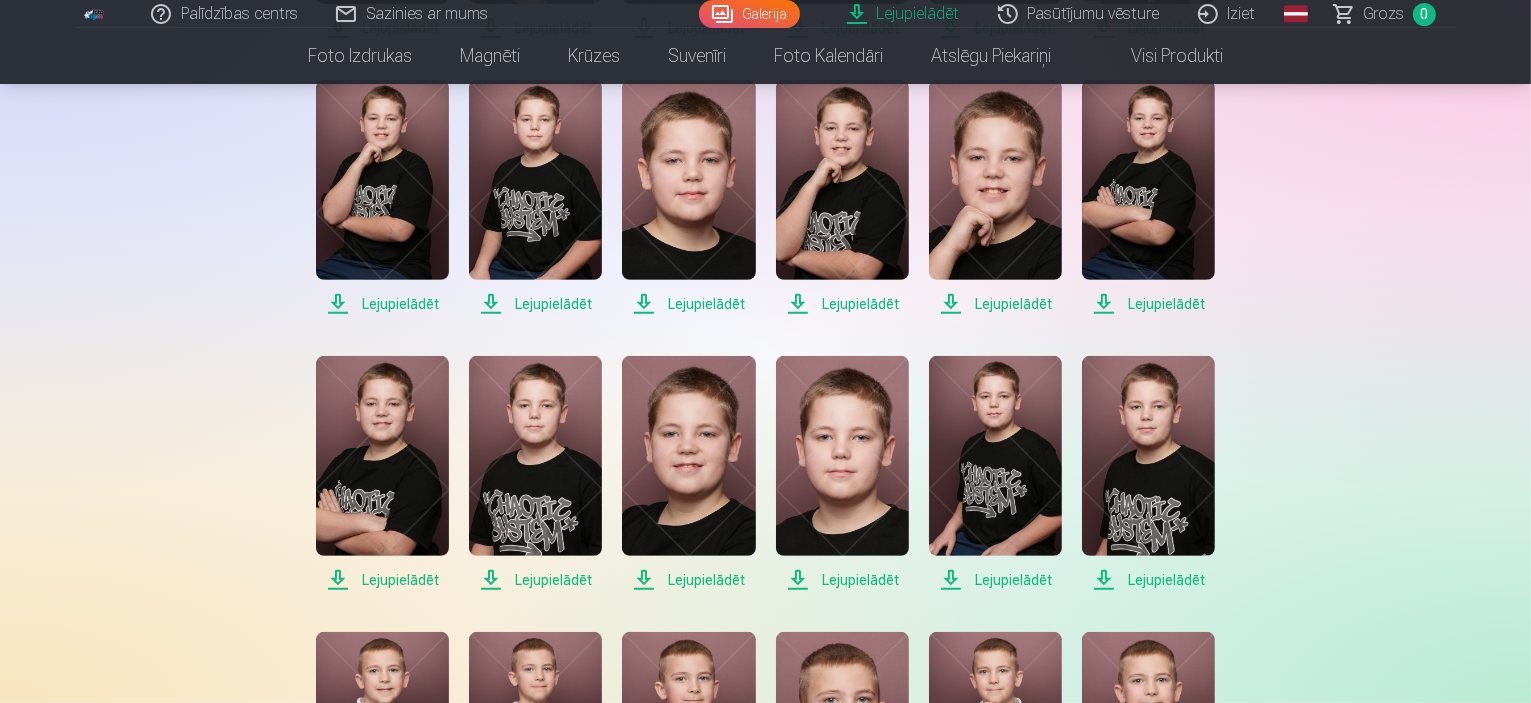 scroll, scrollTop: 800, scrollLeft: 0, axis: vertical 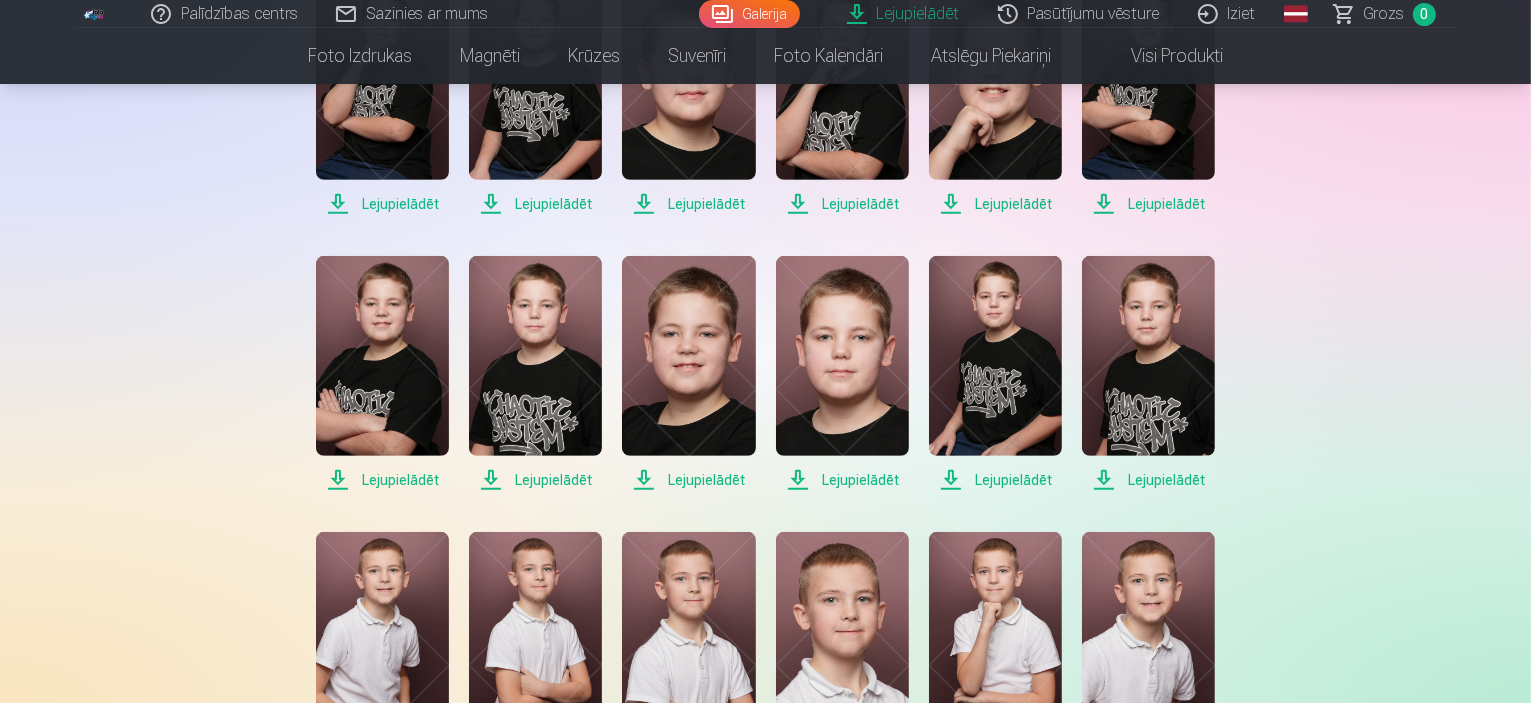 drag, startPoint x: 393, startPoint y: 475, endPoint x: 407, endPoint y: 475, distance: 14 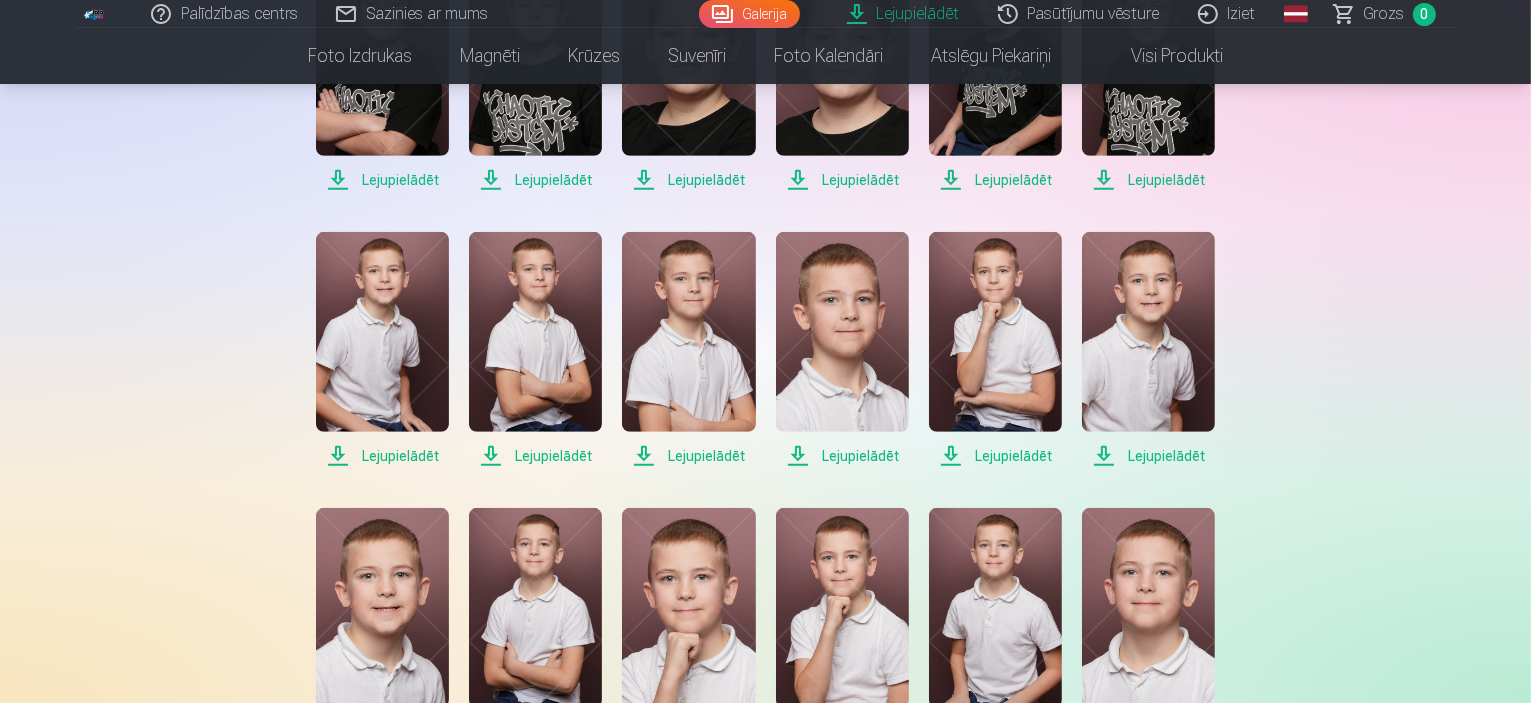 scroll, scrollTop: 1200, scrollLeft: 0, axis: vertical 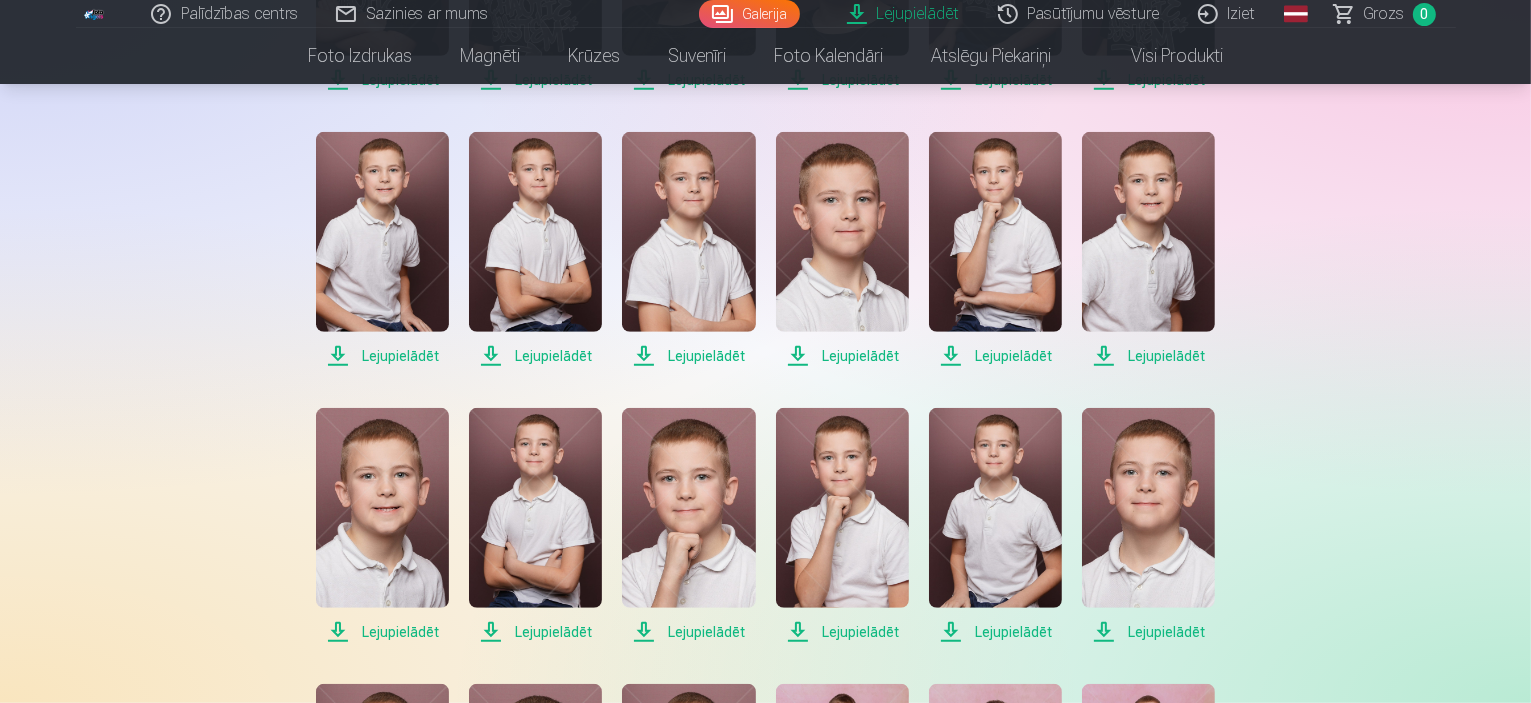 click on "Lejupielādēt" at bounding box center [382, 356] 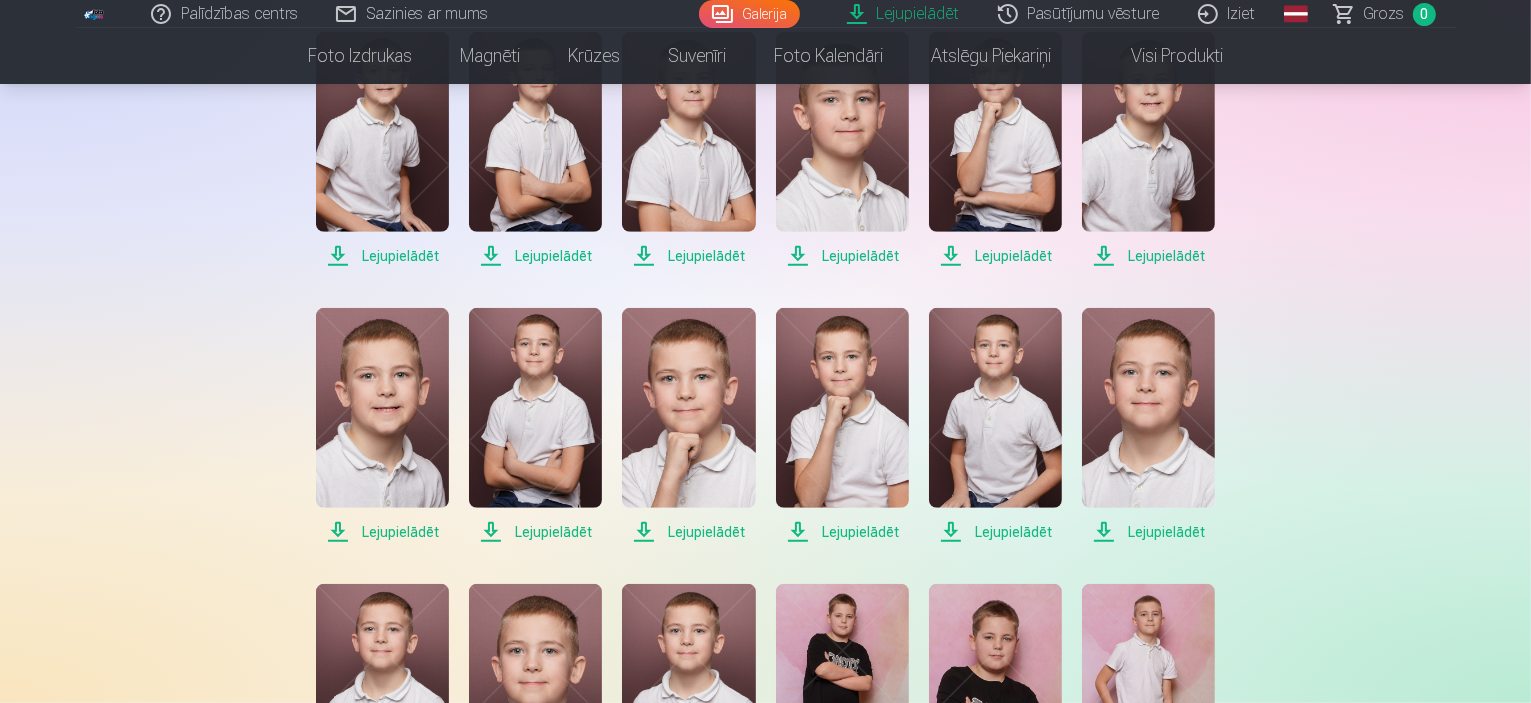 click on "Lejupielādēt" at bounding box center (382, 532) 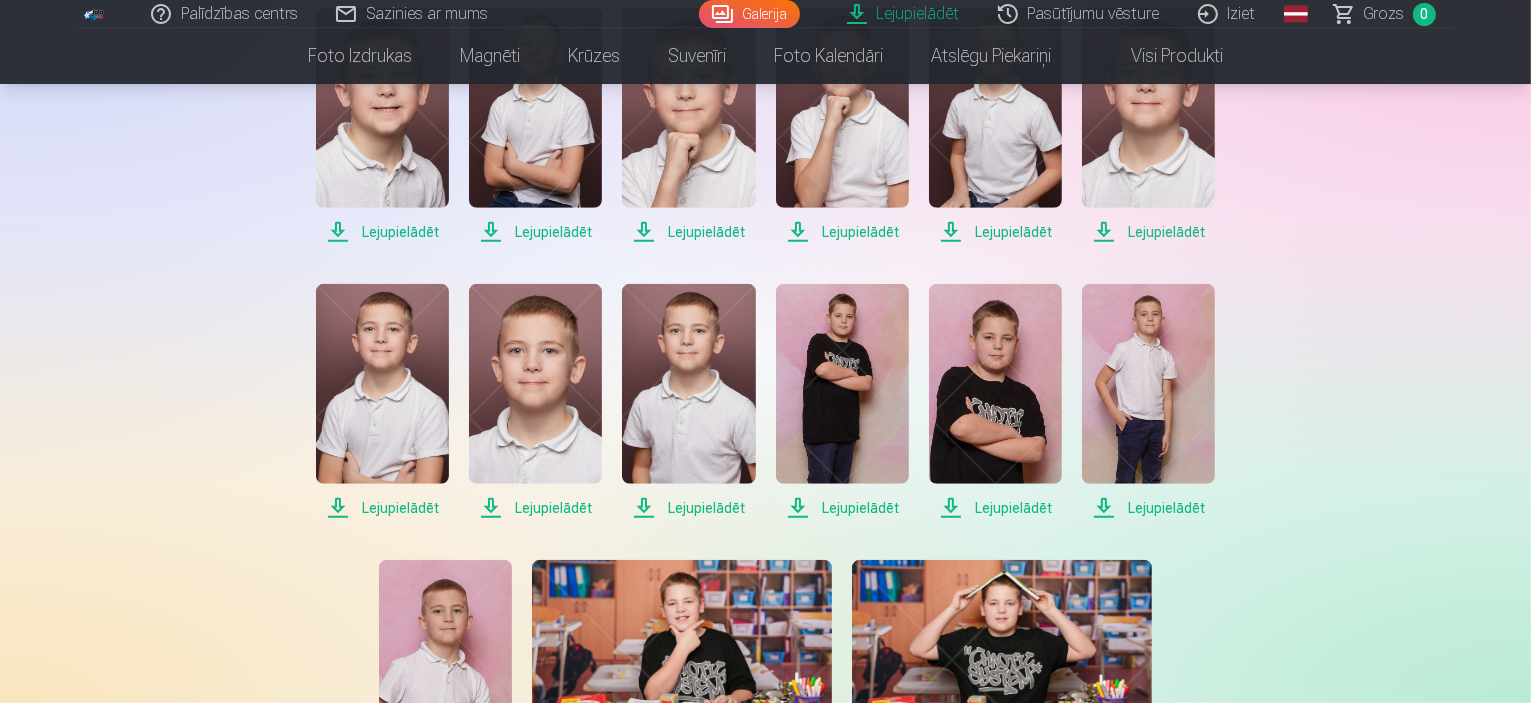 scroll, scrollTop: 1700, scrollLeft: 0, axis: vertical 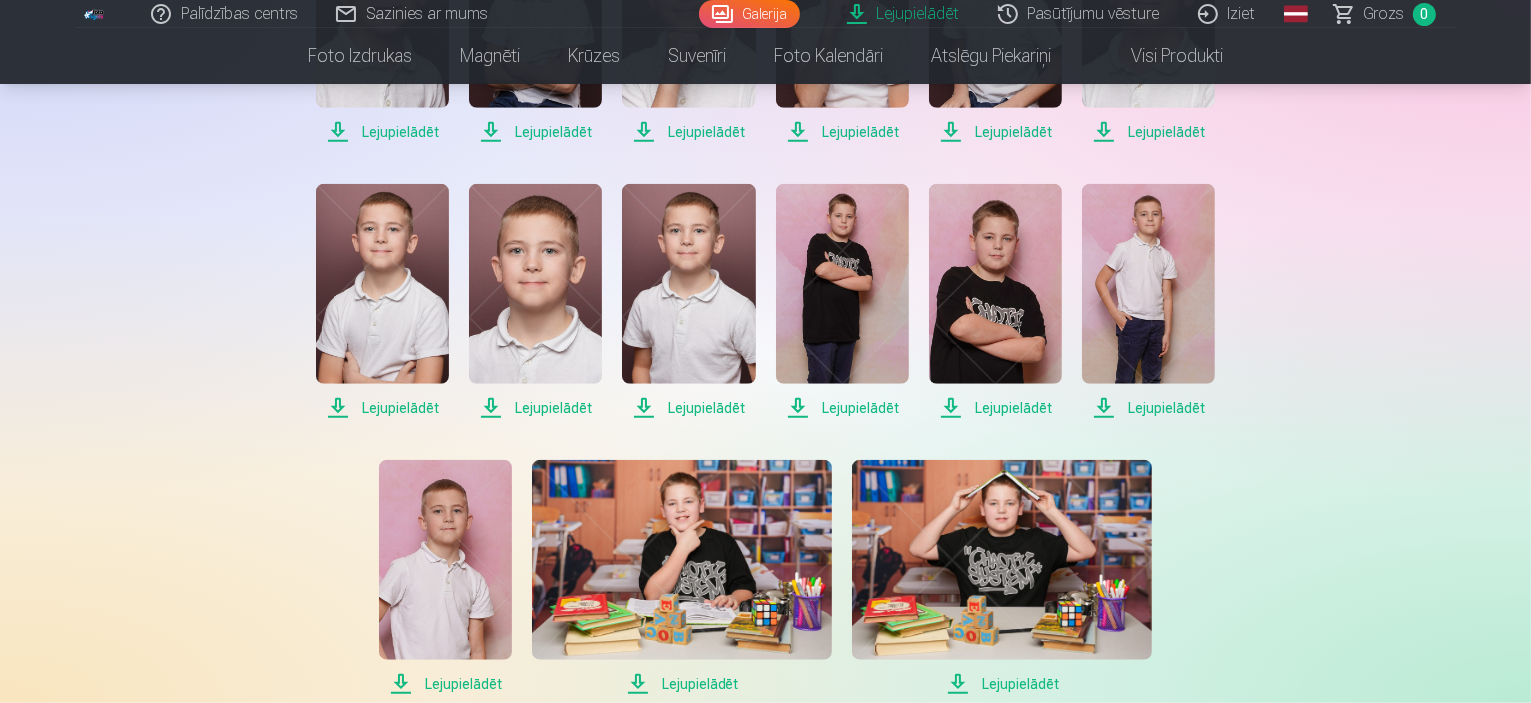 click on "Lejupielādēt" at bounding box center [382, 408] 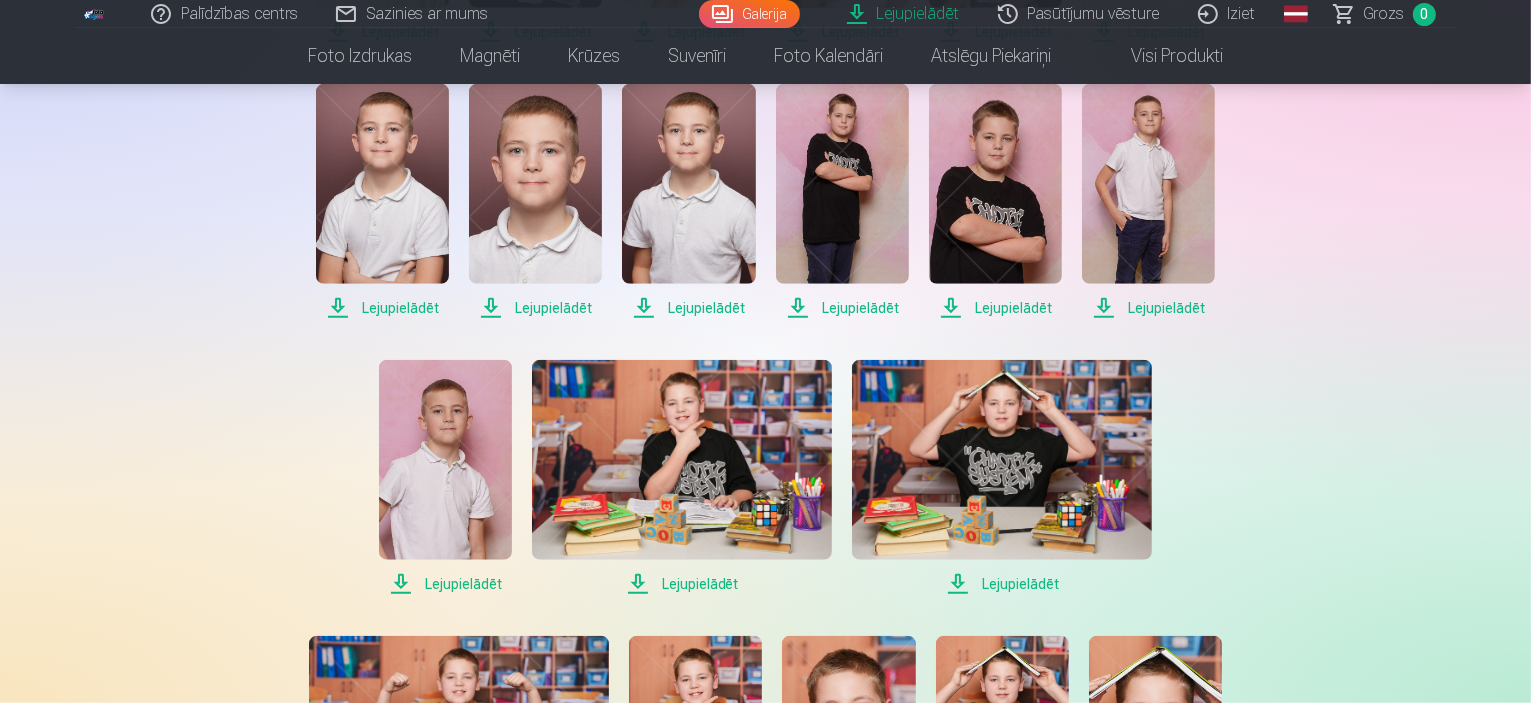 scroll, scrollTop: 1900, scrollLeft: 0, axis: vertical 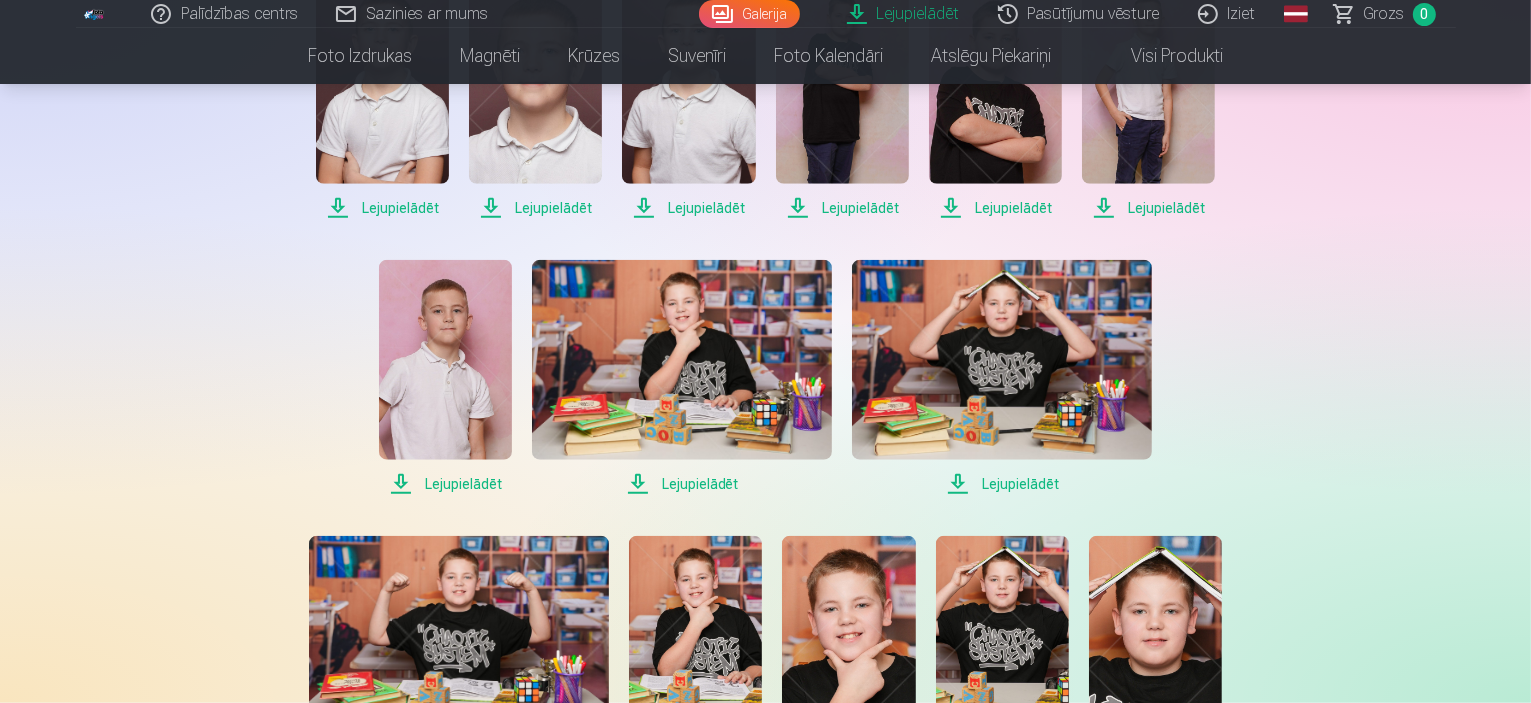 click on "Lejupielādēt" at bounding box center [445, 484] 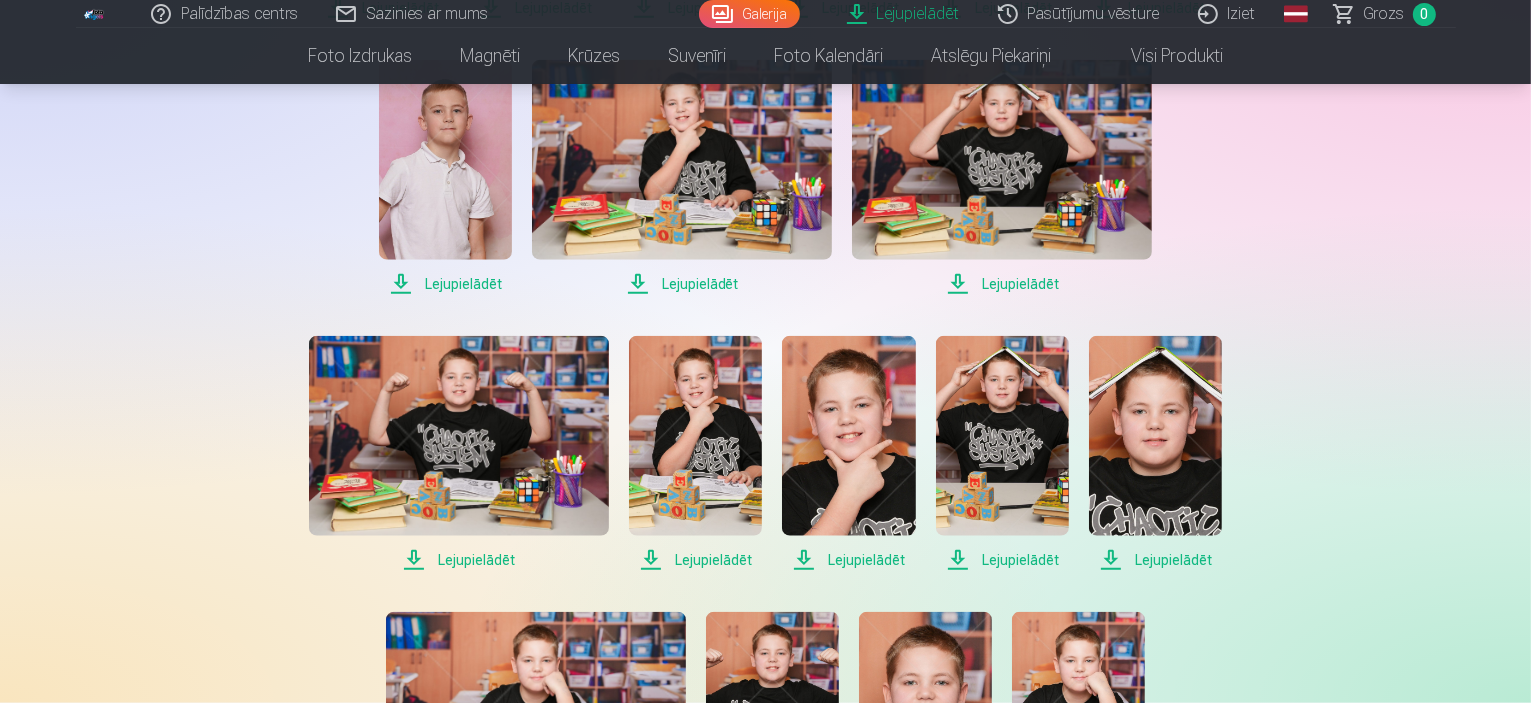 scroll, scrollTop: 2200, scrollLeft: 0, axis: vertical 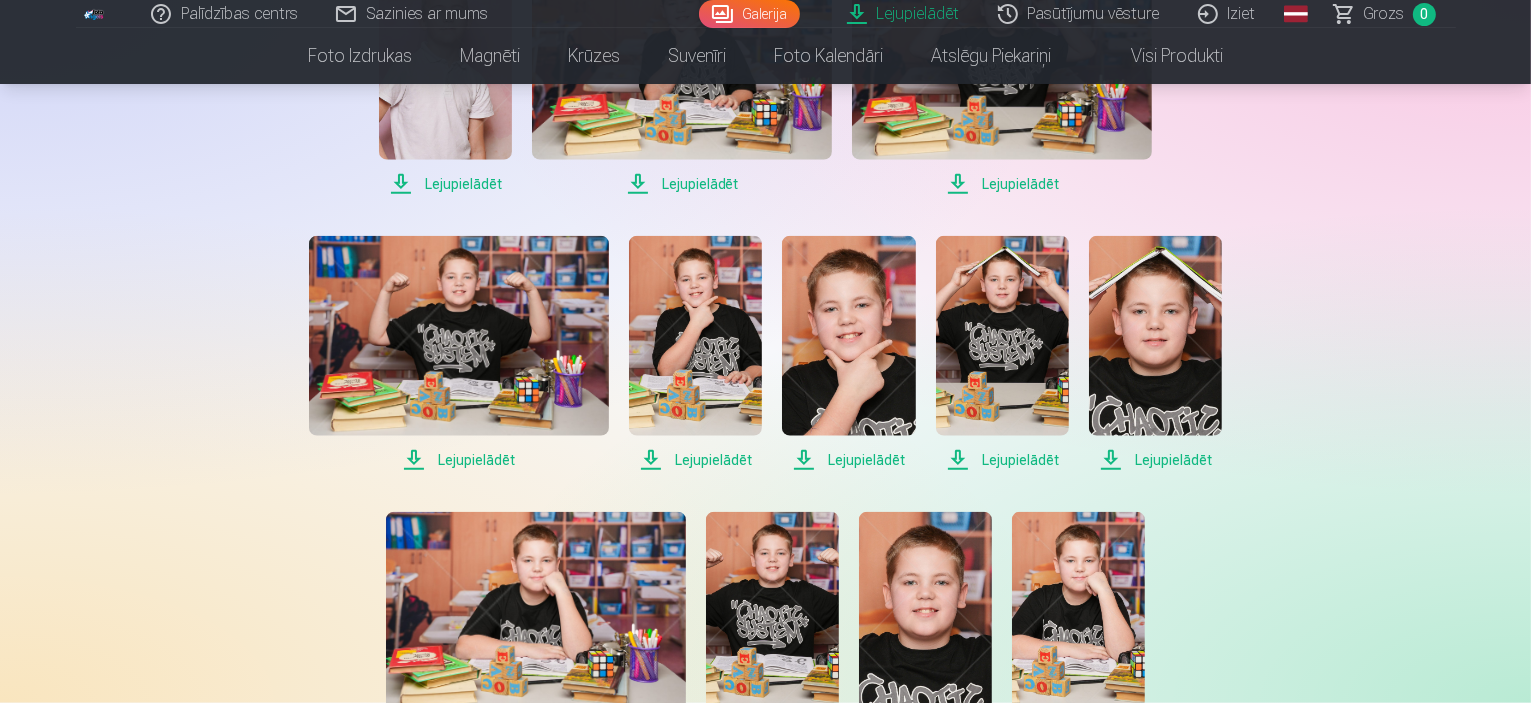 click on "Lejupielādēt" at bounding box center [459, 460] 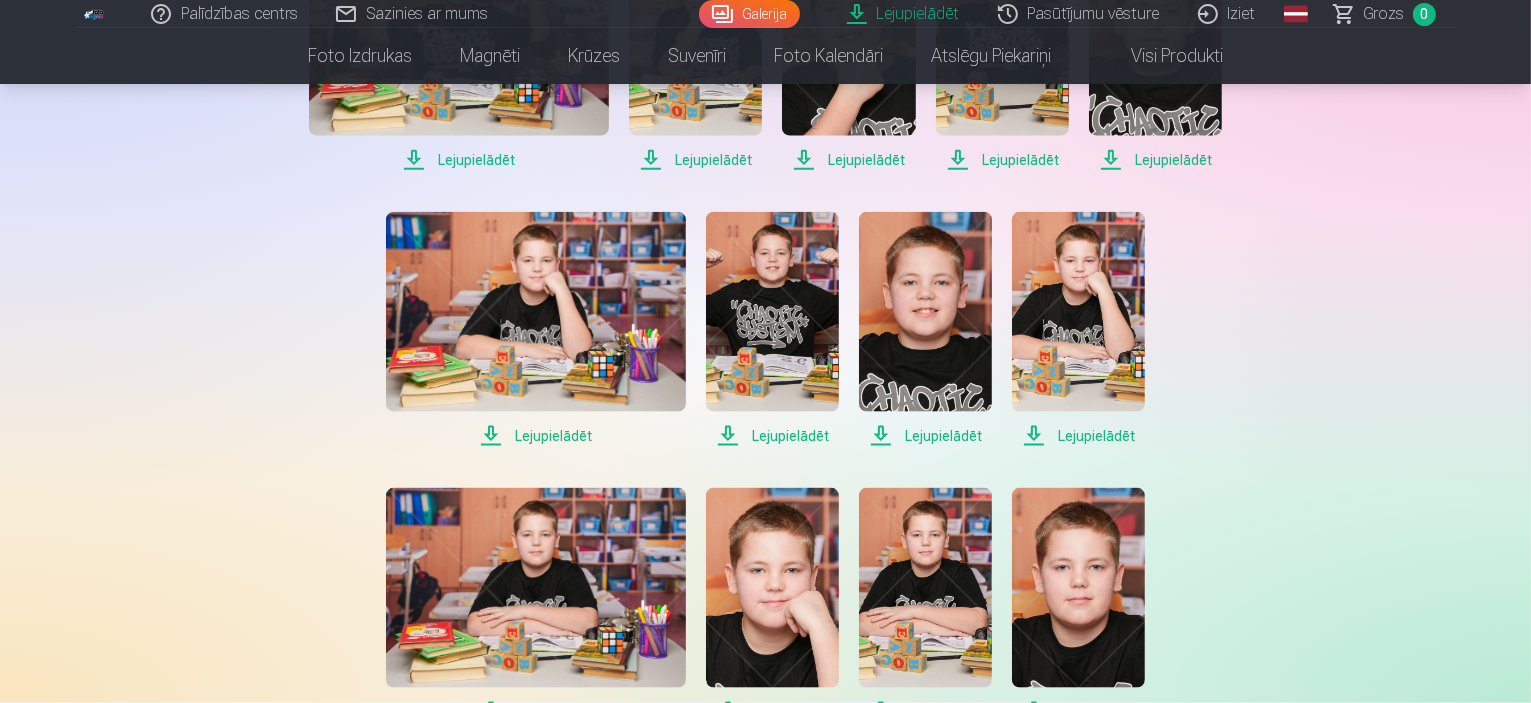 scroll, scrollTop: 2600, scrollLeft: 0, axis: vertical 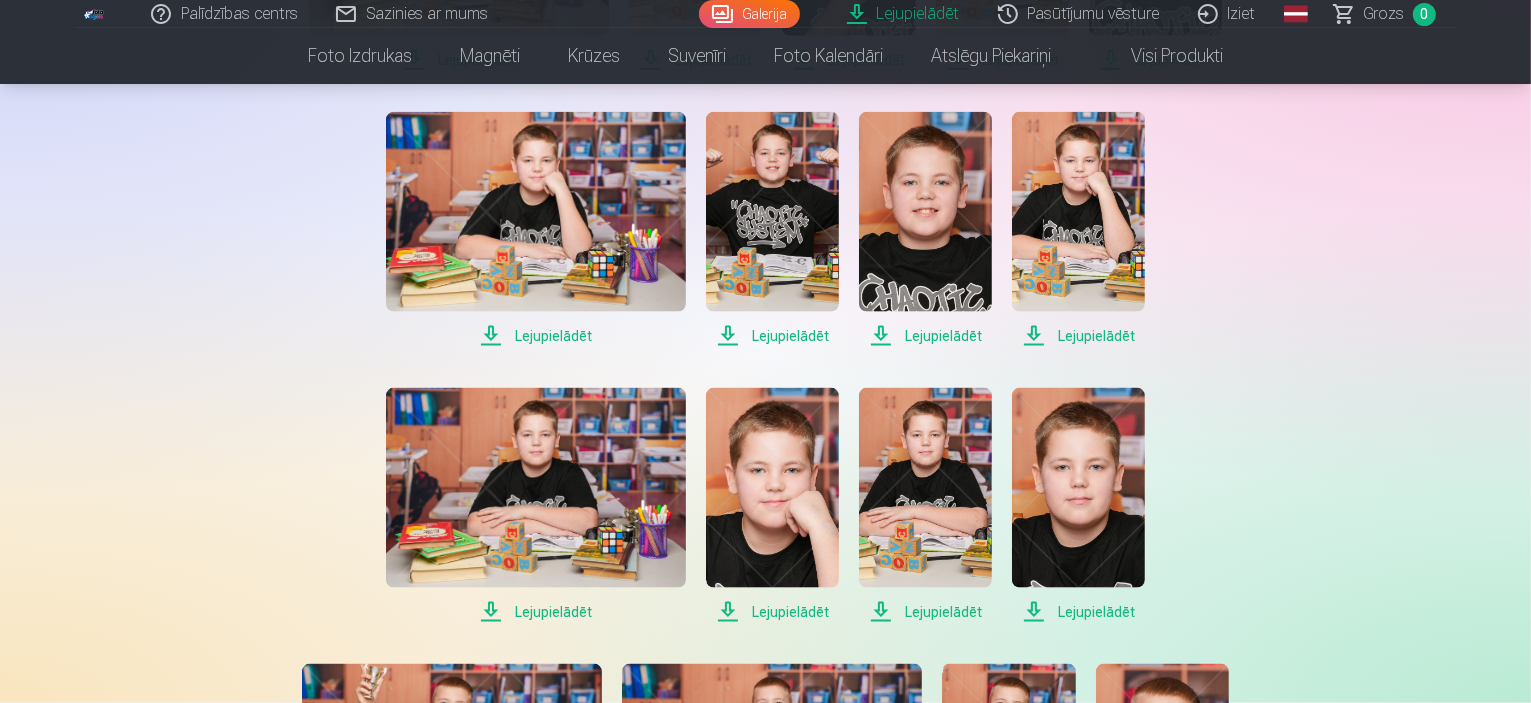 click on "Lejupielādēt" at bounding box center [536, 336] 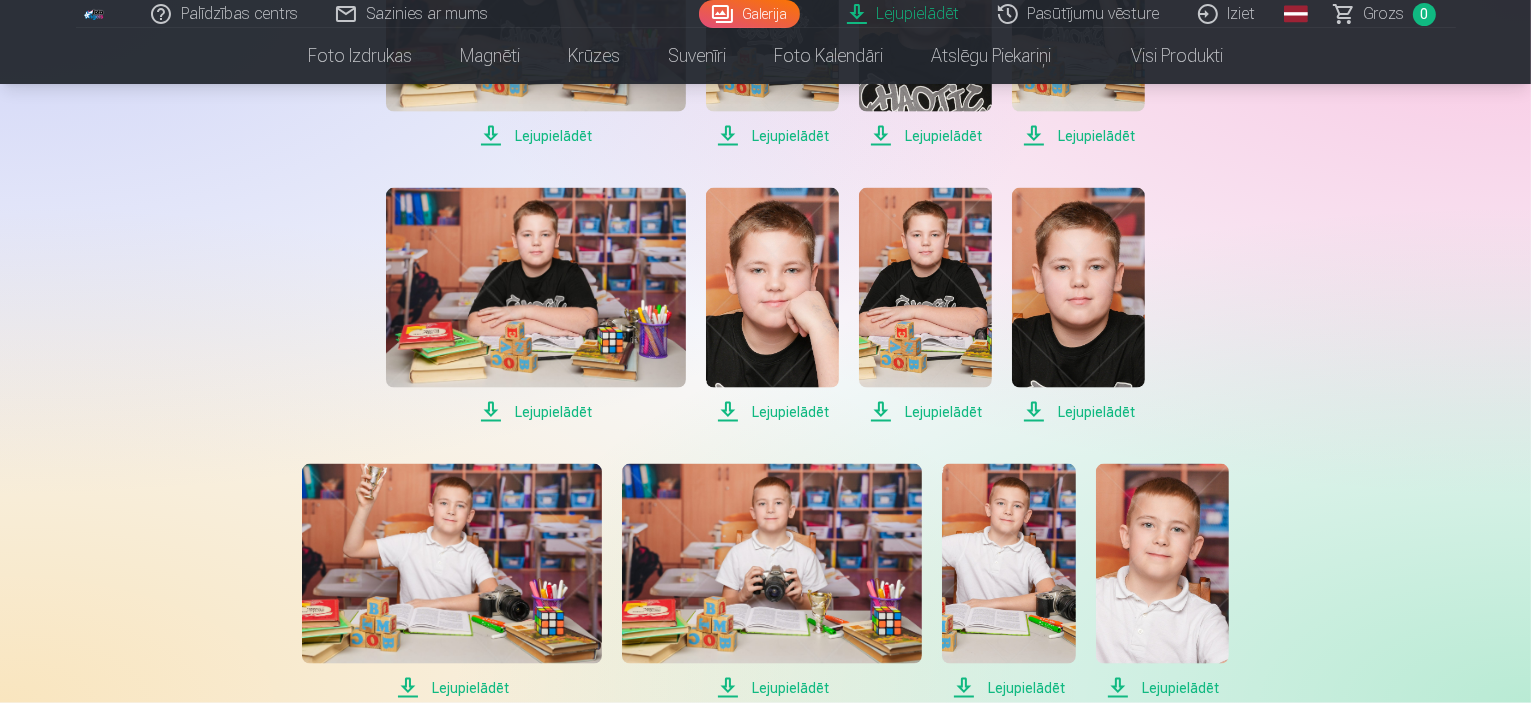 scroll, scrollTop: 2900, scrollLeft: 0, axis: vertical 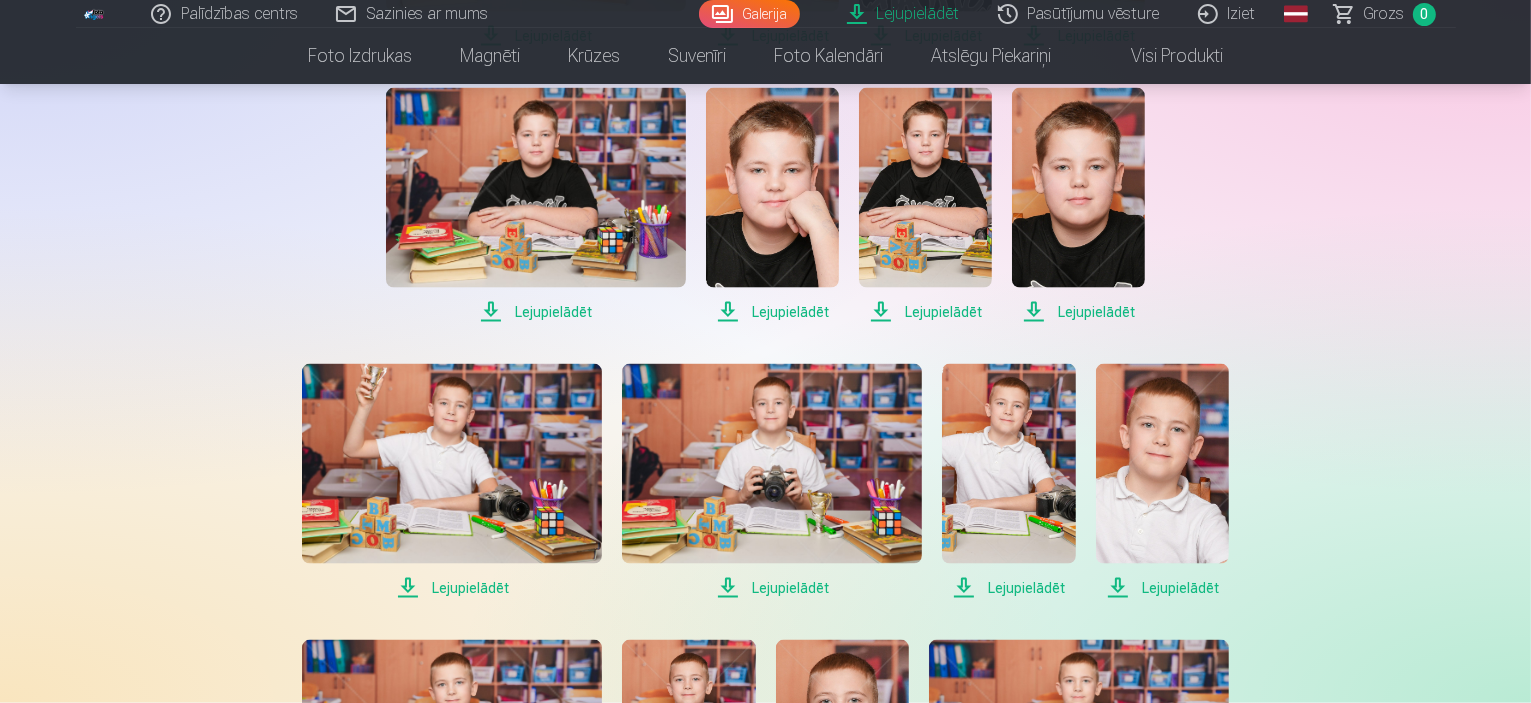 click on "Lejupielādēt" at bounding box center (452, 588) 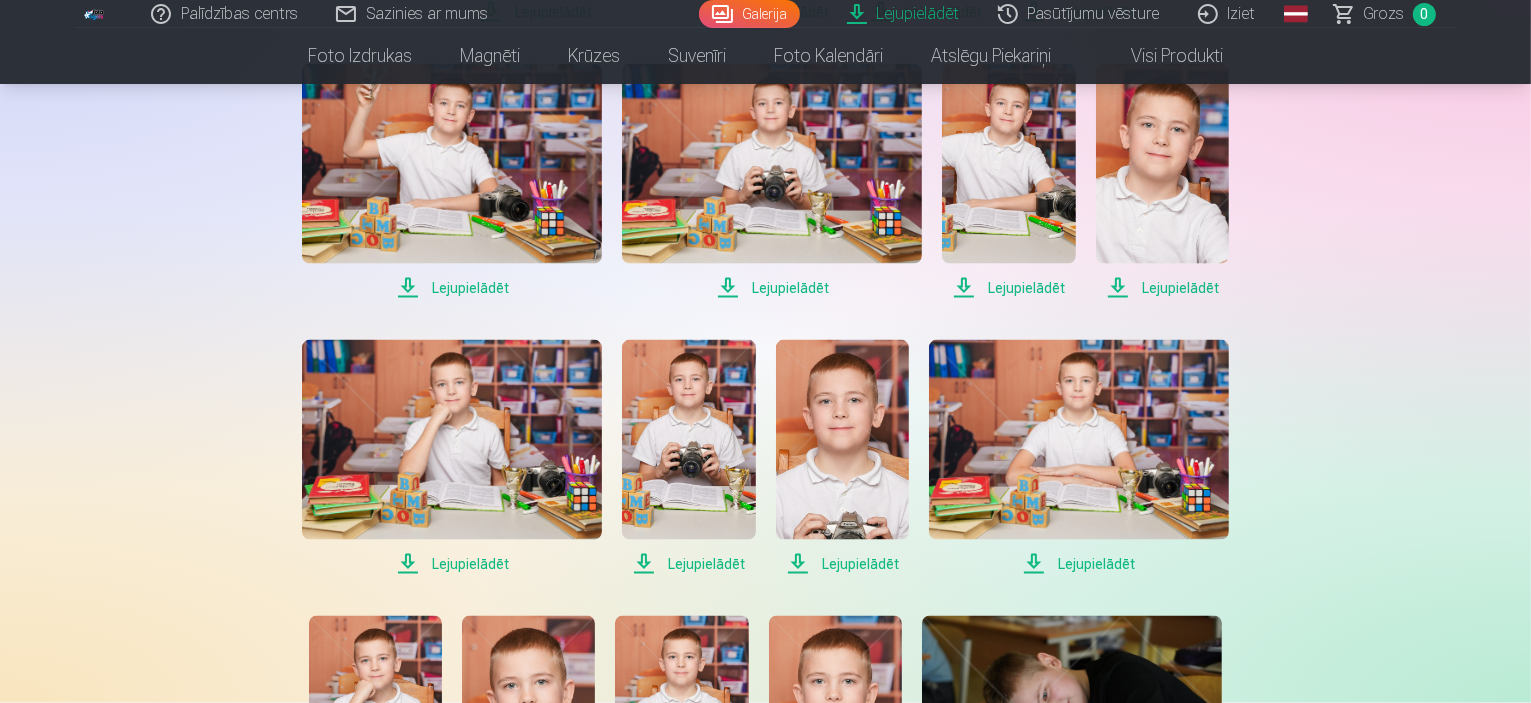 scroll, scrollTop: 3300, scrollLeft: 0, axis: vertical 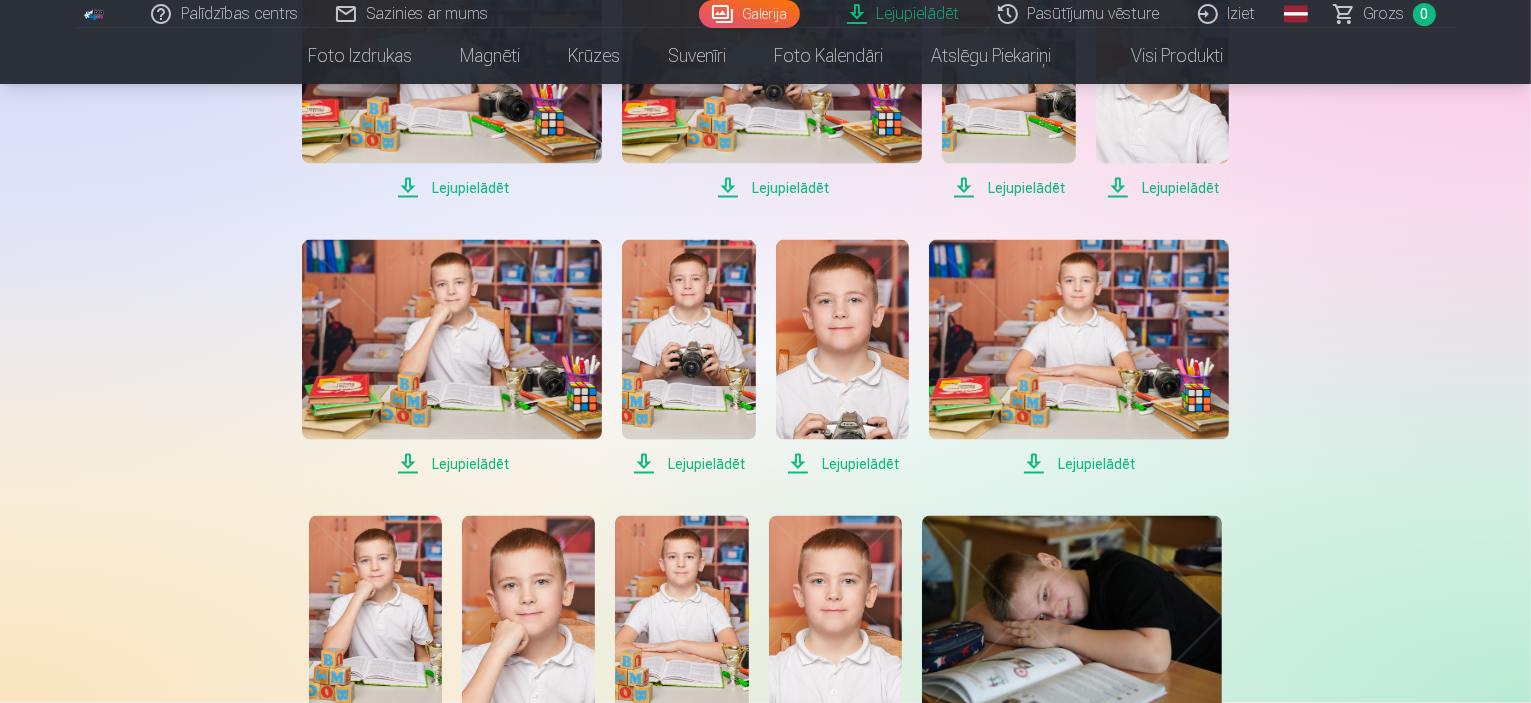 click on "Lejupielādēt" at bounding box center (452, 464) 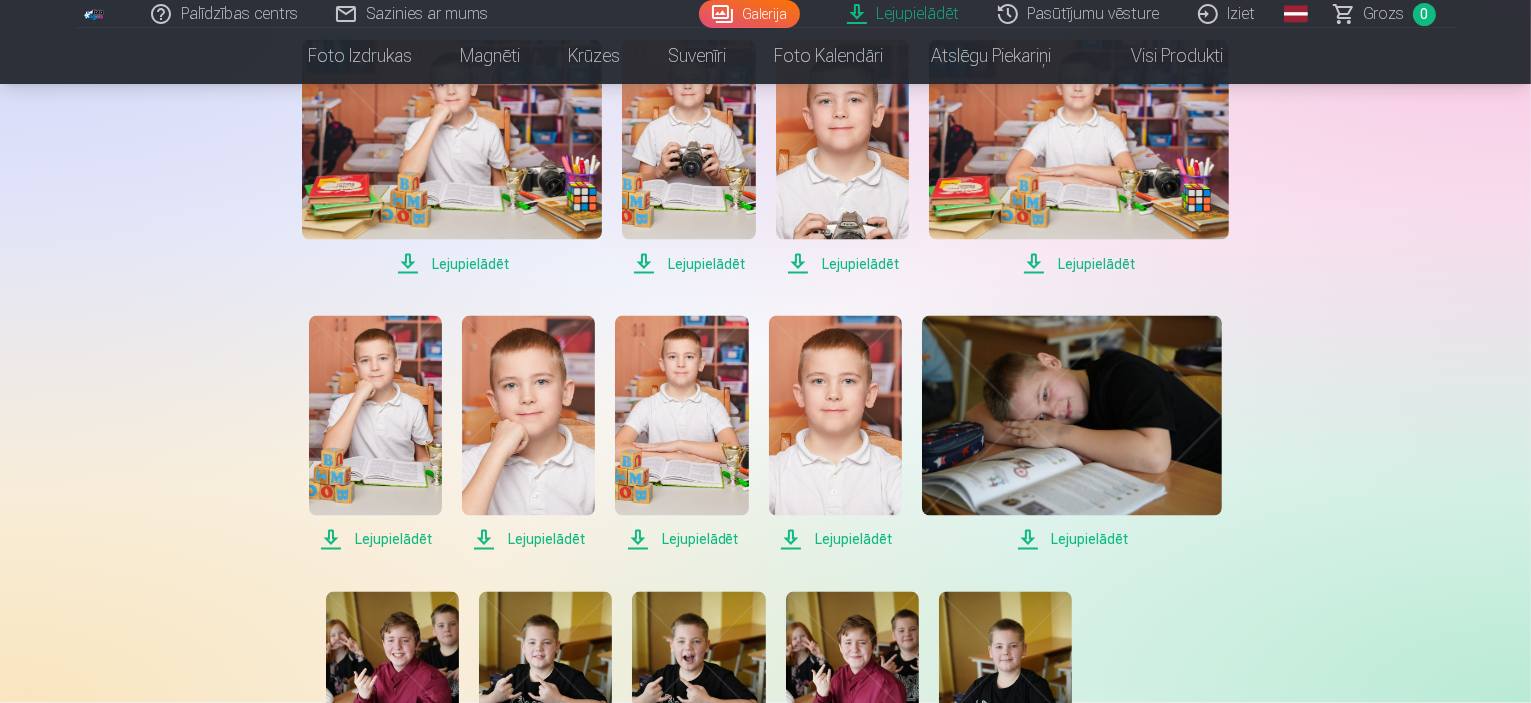 scroll, scrollTop: 3600, scrollLeft: 0, axis: vertical 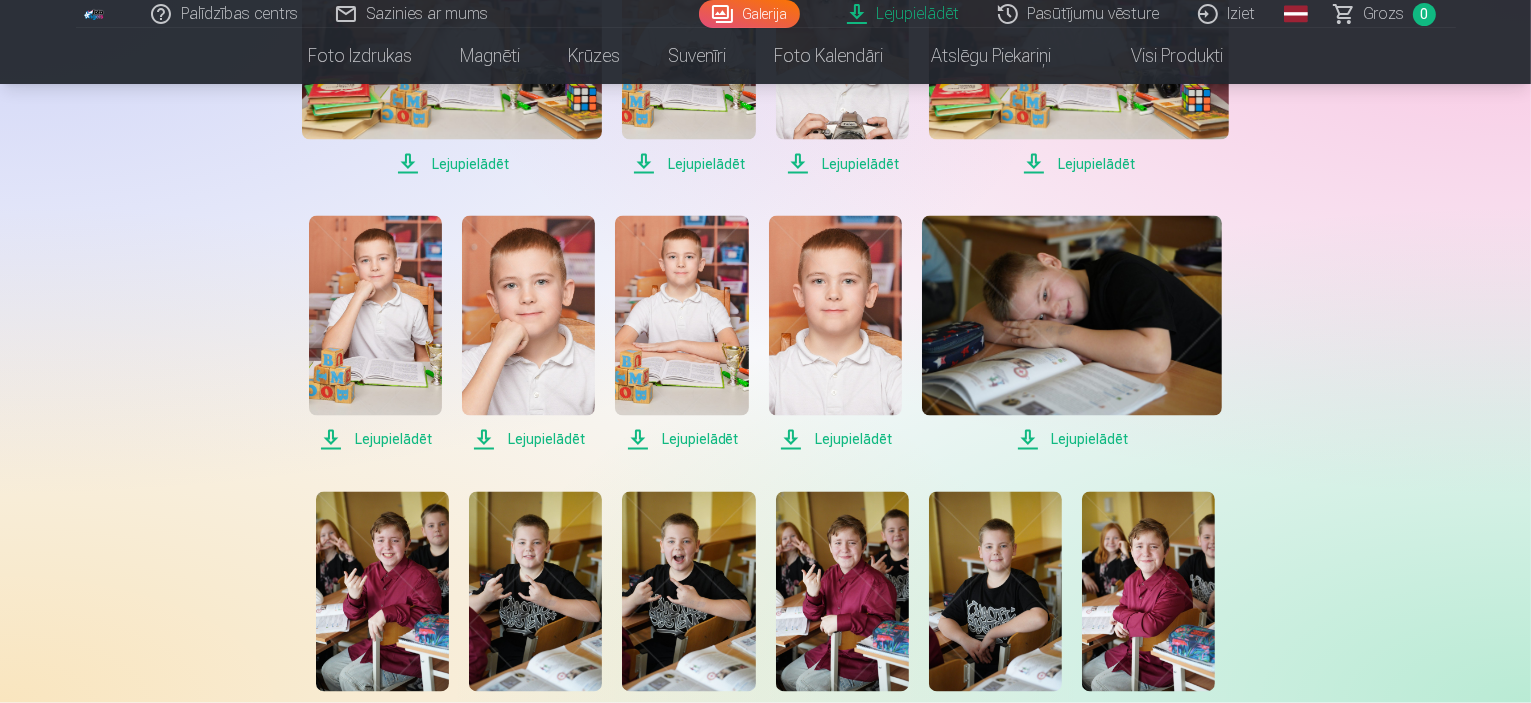 click on "Lejupielādēt" at bounding box center (375, 440) 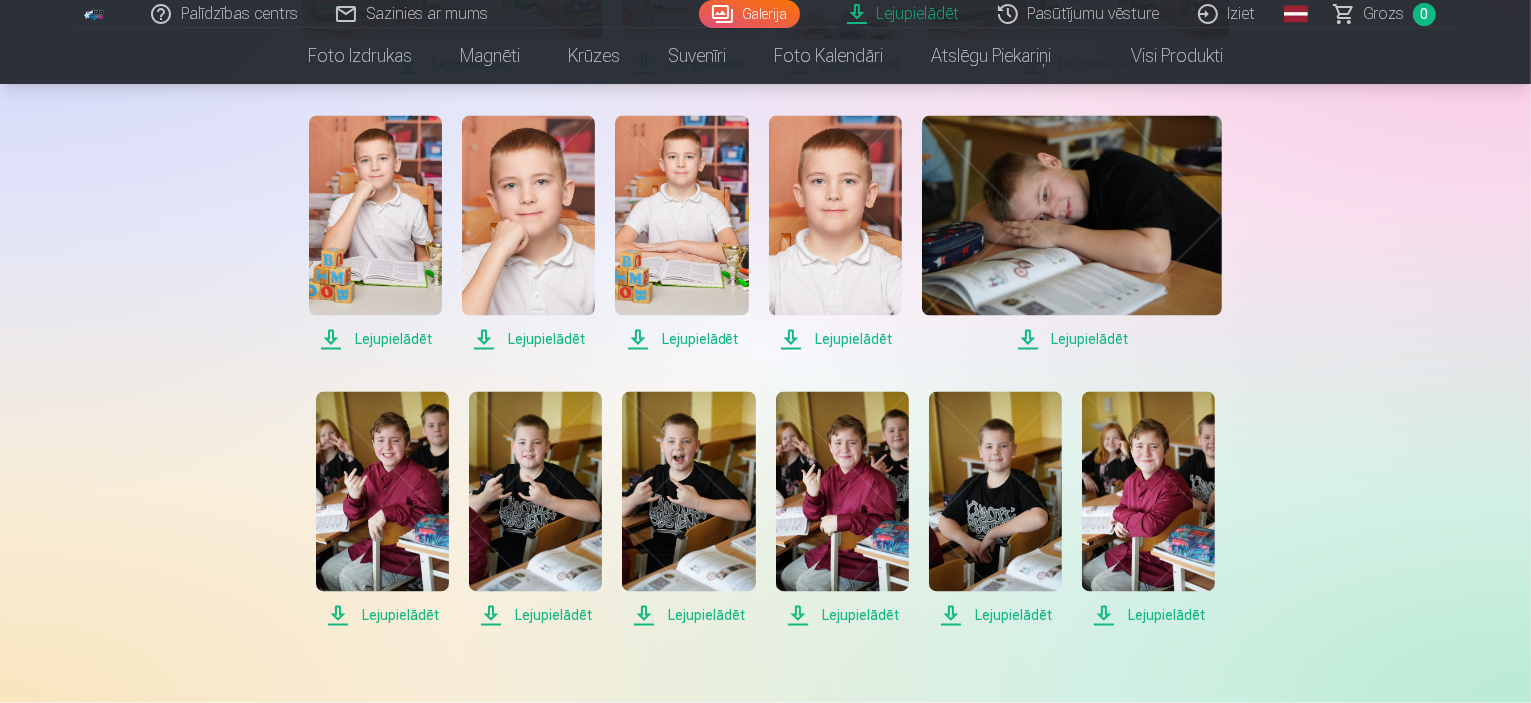scroll, scrollTop: 3800, scrollLeft: 0, axis: vertical 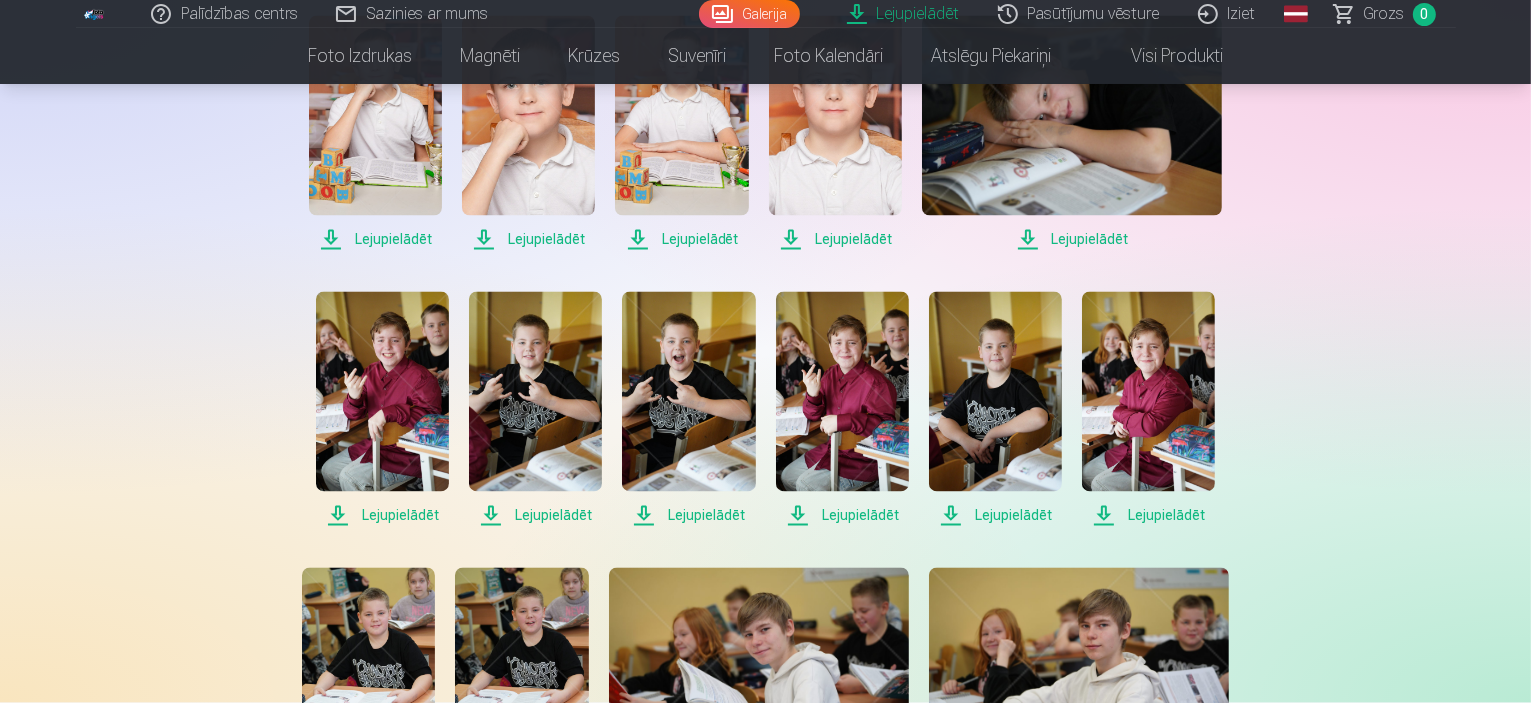 click on "Lejupielādēt" at bounding box center (535, 516) 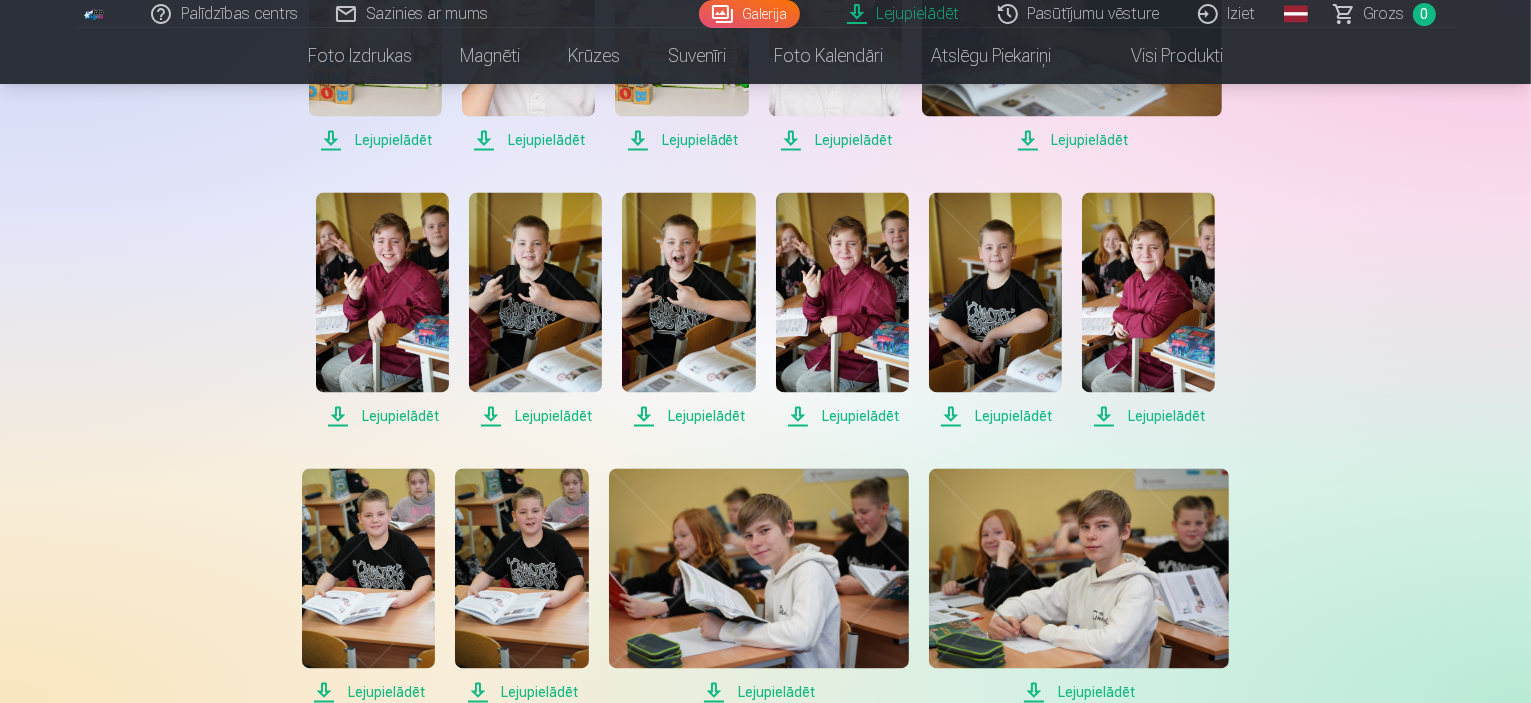 scroll, scrollTop: 4000, scrollLeft: 0, axis: vertical 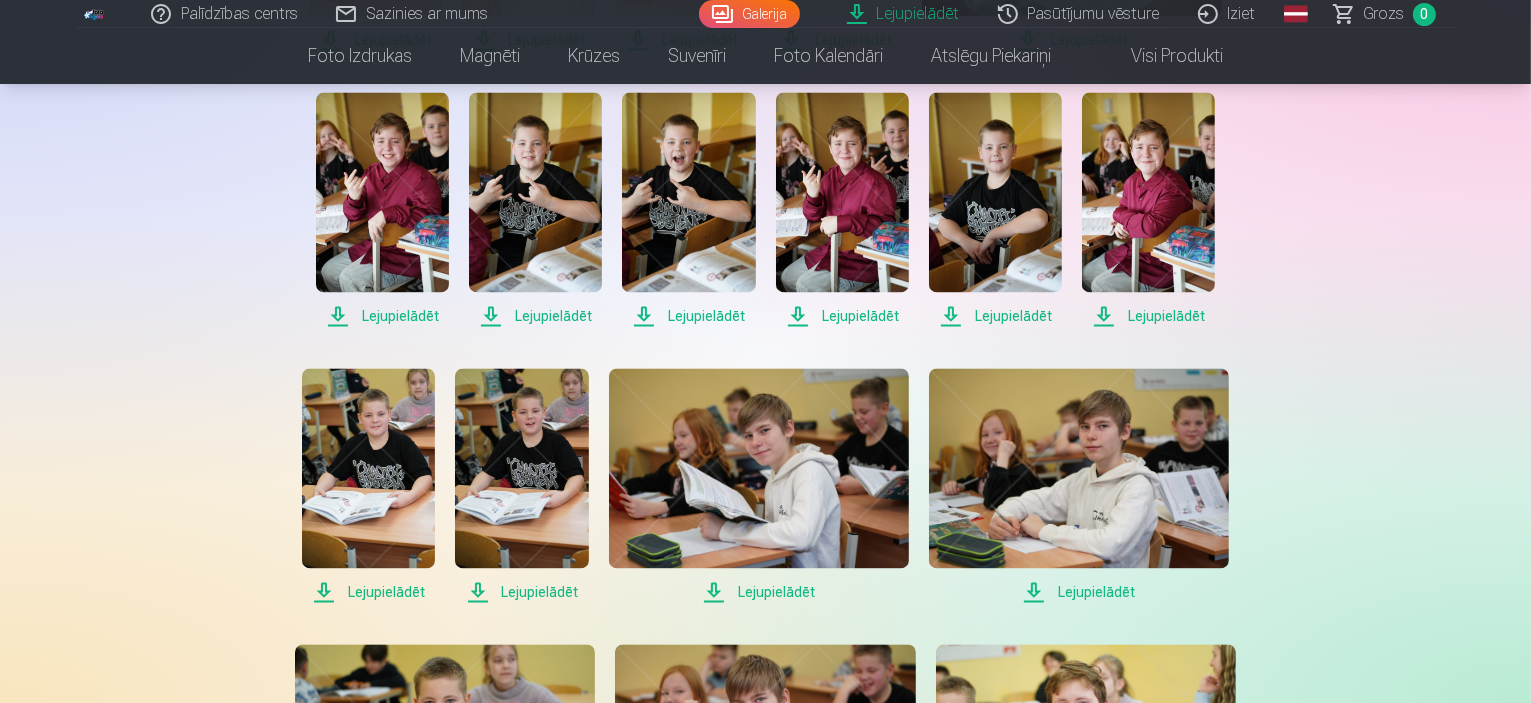 click on "Lejupielādēt" at bounding box center (368, 592) 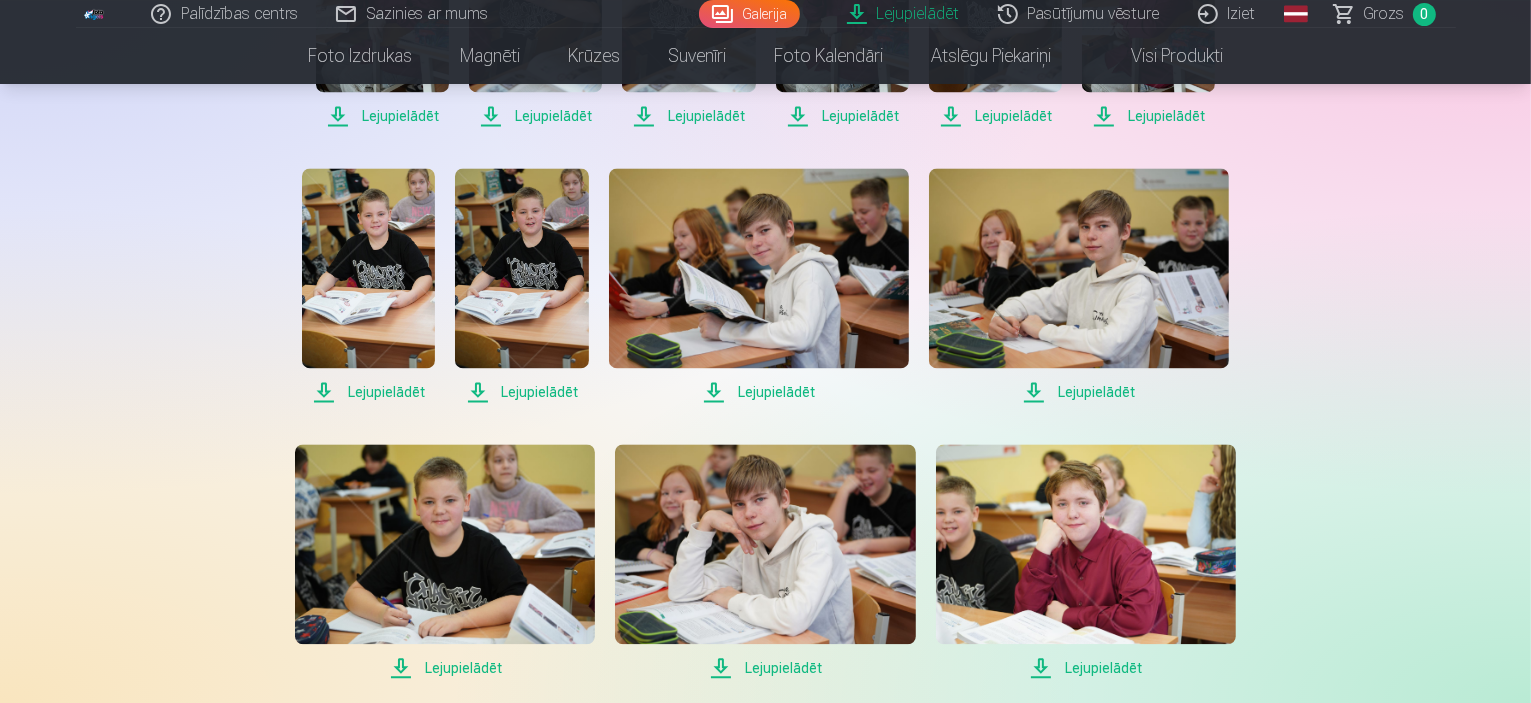scroll, scrollTop: 4300, scrollLeft: 0, axis: vertical 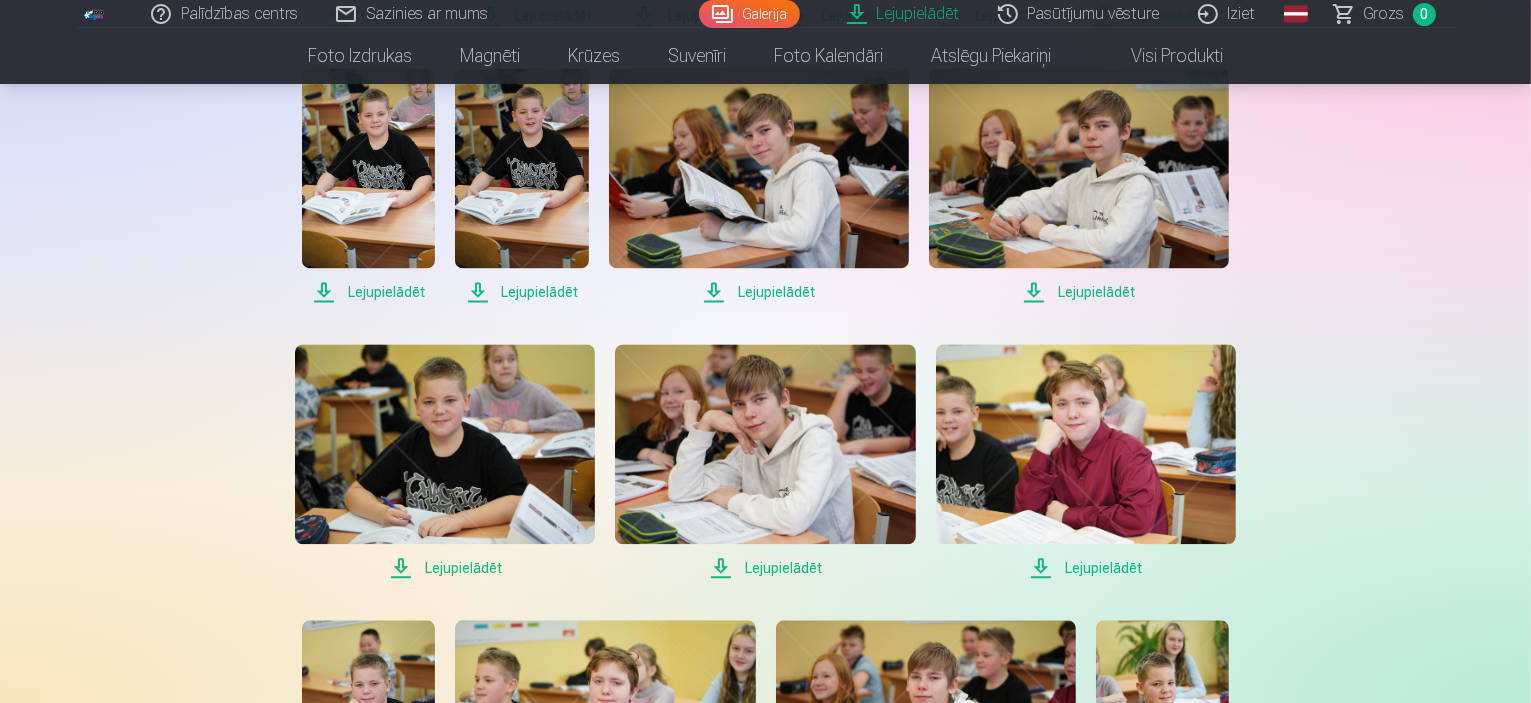 click on "Lejupielādēt" at bounding box center (445, 568) 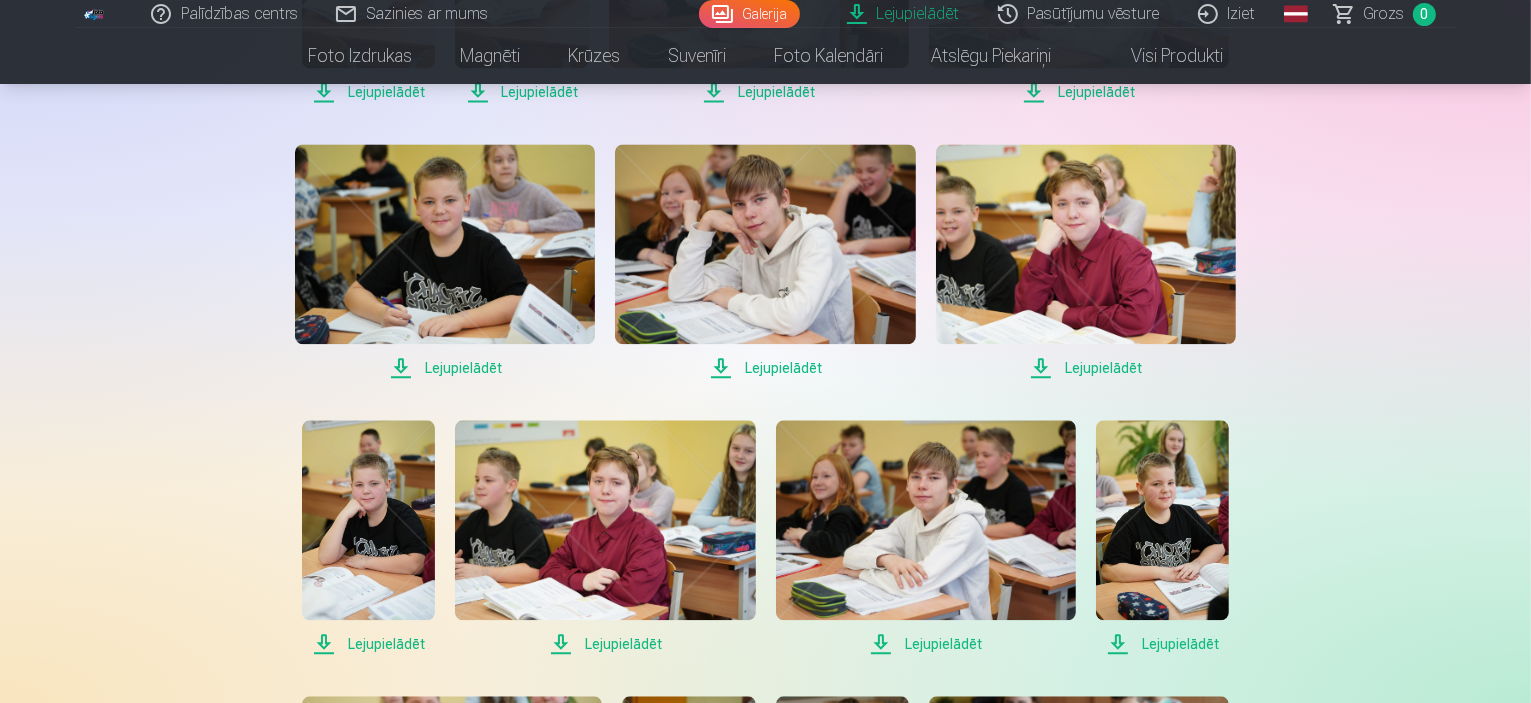 scroll, scrollTop: 4600, scrollLeft: 0, axis: vertical 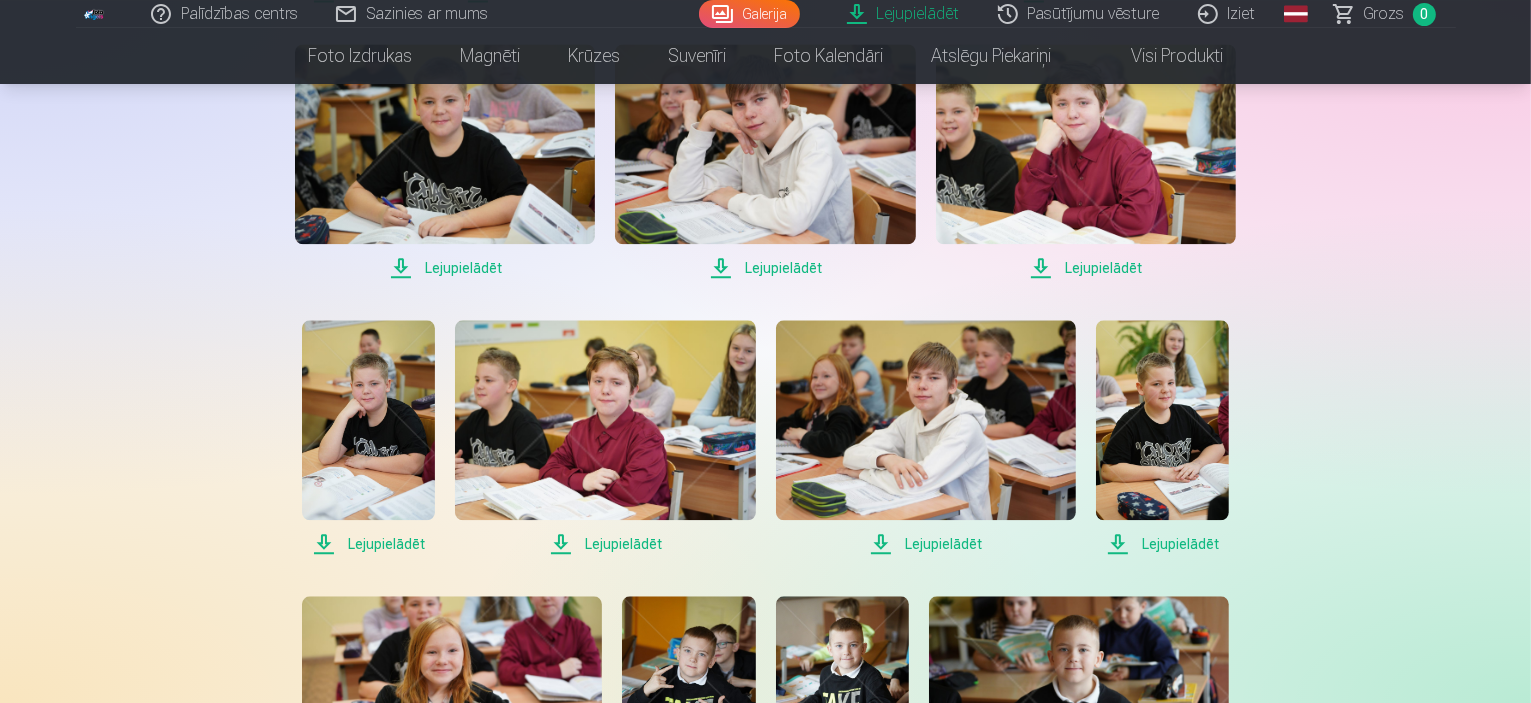 click on "Lejupielādēt" at bounding box center [368, 544] 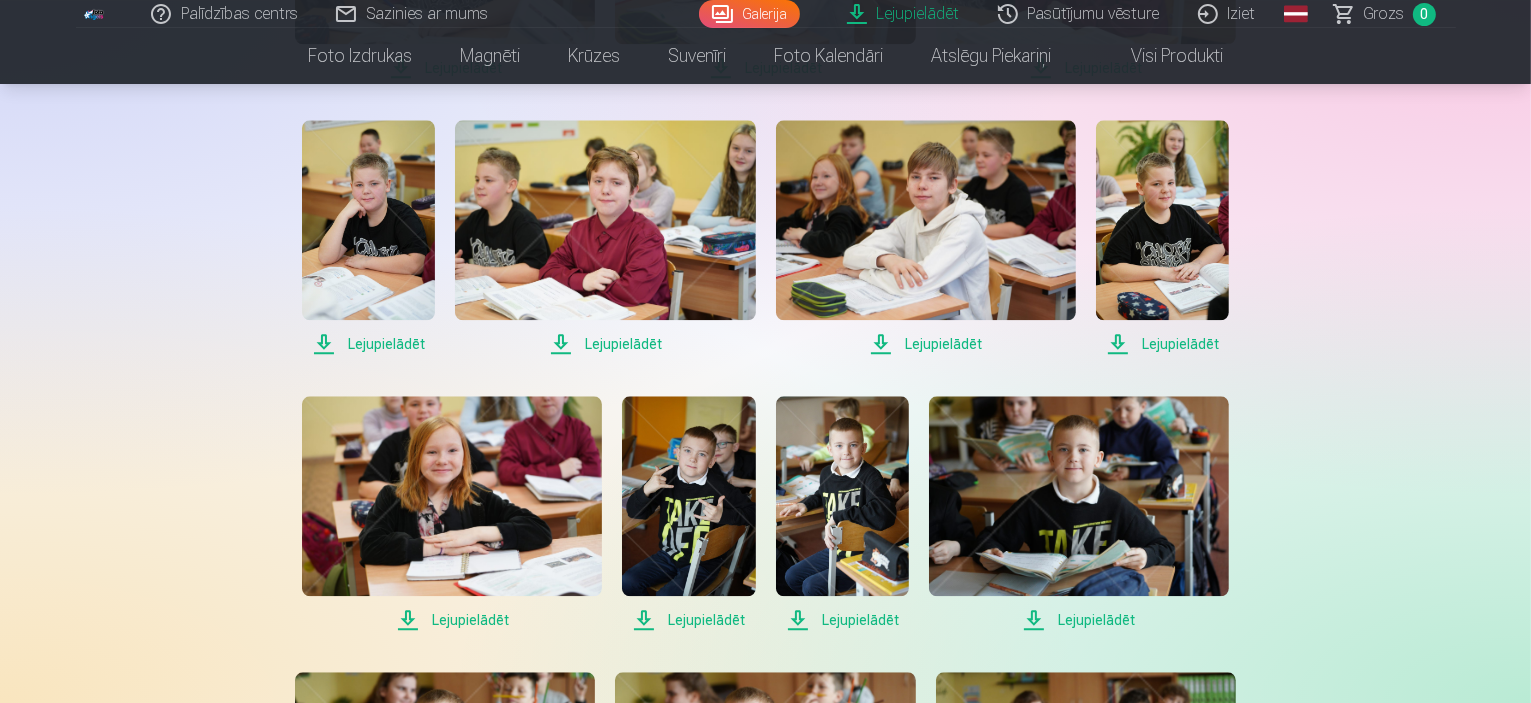 scroll, scrollTop: 4900, scrollLeft: 0, axis: vertical 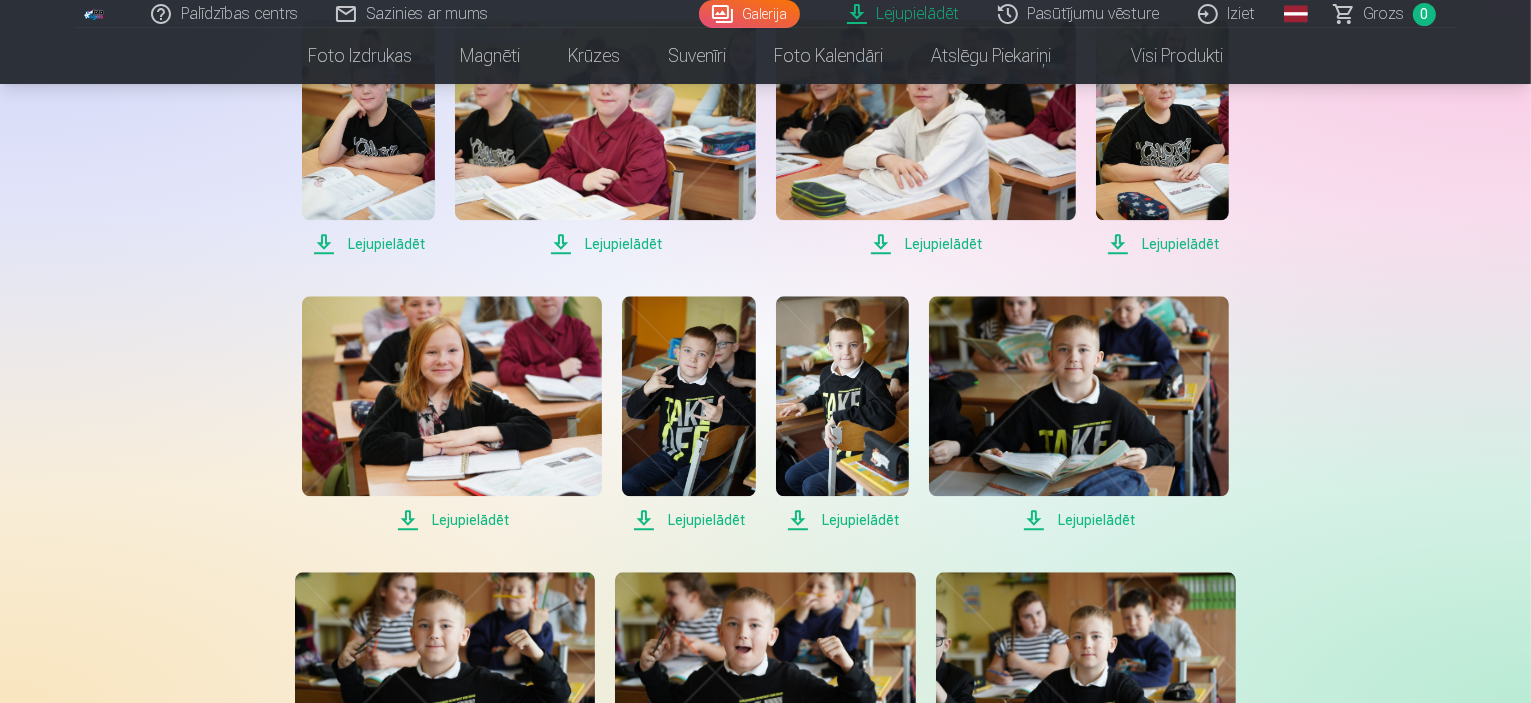 click on "Lejupielādēt" at bounding box center (688, 520) 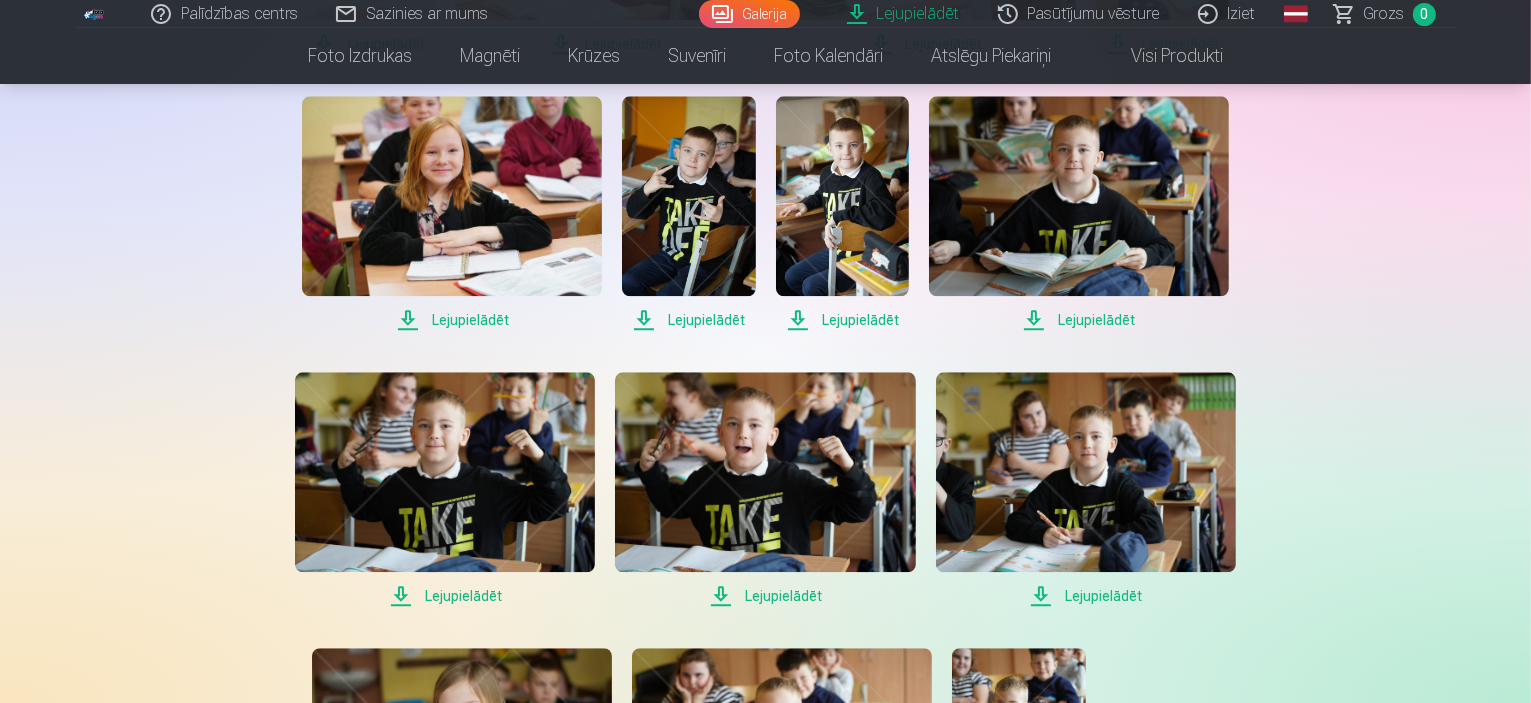 scroll, scrollTop: 5200, scrollLeft: 0, axis: vertical 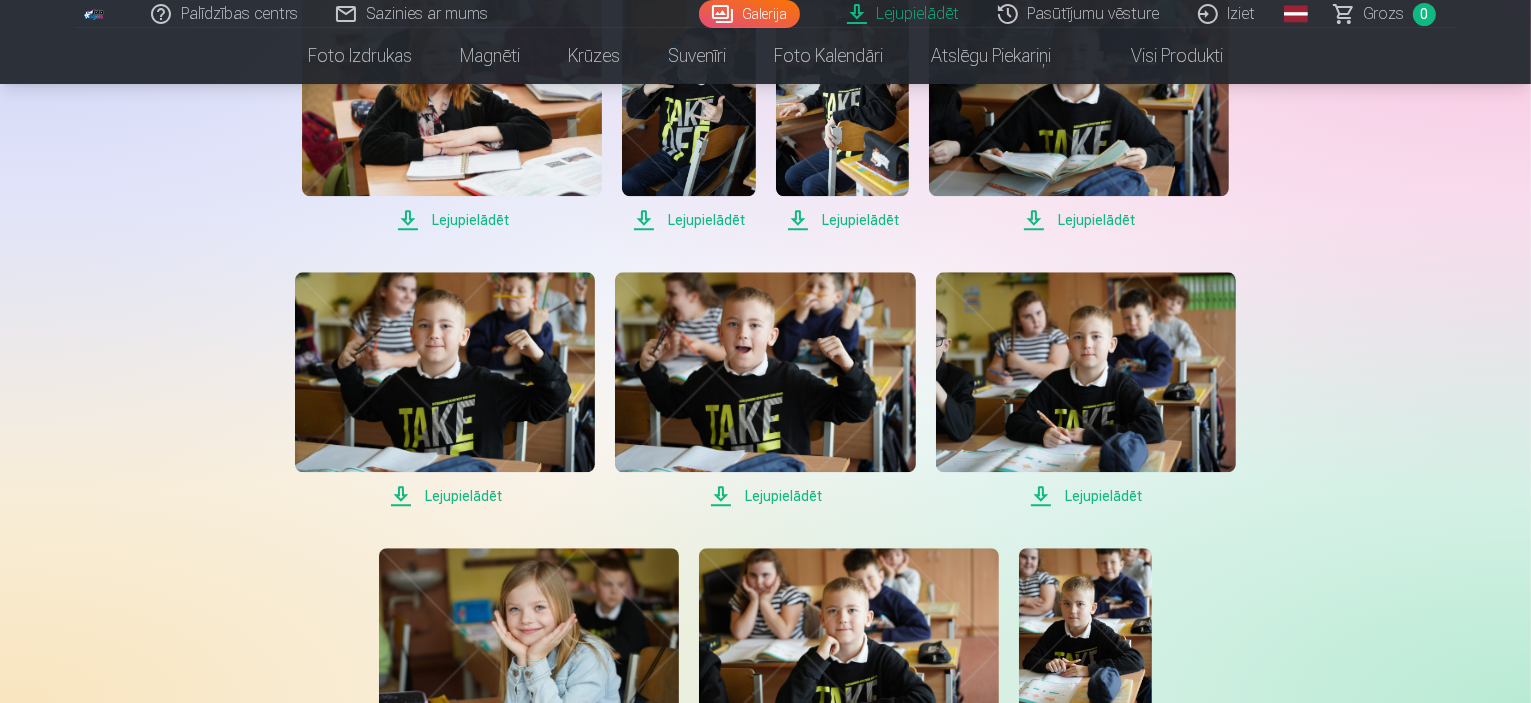 click on "Lejupielādēt" at bounding box center [445, 496] 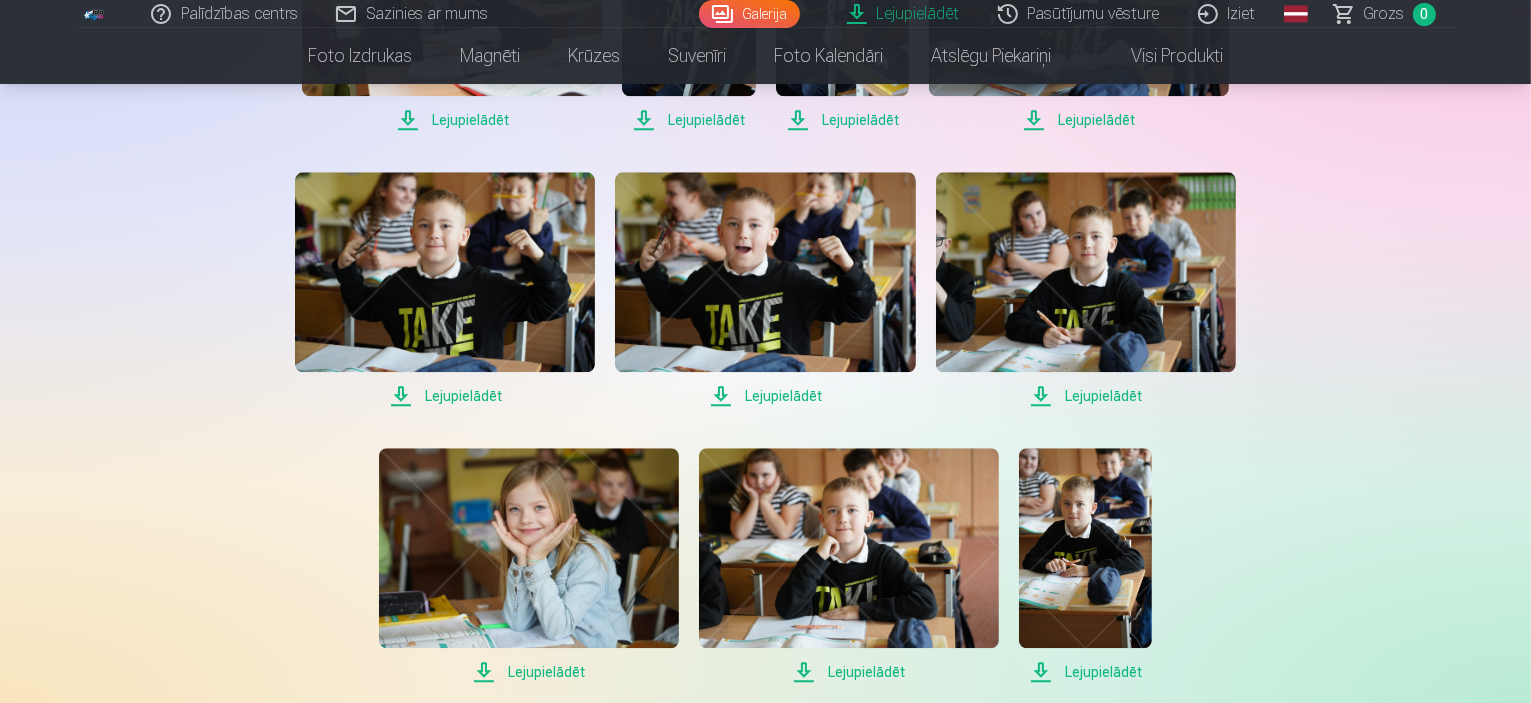 scroll, scrollTop: 5400, scrollLeft: 0, axis: vertical 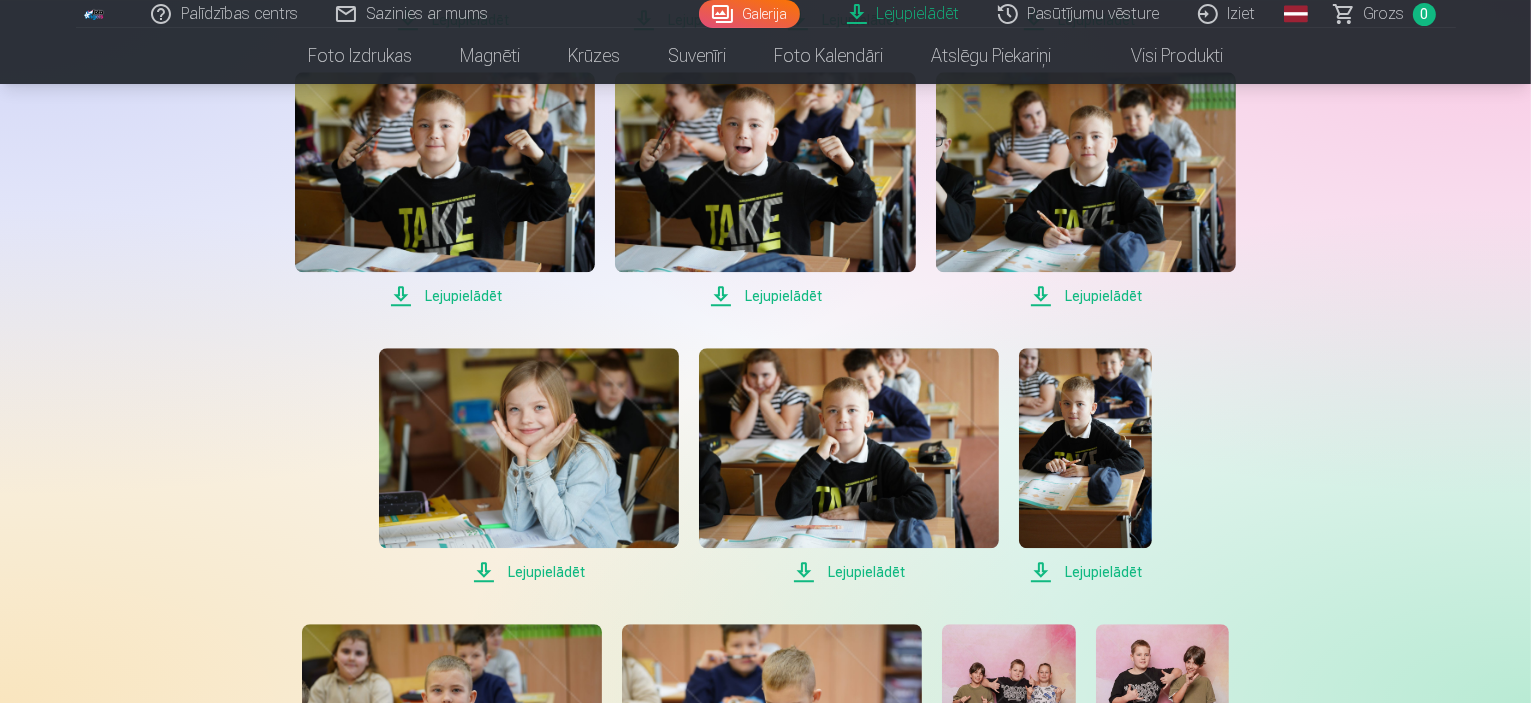 click on "Lejupielādēt" at bounding box center [1085, 572] 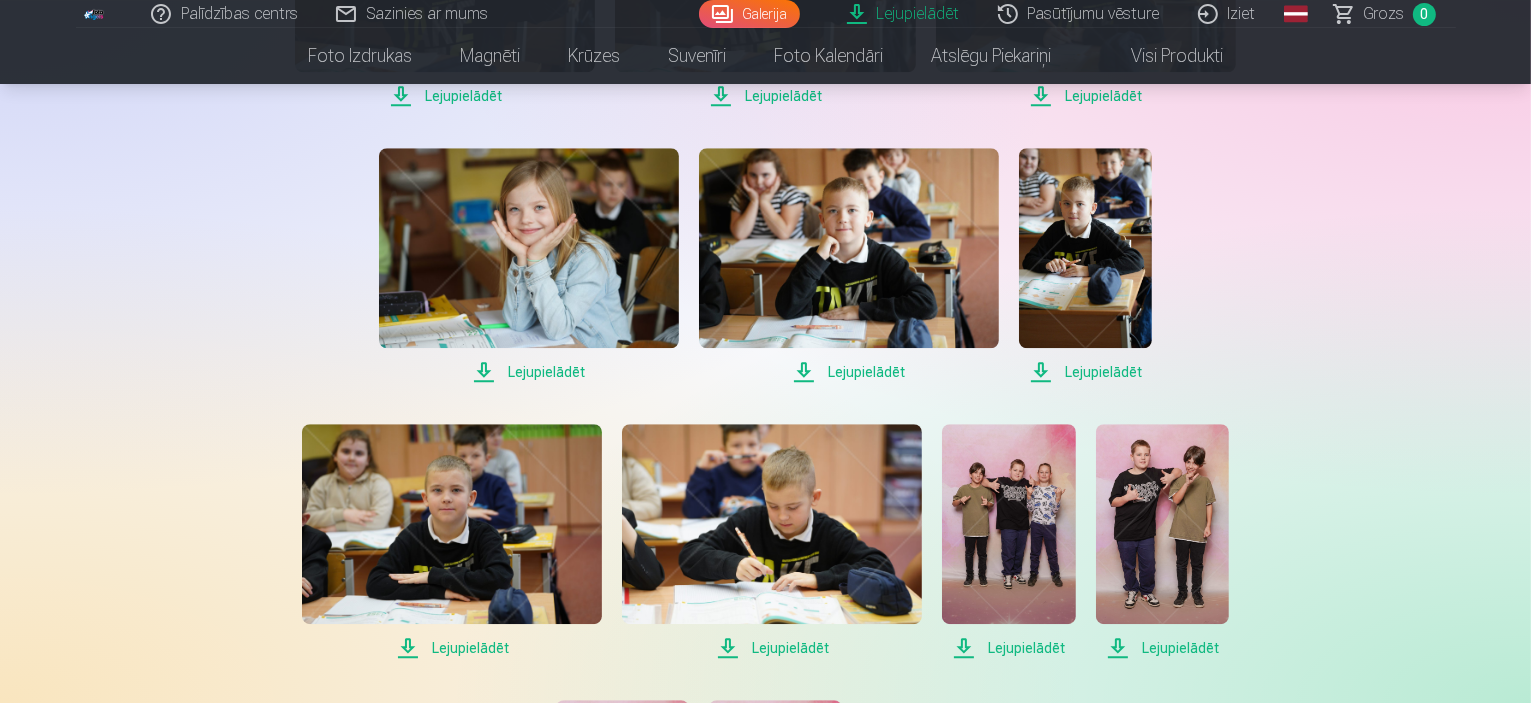 scroll, scrollTop: 5700, scrollLeft: 0, axis: vertical 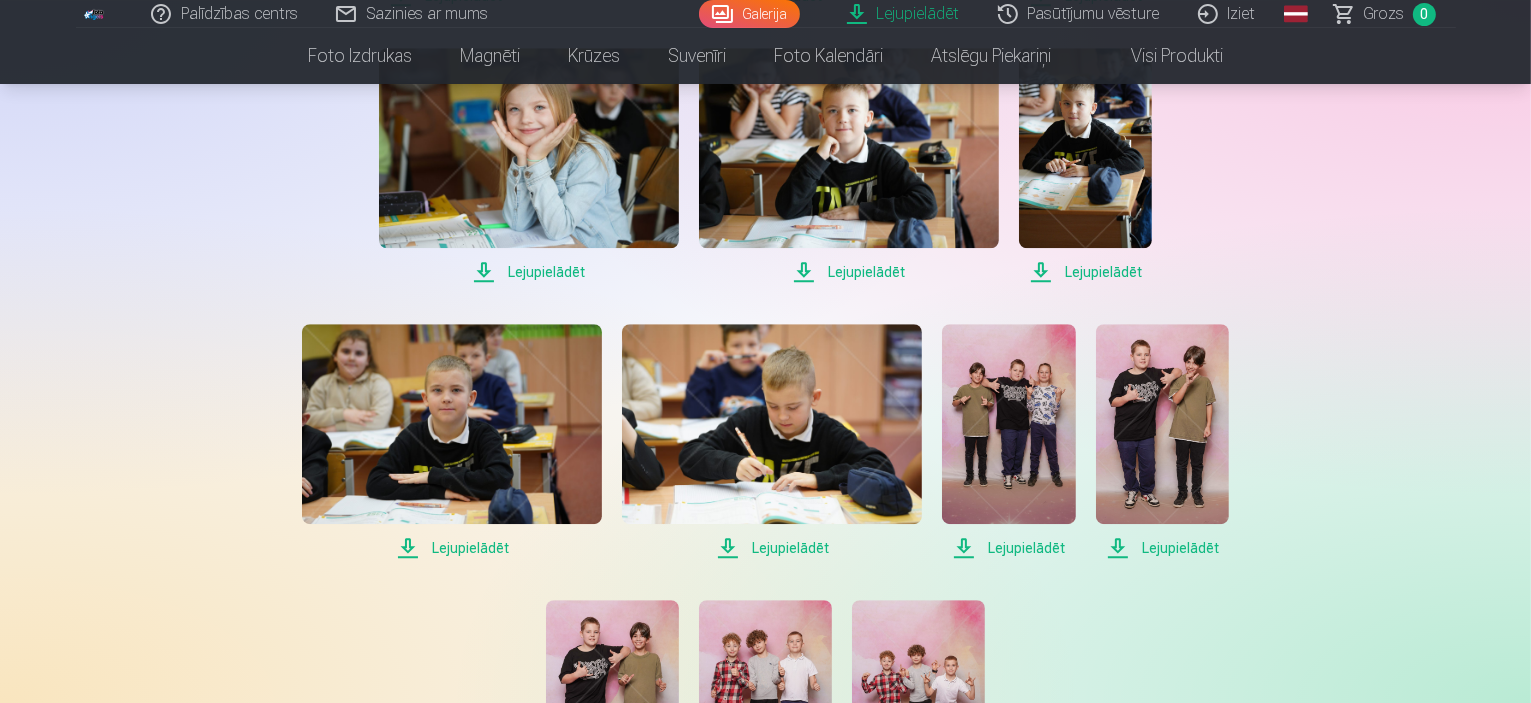 click on "Lejupielādēt" at bounding box center [452, 548] 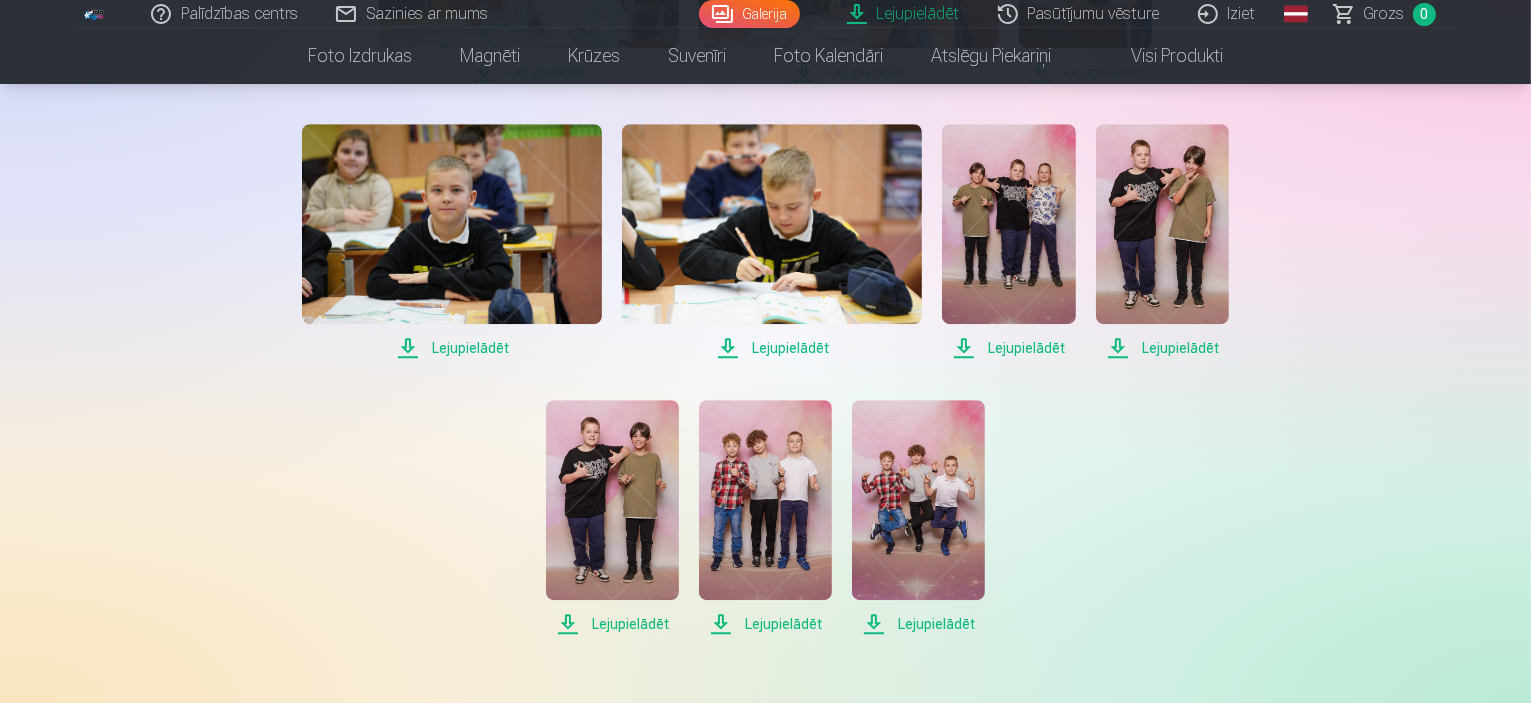 scroll, scrollTop: 6000, scrollLeft: 0, axis: vertical 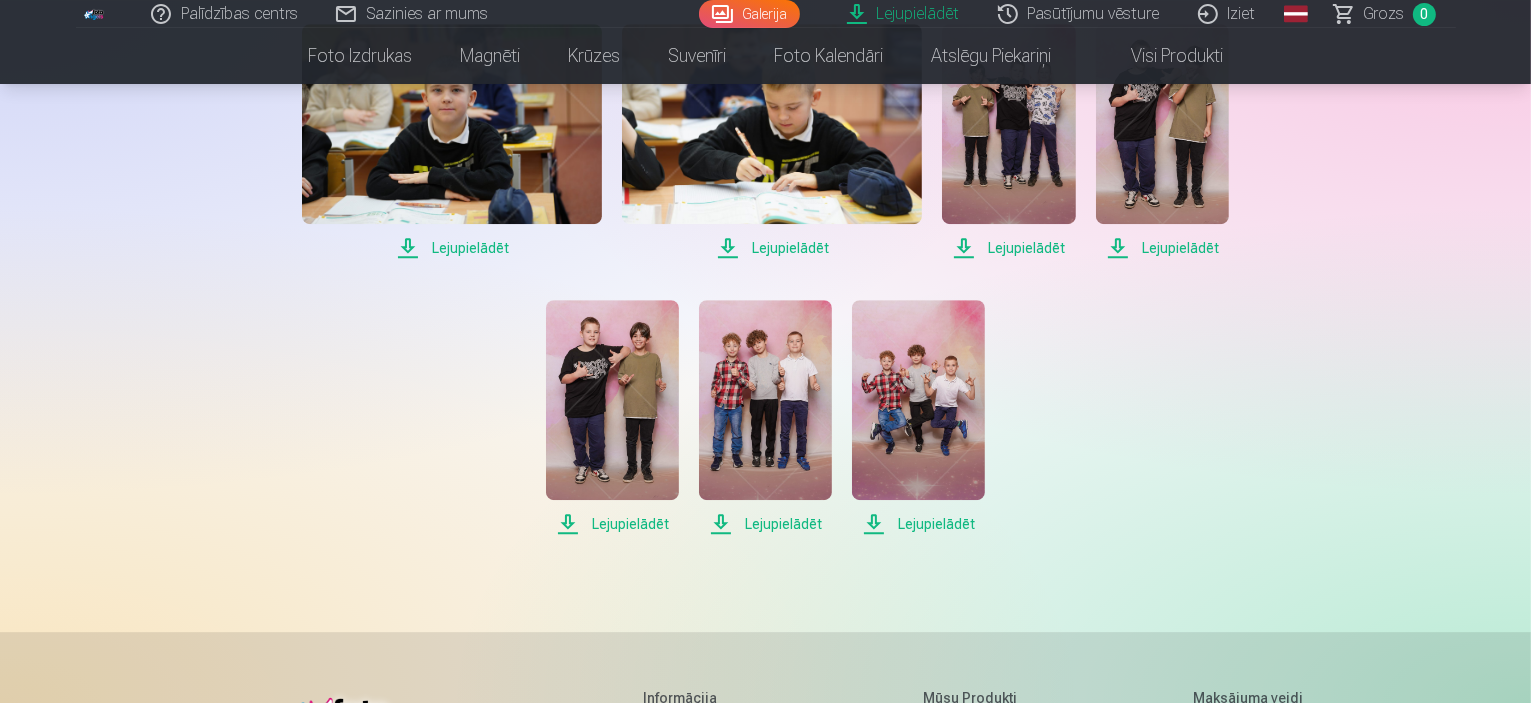 click on "Lejupielādēt" at bounding box center [612, 524] 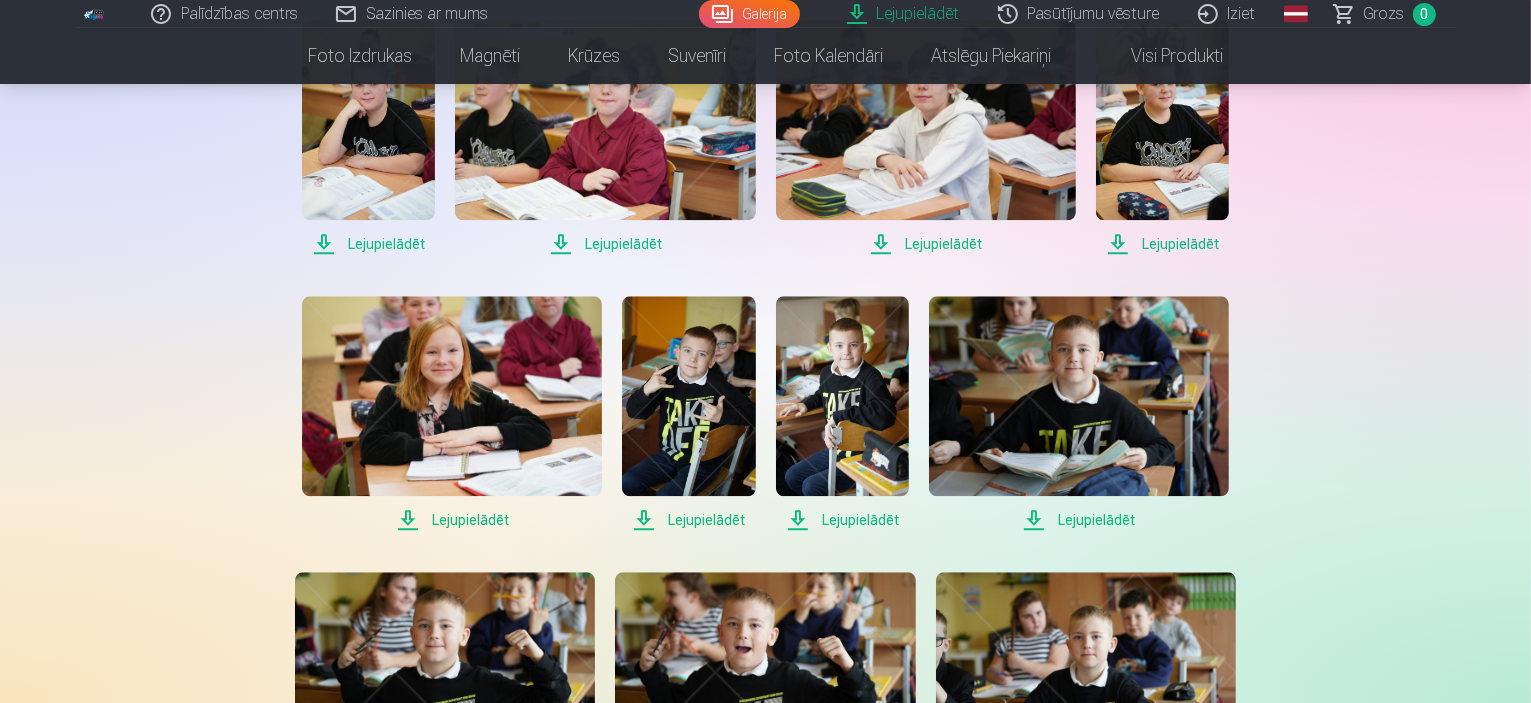 scroll, scrollTop: 4200, scrollLeft: 0, axis: vertical 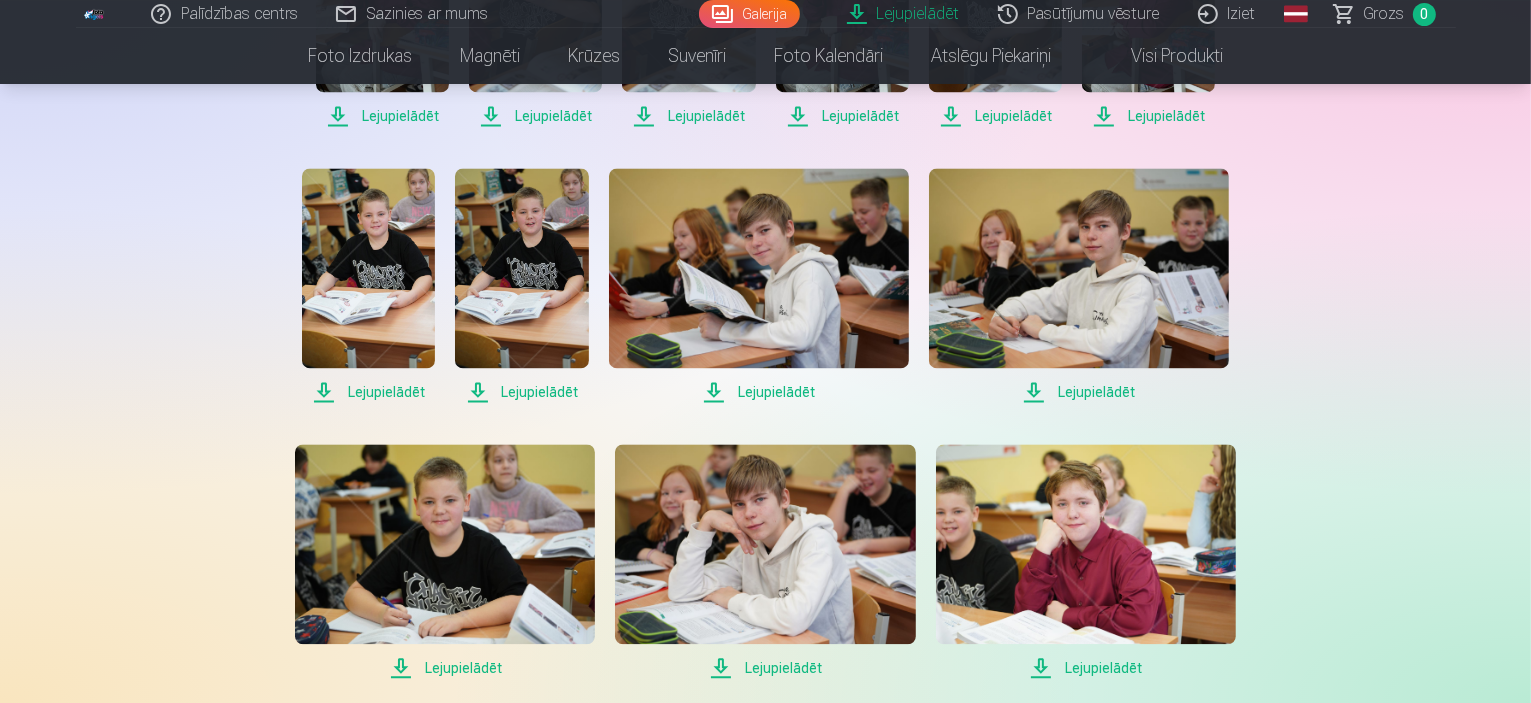 click on "Palīdzības centrs Sazinies ar mums Galerija Lejupielādēt Pasūtījumu vēsture Iziet Global English (en) Latvian (lv) Russian (ru) Lithuanian (lt) Estonian (et) Grozs 0 Foto izdrukas Augstas kvalitātes fotoattēlu izdrukas 210 gsm papīrs, piesātināta krāsa un detalizācija Sākot no  3,60 € Augstas kvalitātes grupu fotoattēlu izdrukas Spilgtas krāsas uz Fuji Film Crystal fotopapīra Sākot no  4,30 € Foto kolāža no divām fotogrāfijām Divi neaizmirstami mirkļi vienā skaistā bildē Sākot no  4,10 € Foto izdrukas dokumentiem Universālas foto izdrukas dokumentiem (6 fotogrāfijas) Sākot no  4,40 € Augstas izšķirtspējas digitālais fotoattēls JPG formātā Iemūžiniet savas atmiņas ērtā digitālā veidā Sākot no  6,00 € See all products Magnēti Personalizēti foto magnēti Saglabājiet skaistākās atmiņas uz ledusskapja Sākot no  3,90 € Magnētiskais mini foto rāmis Saglabājiet savus iecienītākos mirkļus košās krāsās Sākot no  4,90 € Sākot no" at bounding box center [765, -609] 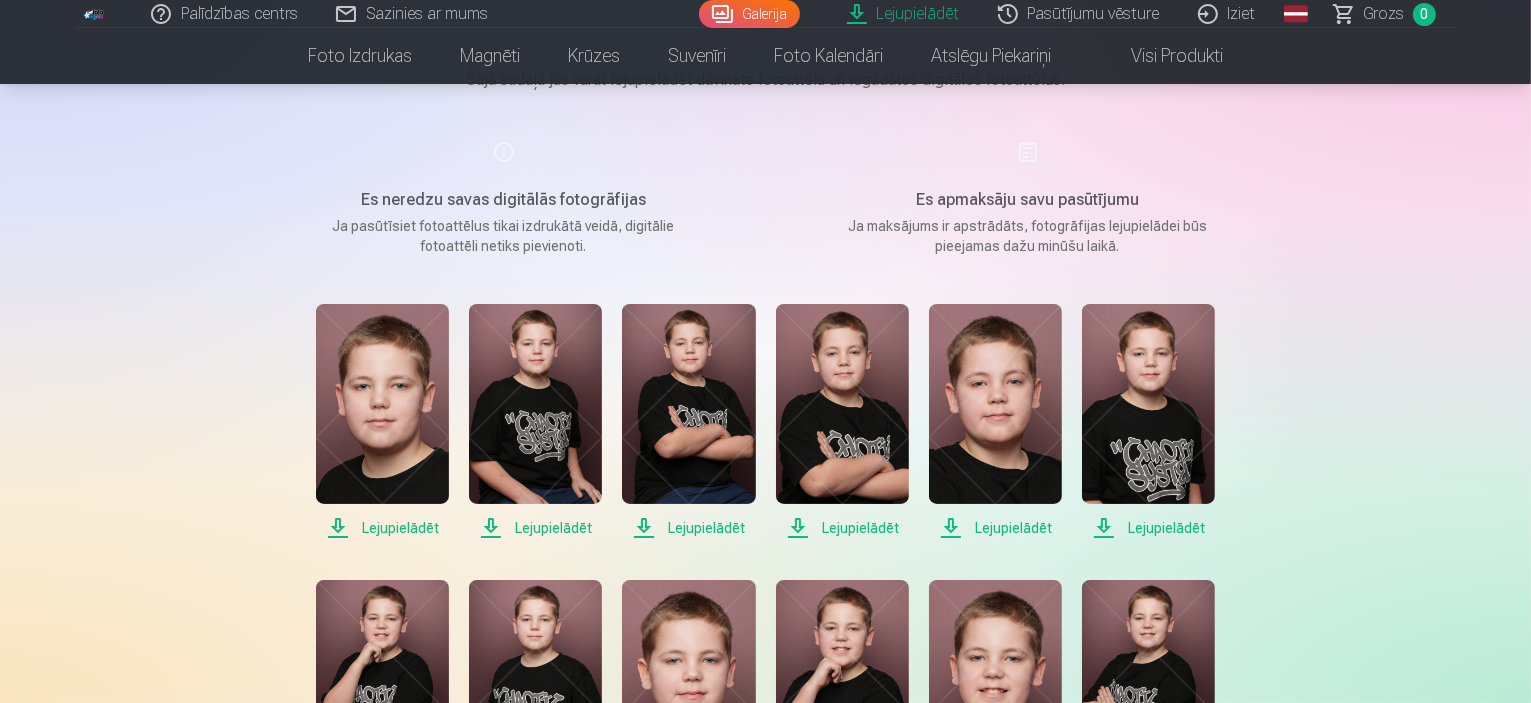 scroll, scrollTop: 0, scrollLeft: 0, axis: both 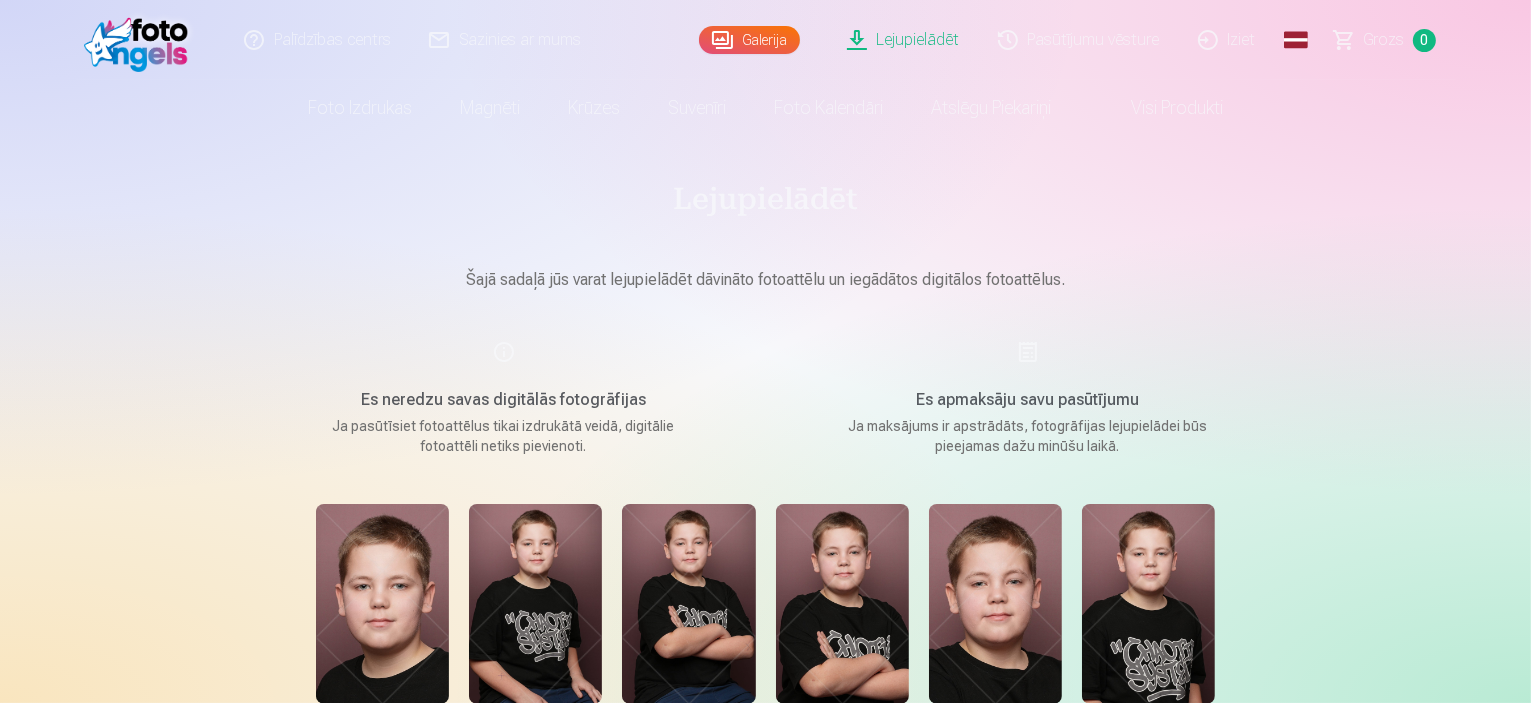 click on "Iziet" at bounding box center (1228, 40) 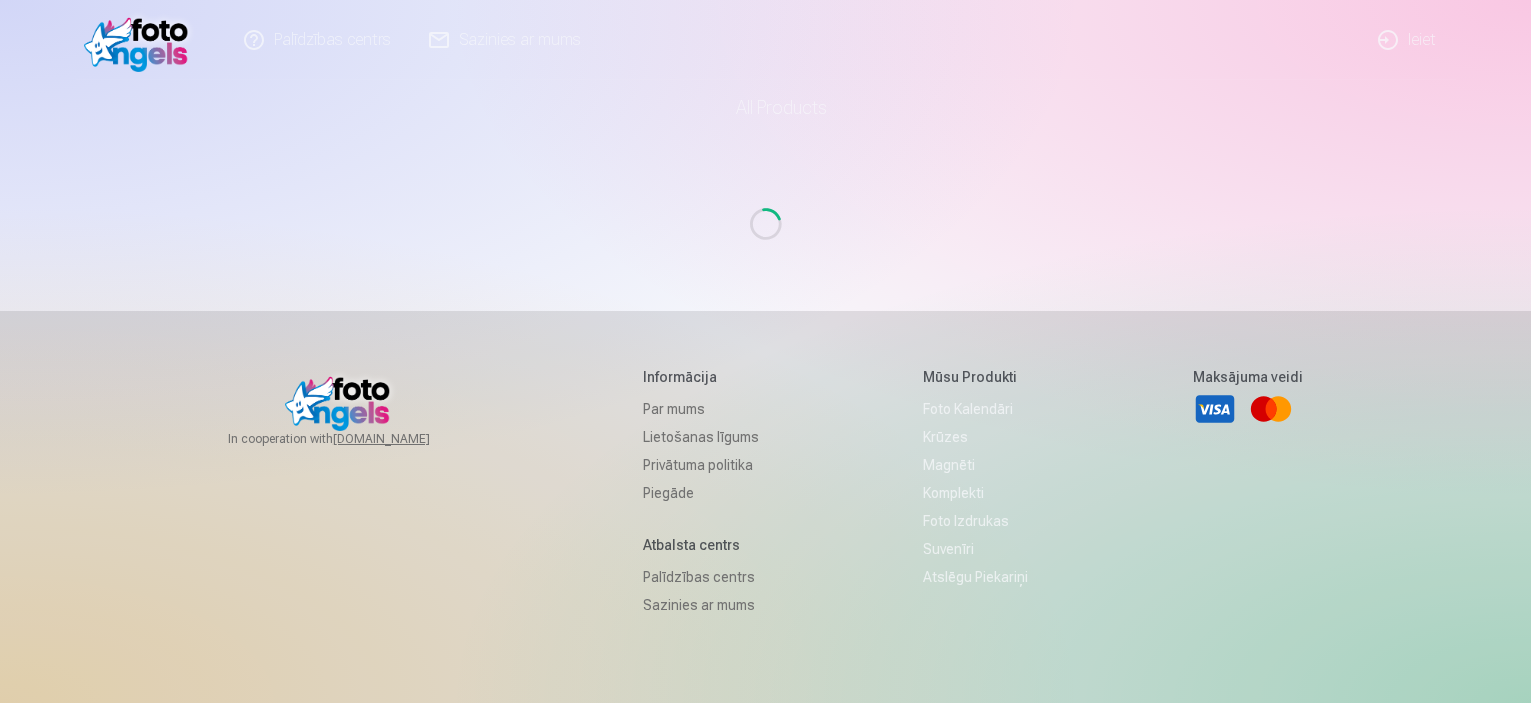 scroll, scrollTop: 0, scrollLeft: 0, axis: both 